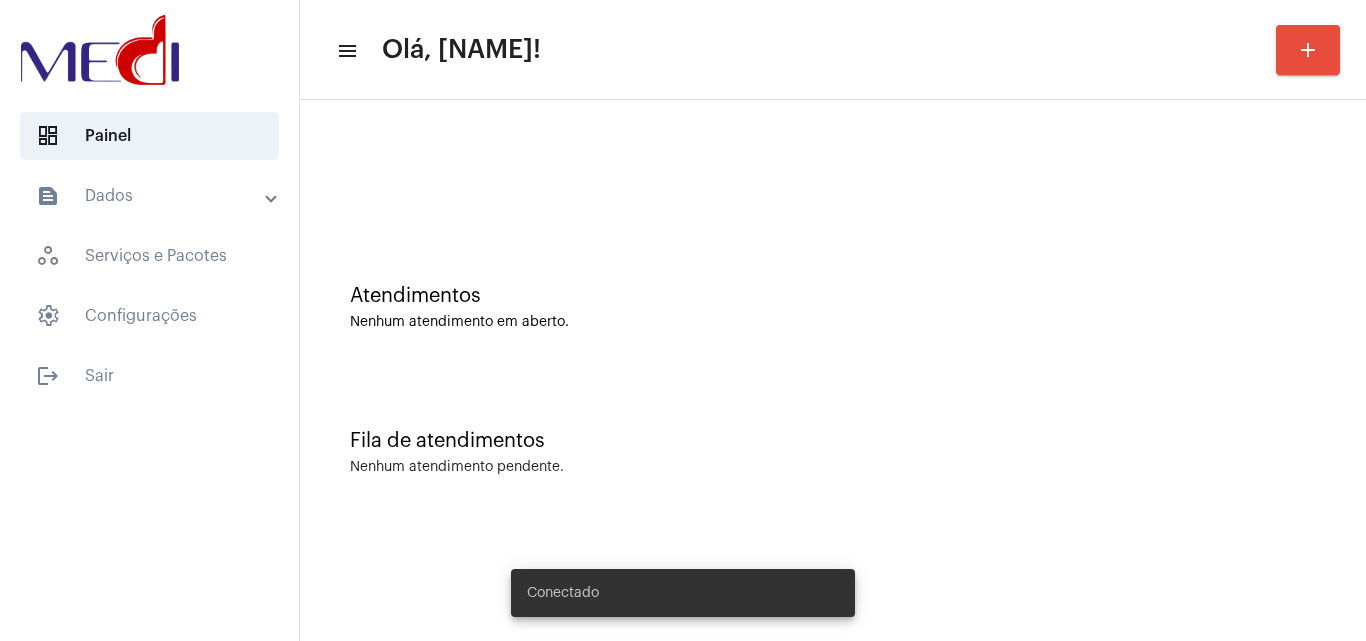 scroll, scrollTop: 0, scrollLeft: 0, axis: both 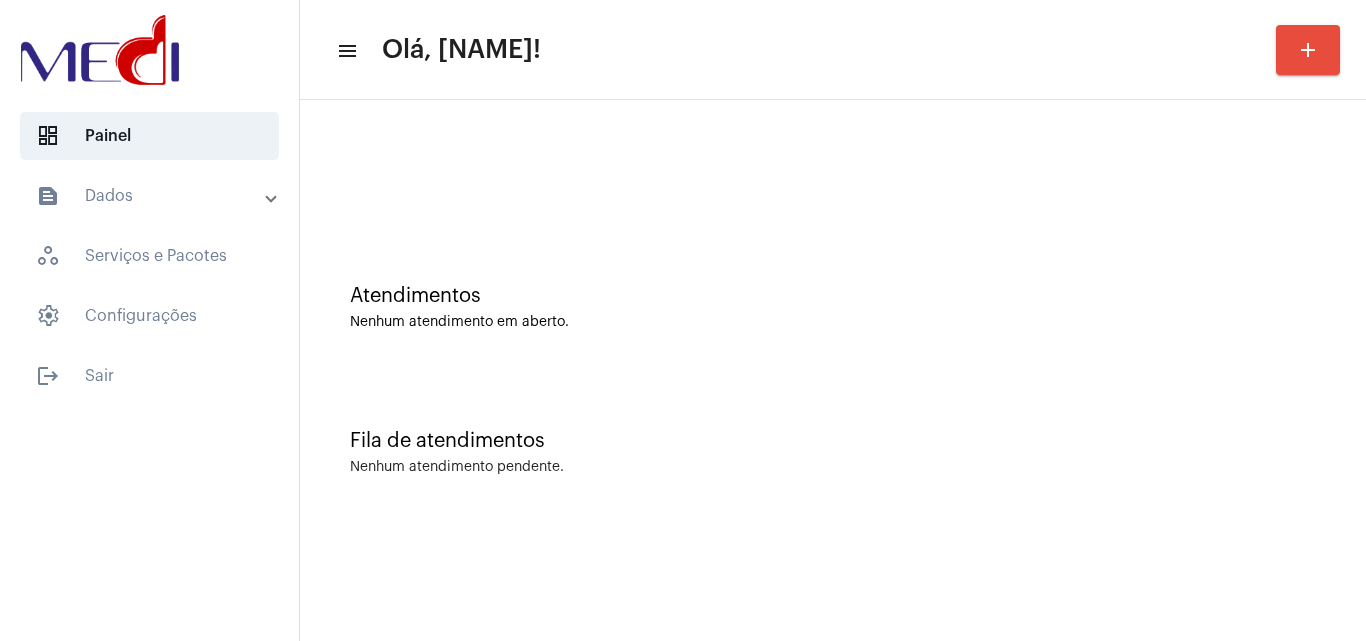 click on "Fila de atendimentos Nenhum atendimento pendente." 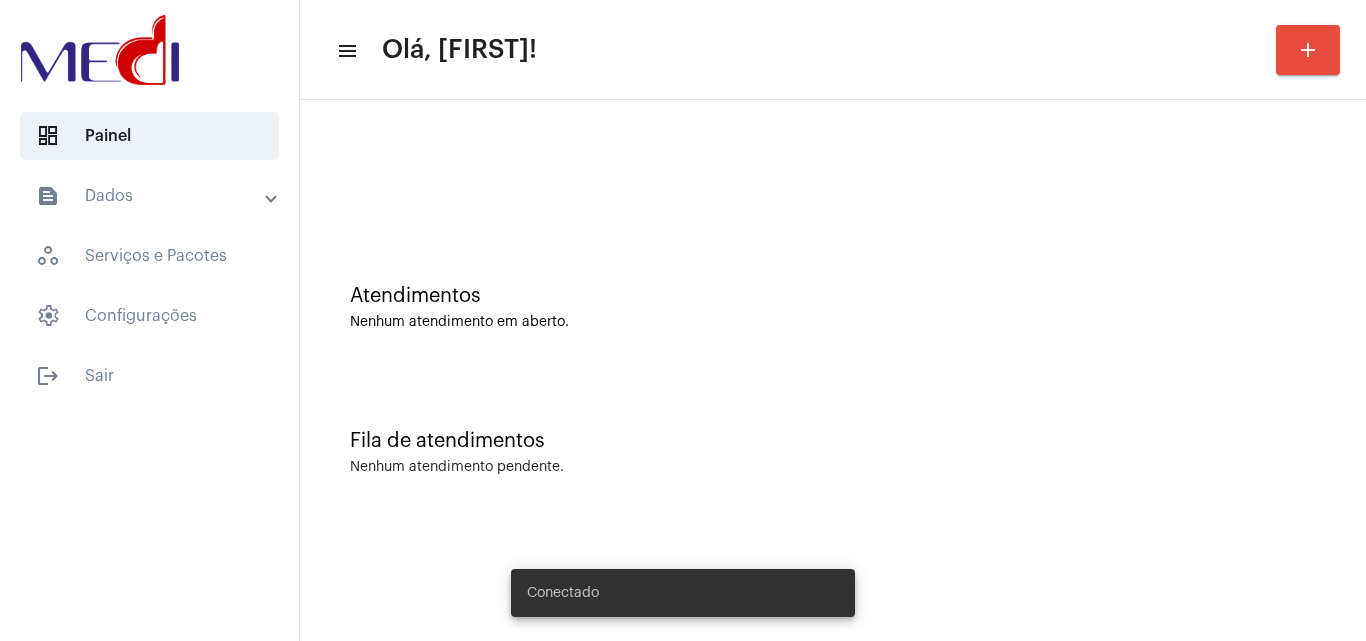 scroll, scrollTop: 0, scrollLeft: 0, axis: both 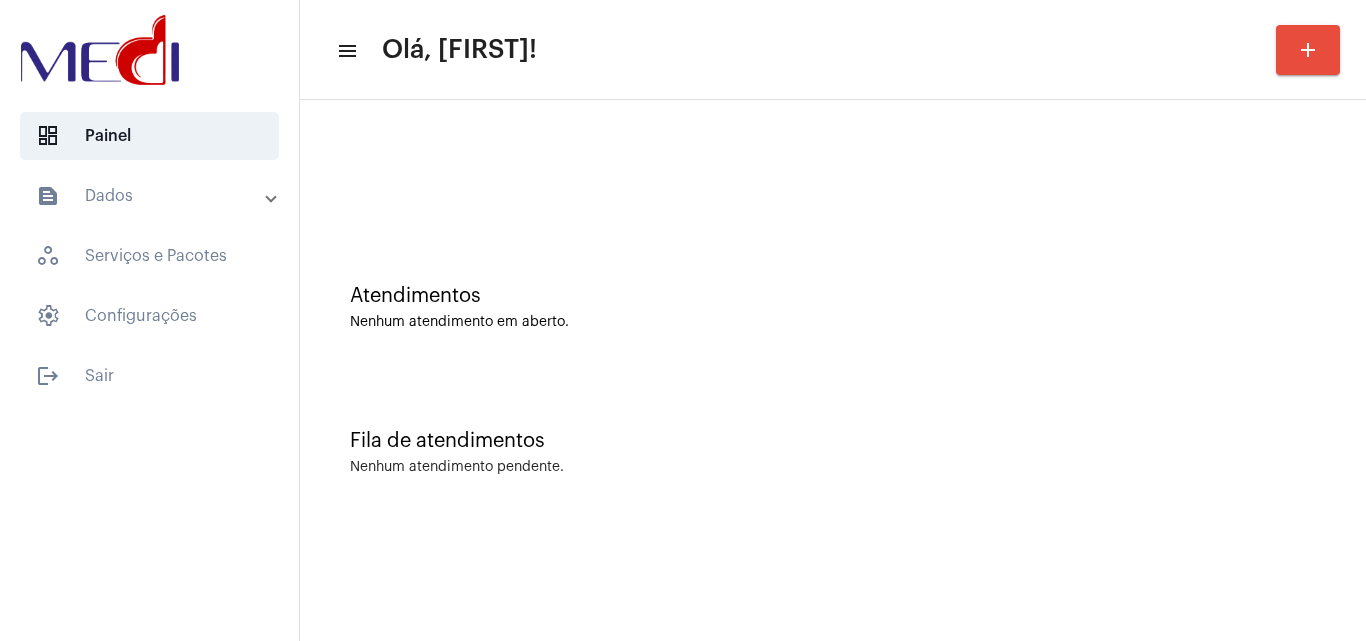 drag, startPoint x: 1183, startPoint y: 487, endPoint x: 1205, endPoint y: 421, distance: 69.57011 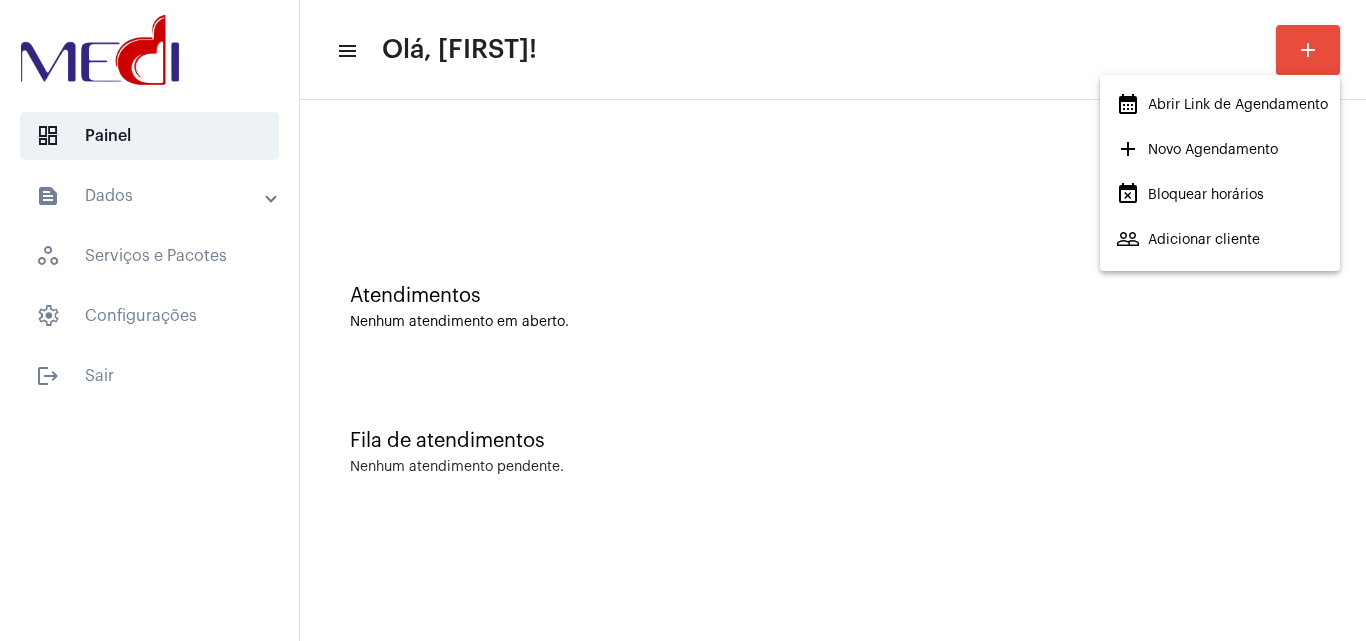click on "calendar_month_outlined Abrir Link de Agendamento" at bounding box center [1222, 105] 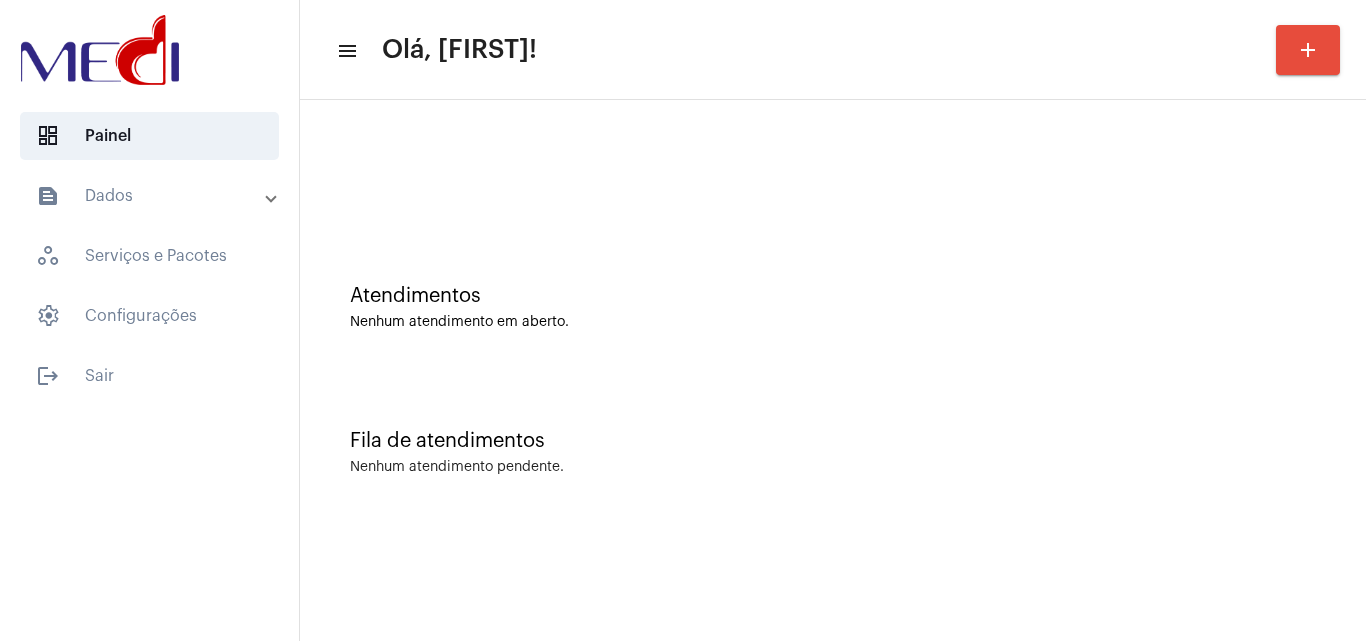 type 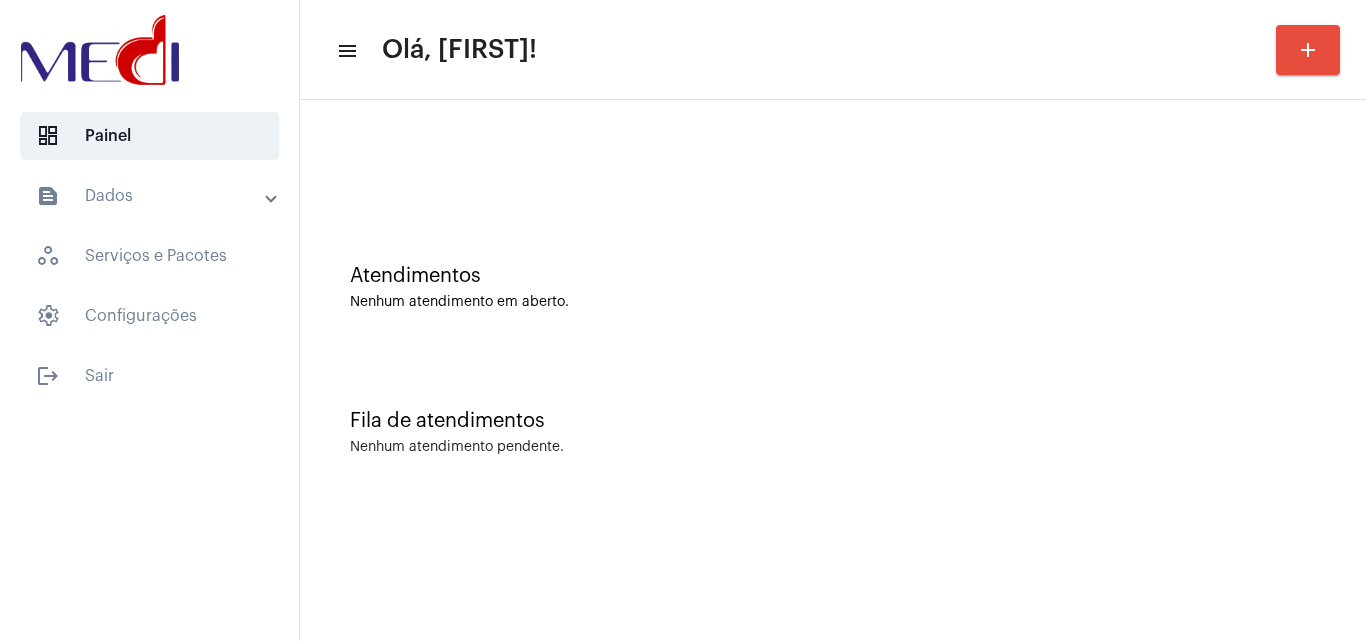 scroll, scrollTop: 0, scrollLeft: 0, axis: both 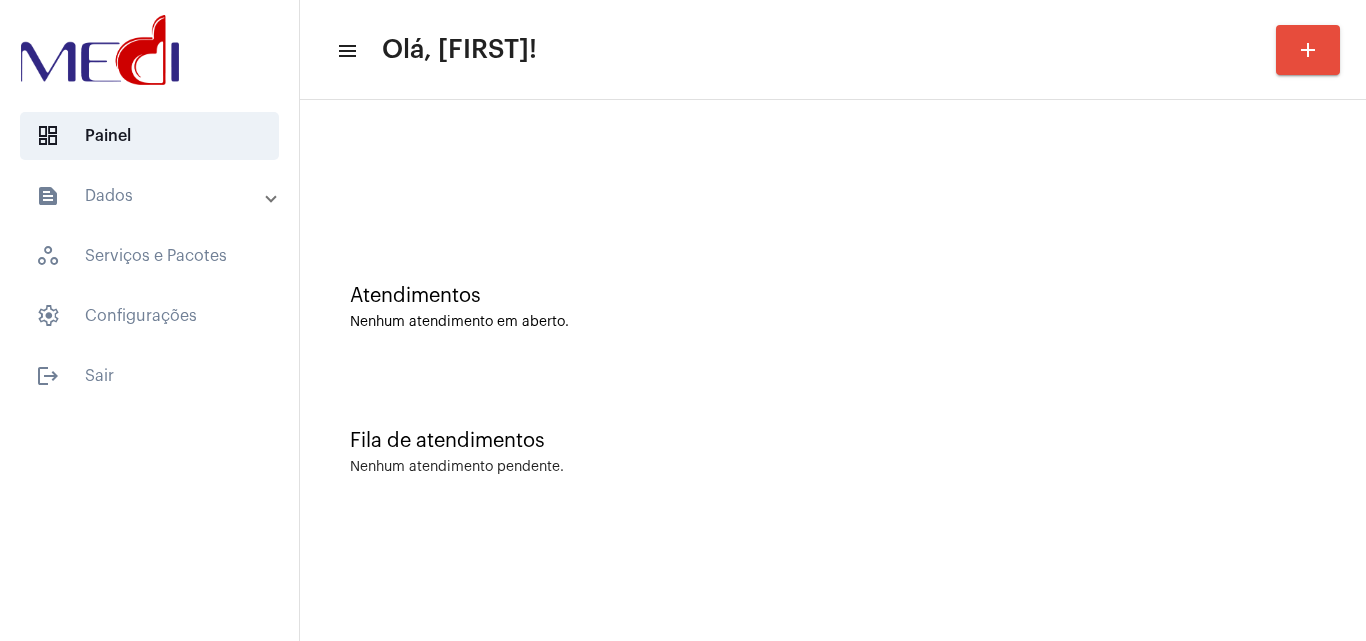 click on "Fila de atendimentos Nenhum atendimento pendente." 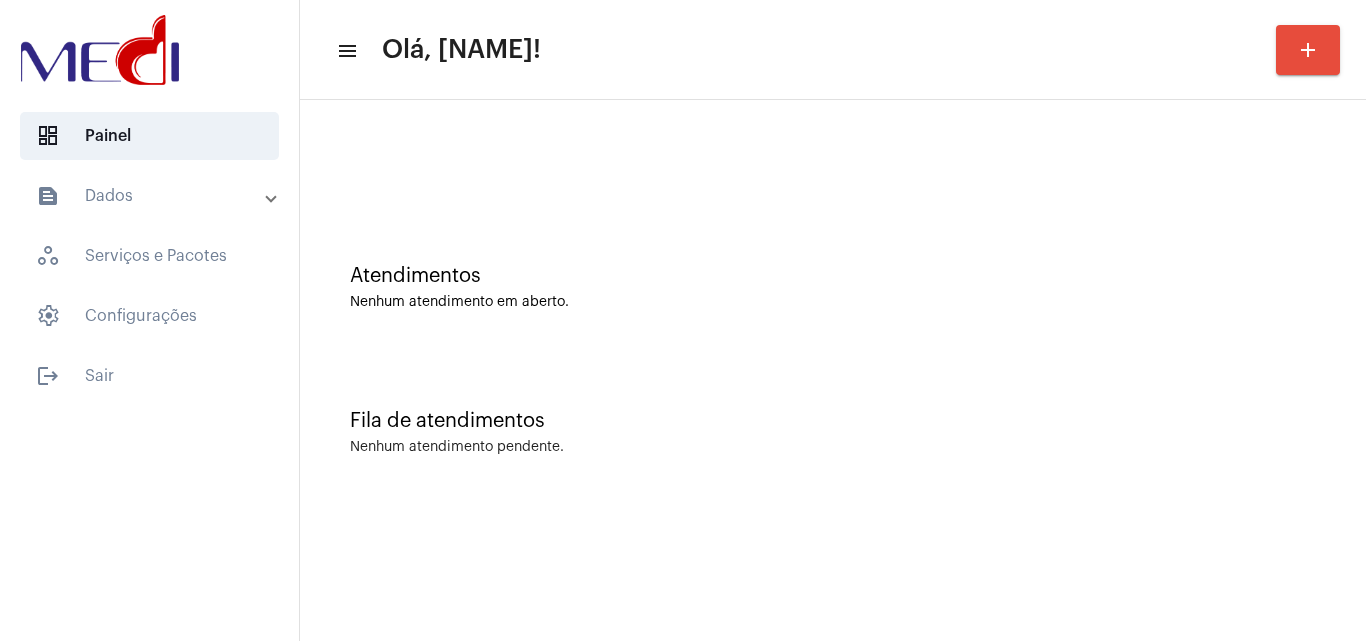 scroll, scrollTop: 0, scrollLeft: 0, axis: both 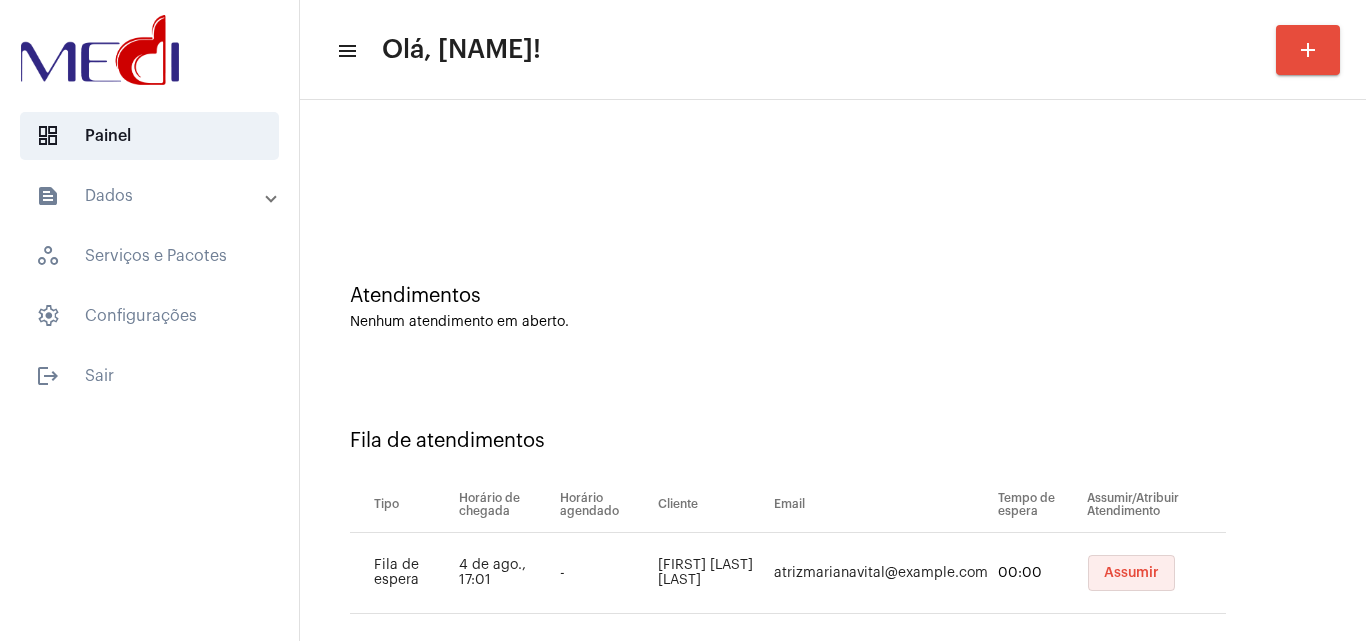 click on "Assumir" at bounding box center (1131, 573) 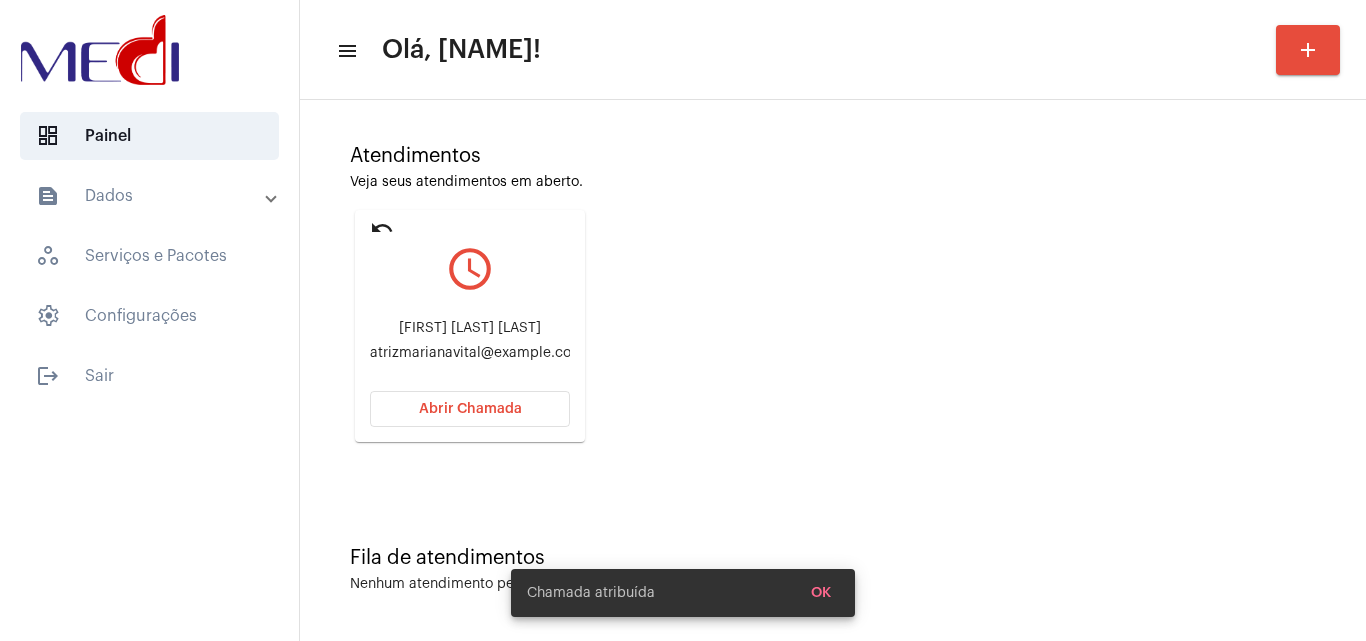 scroll, scrollTop: 141, scrollLeft: 0, axis: vertical 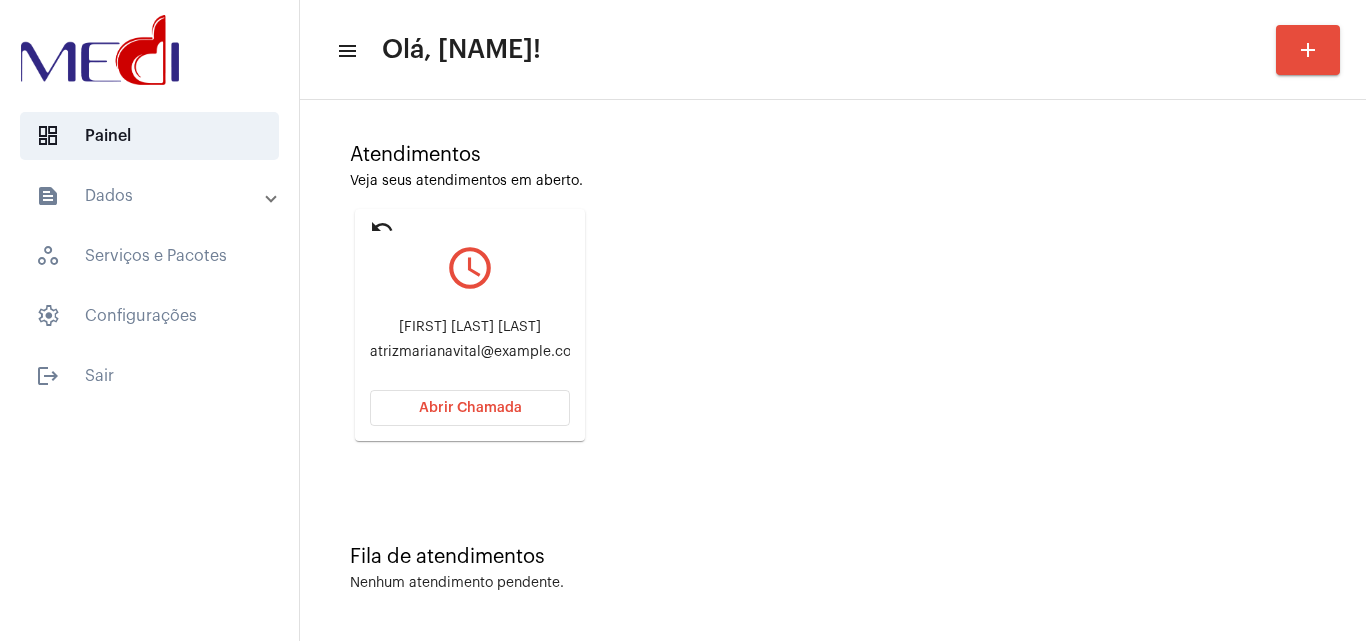 click on "atrizmarianavital@gmail.com" 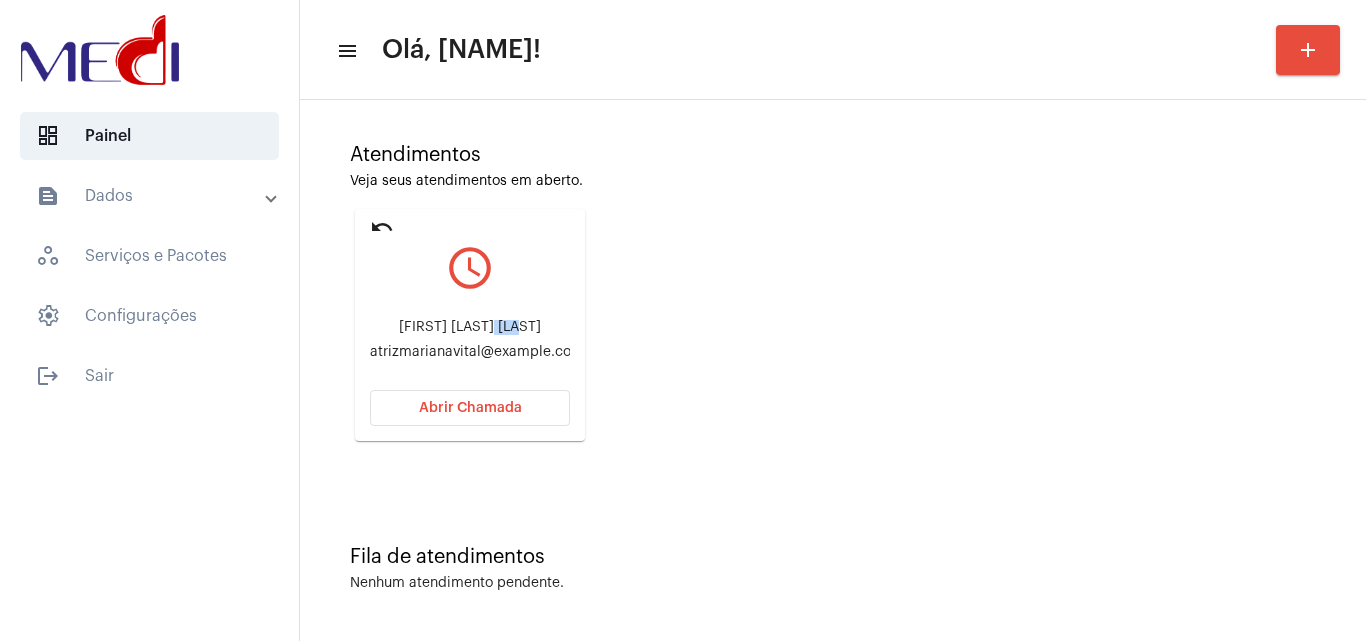 click on "Mariana Vital Abib" 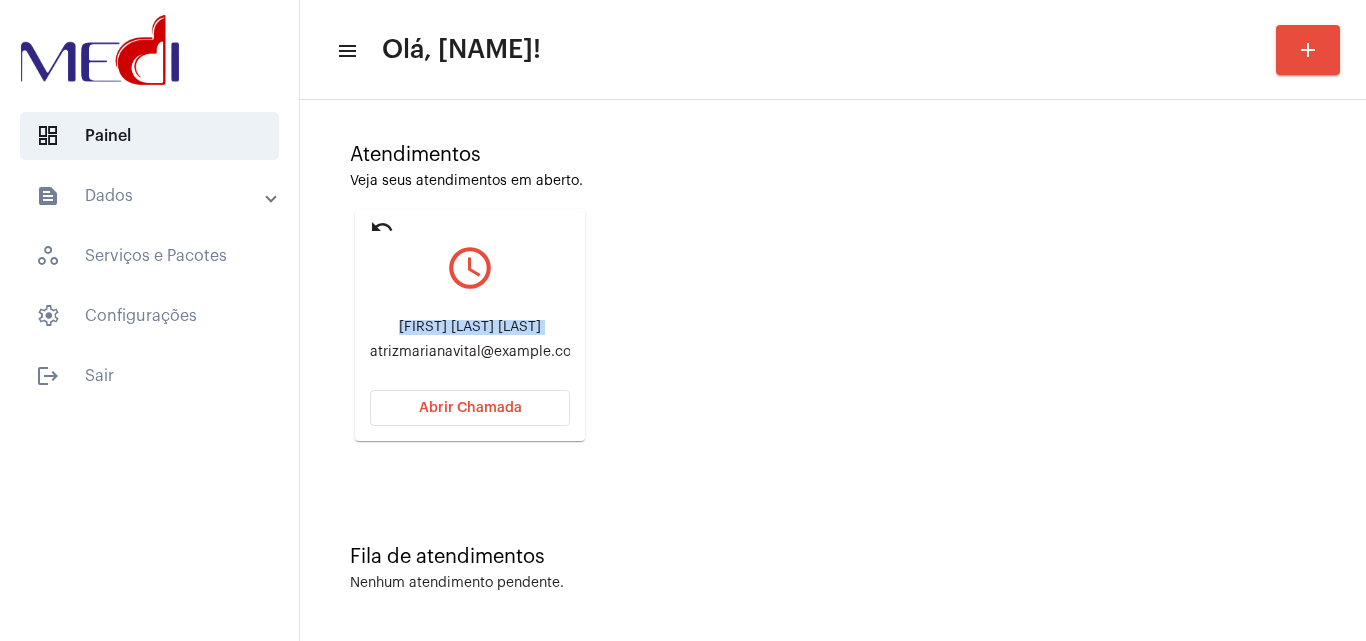 click on "Mariana Vital Abib" 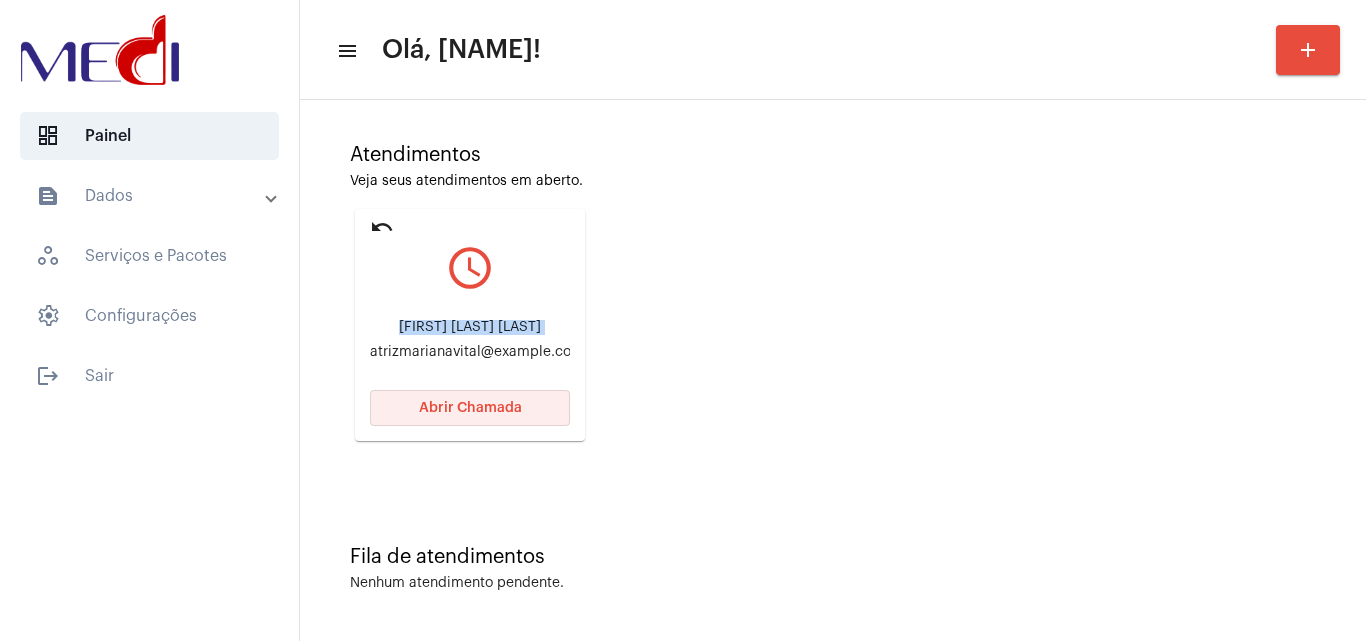click on "Abrir Chamada" 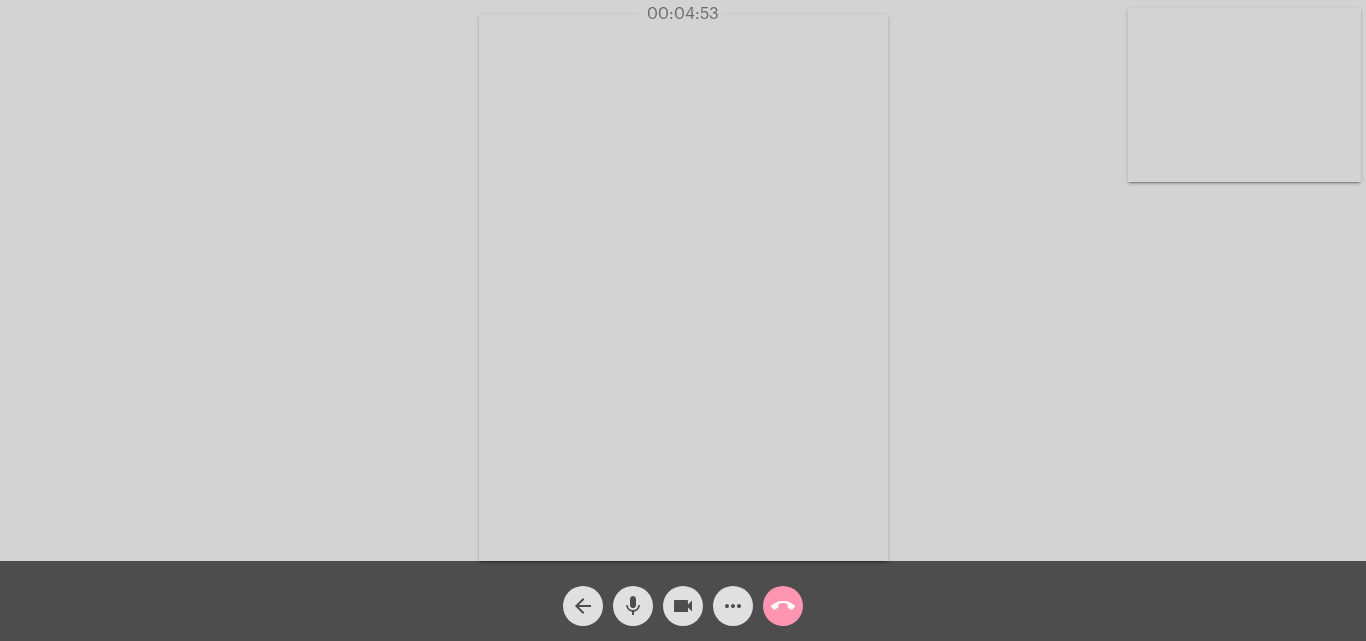 click on "call_end" 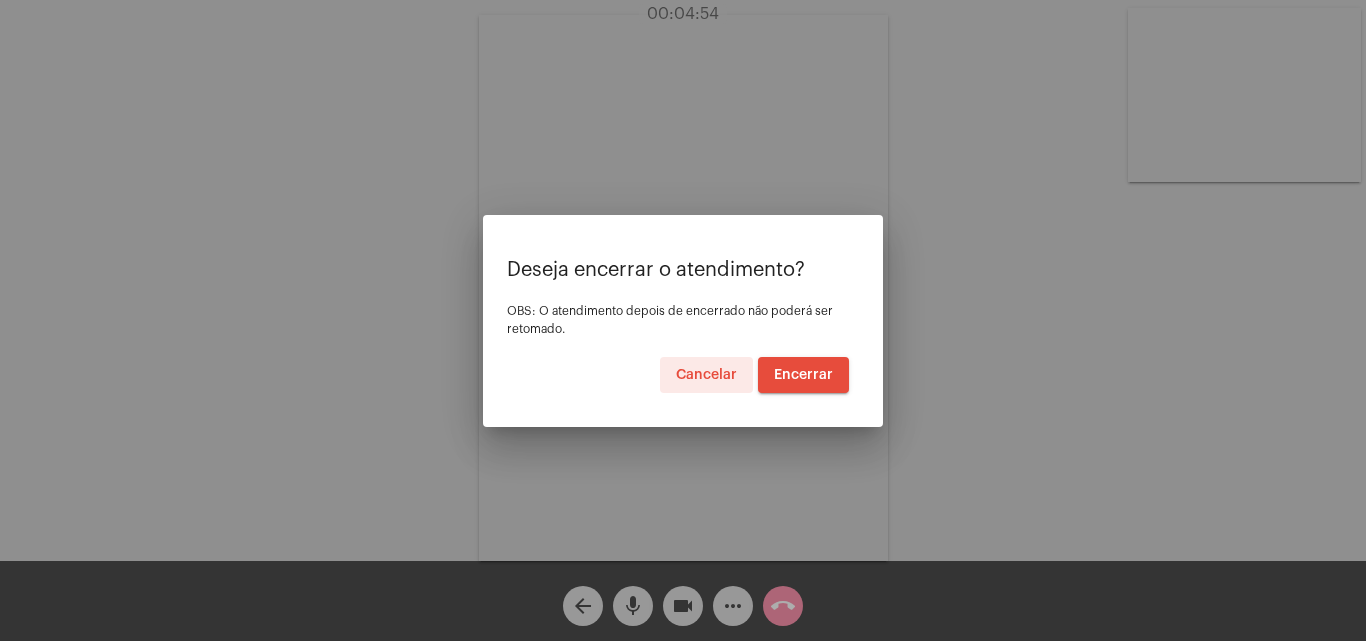 click on "Encerrar" at bounding box center (803, 375) 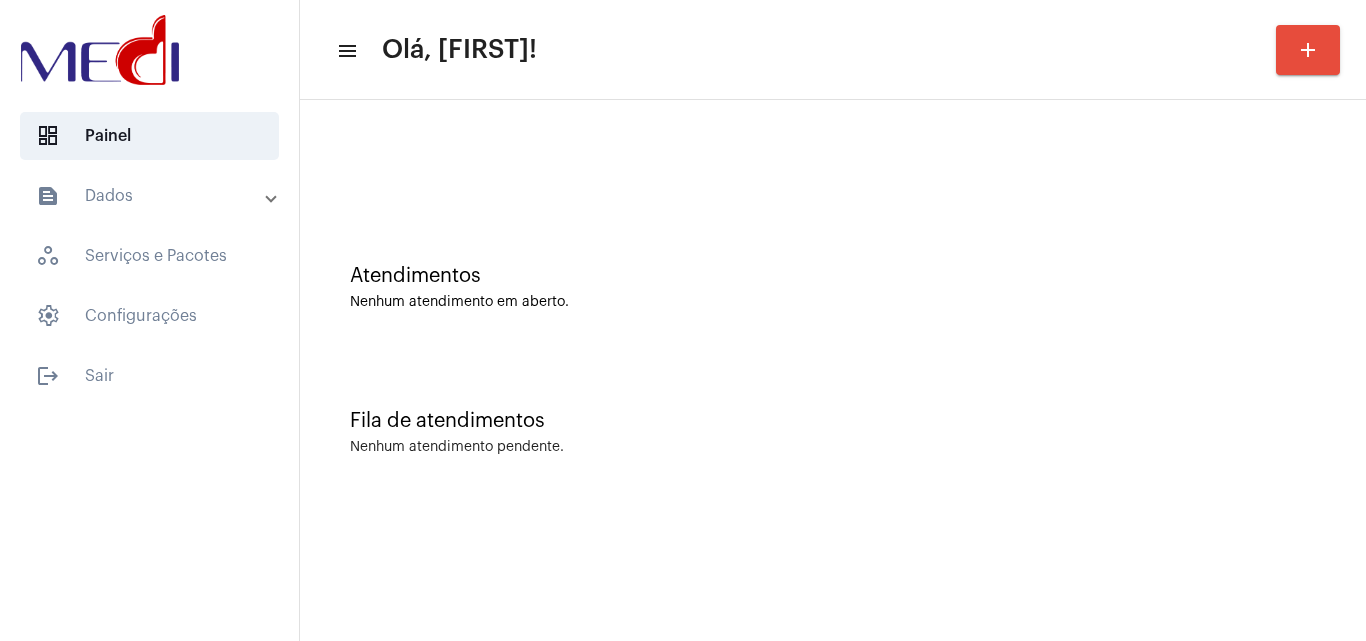 scroll, scrollTop: 0, scrollLeft: 0, axis: both 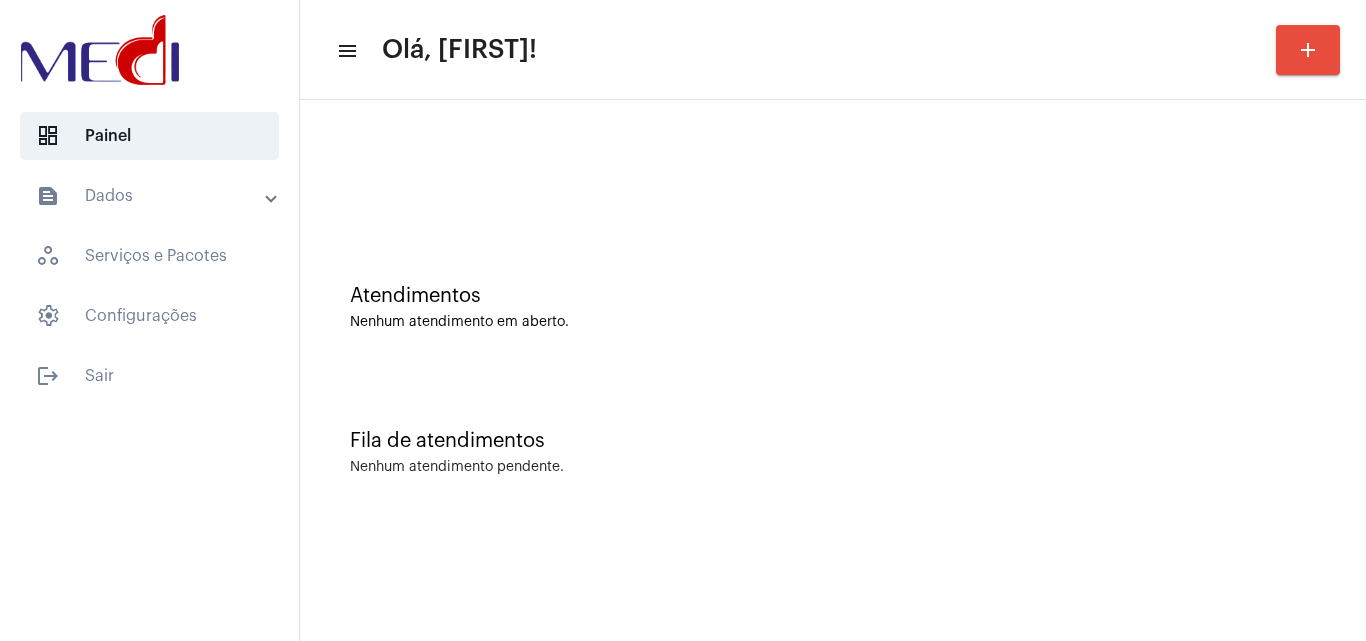 click on "Nenhum atendimento pendente." 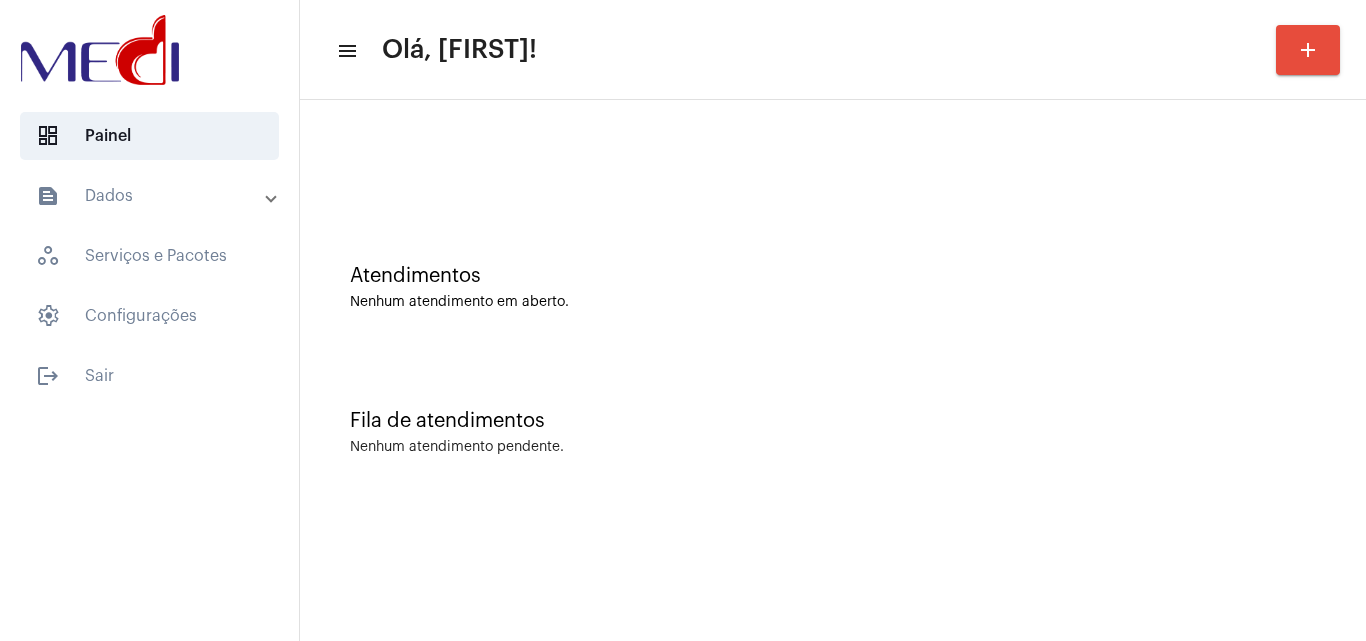 scroll, scrollTop: 0, scrollLeft: 0, axis: both 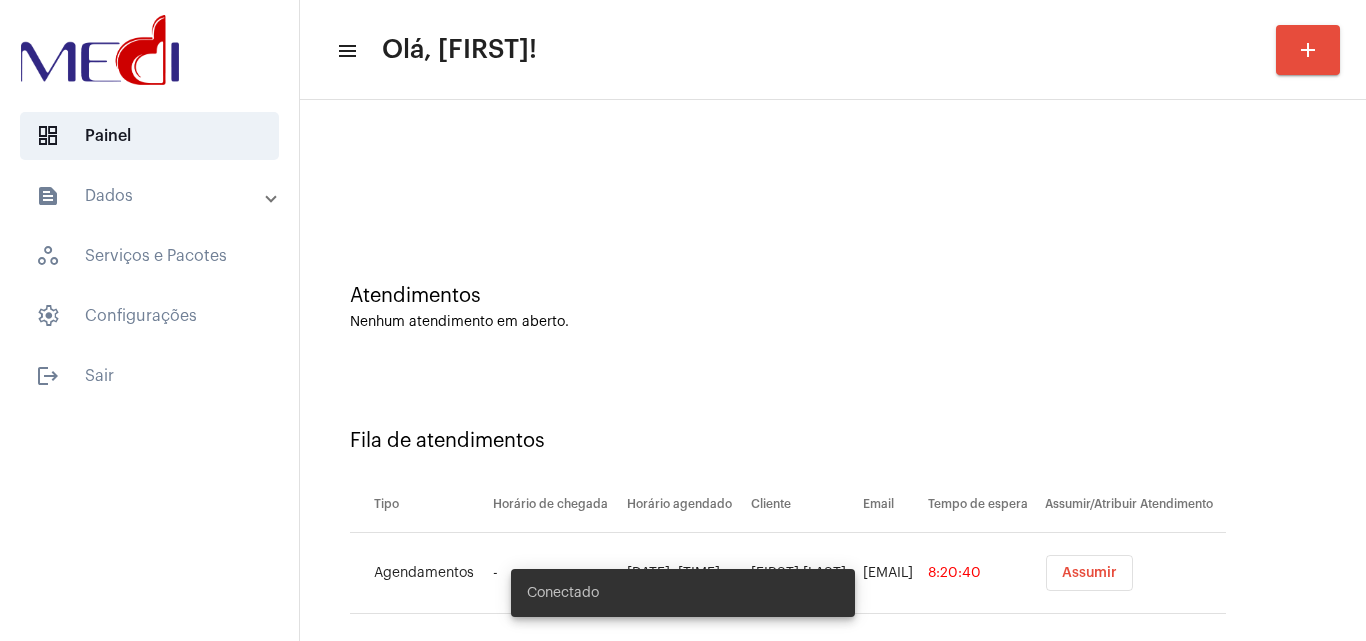 click on "Assumir" at bounding box center (1089, 573) 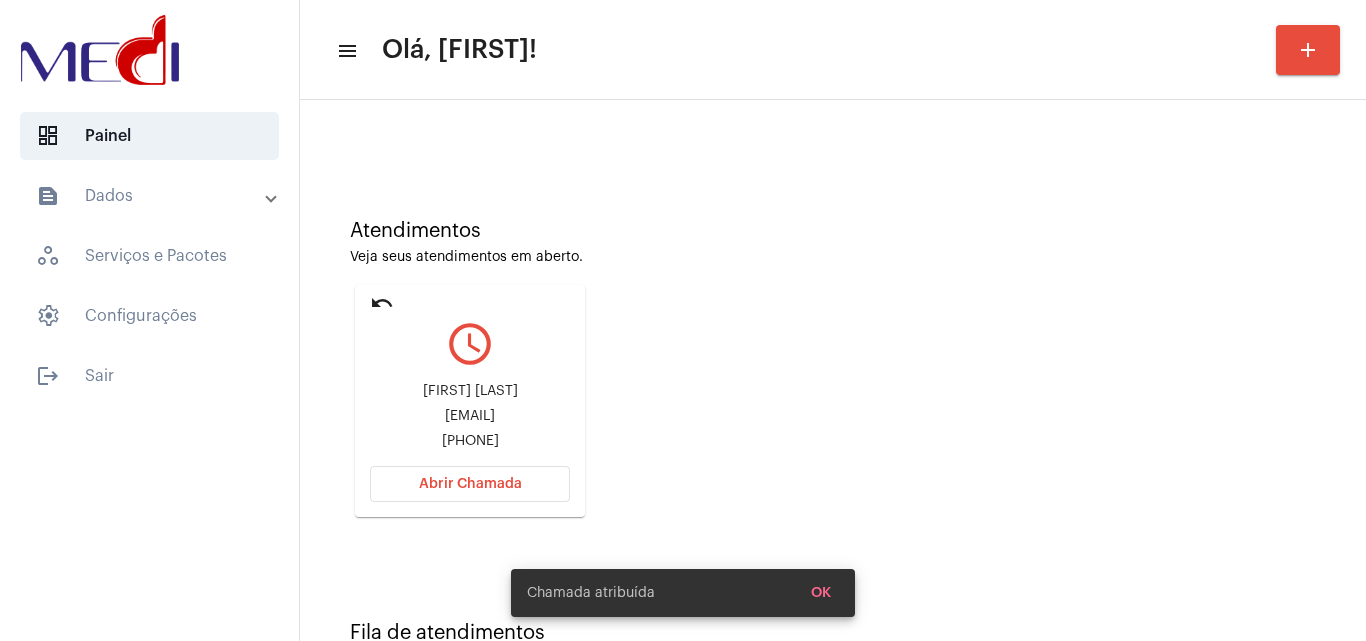 scroll, scrollTop: 141, scrollLeft: 0, axis: vertical 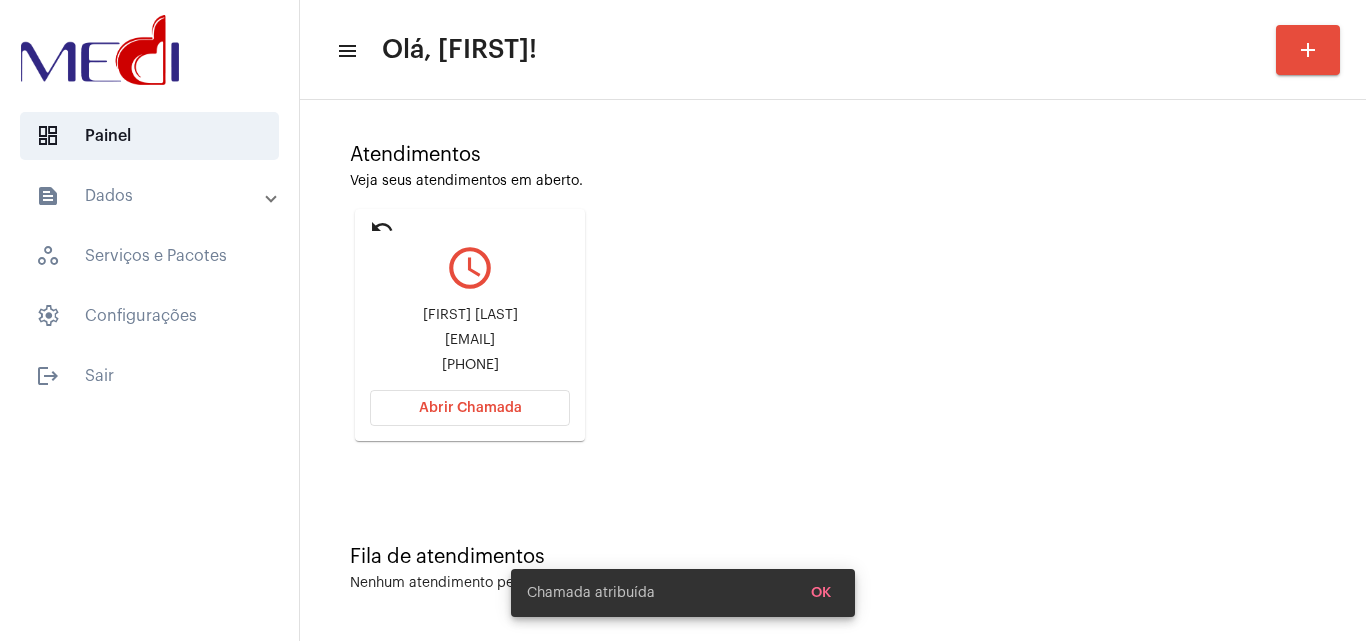 click on "udolipe19@gmail.com" 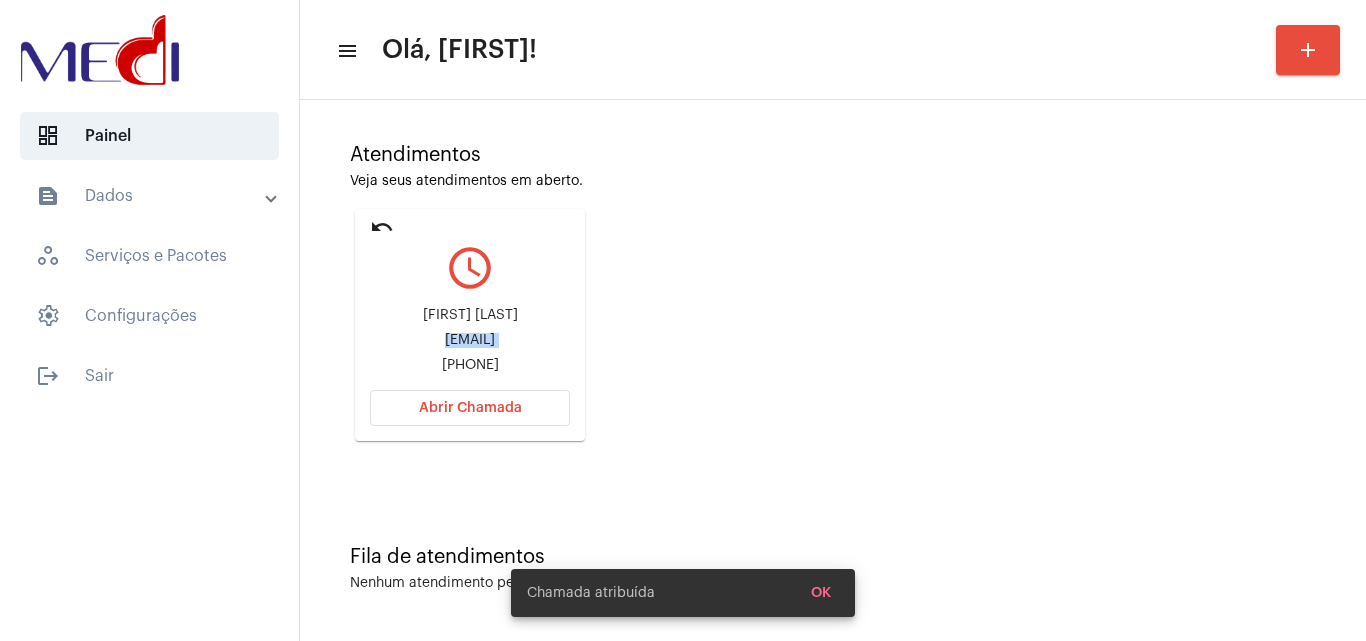 click on "udolipe19@gmail.com" 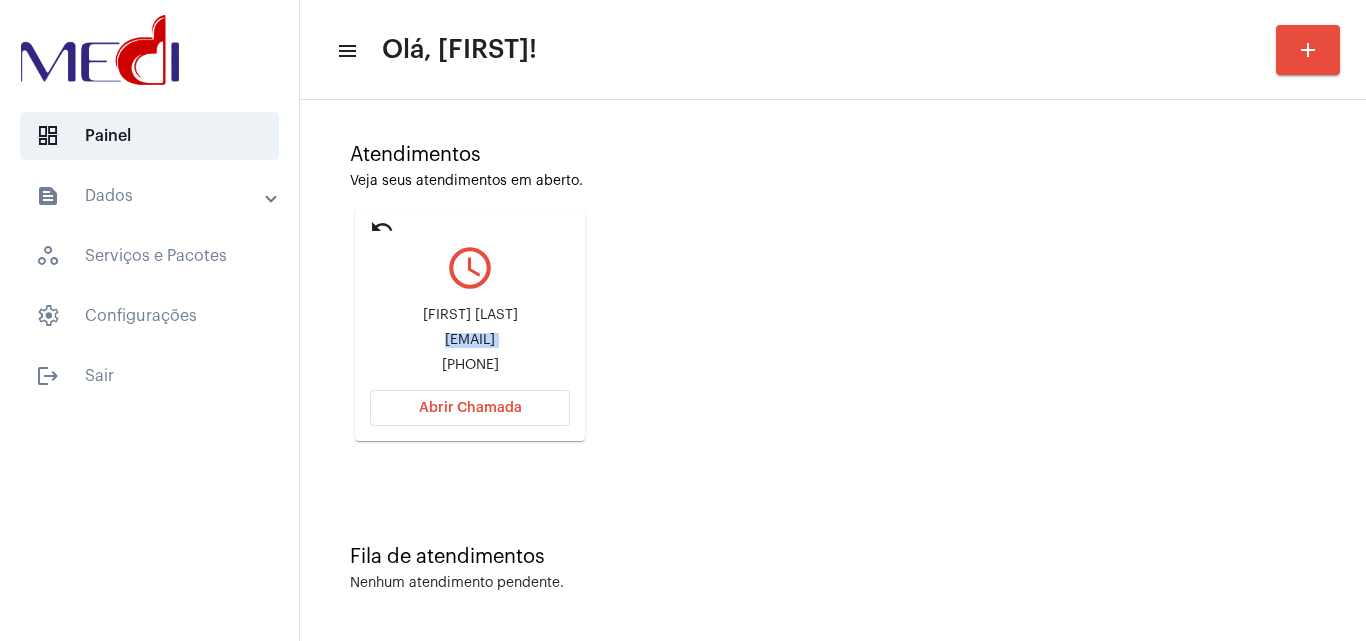 copy on "udolipe19@gmail.com" 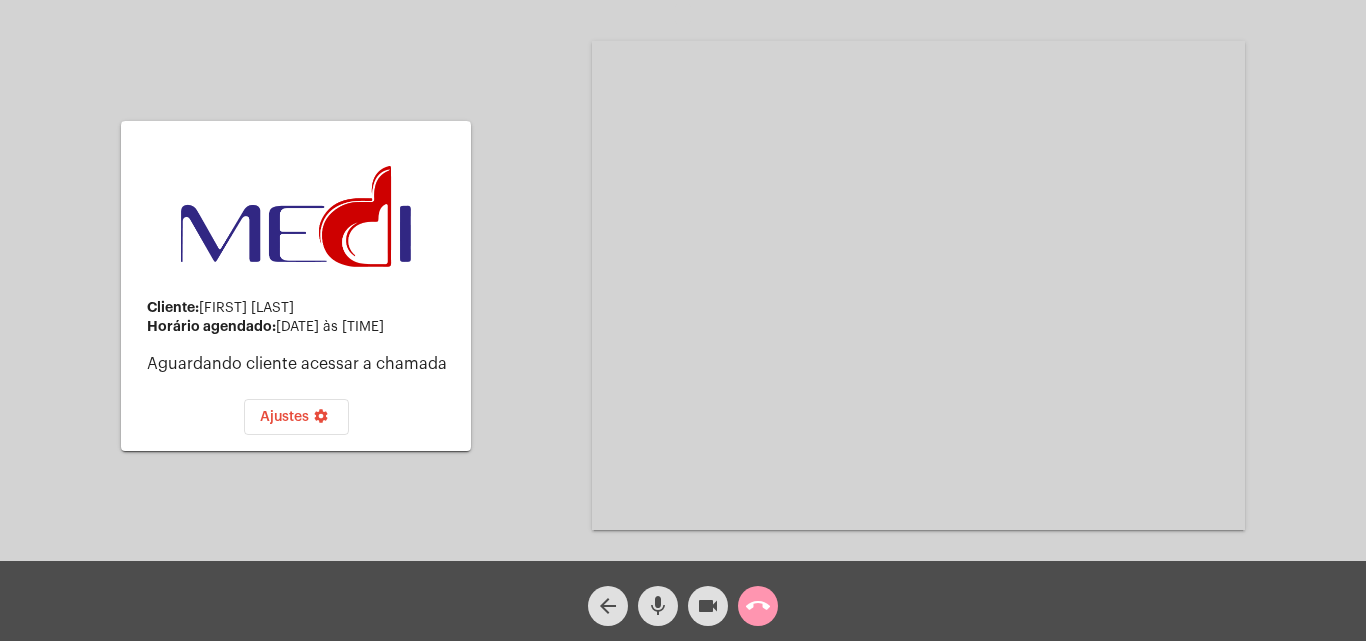 click on "Cliente:   Mara Beatriz Santana Lima" 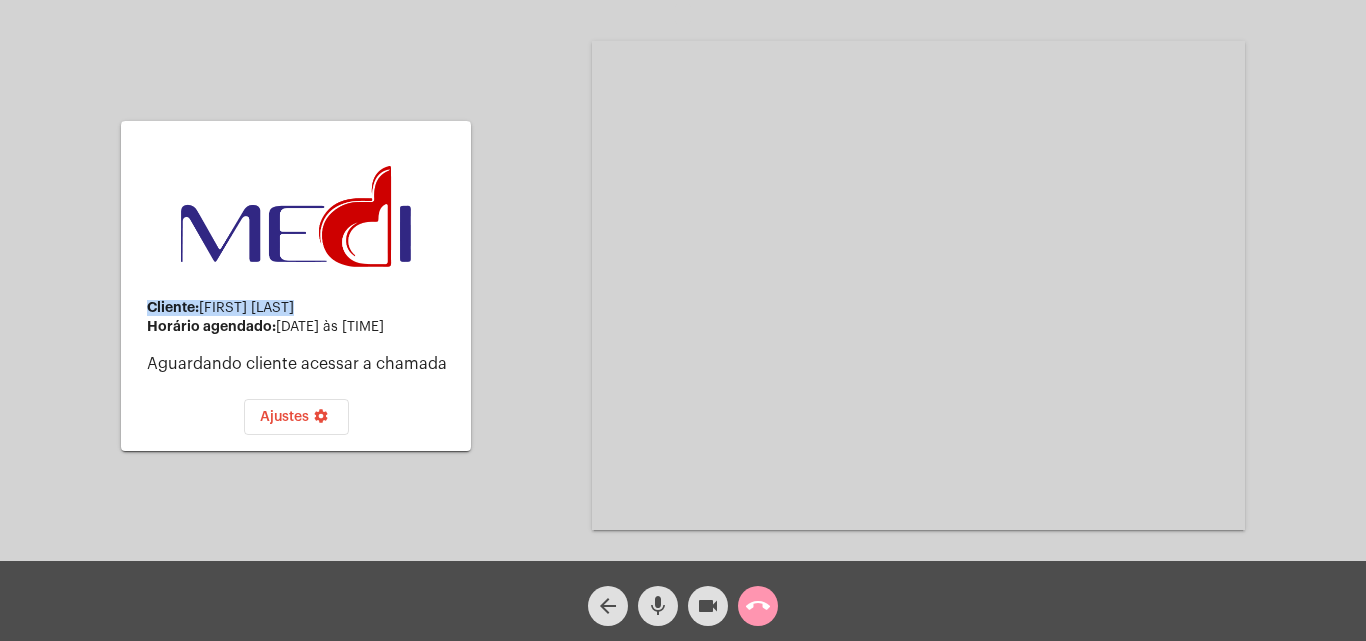 click on "Cliente:   Mara Beatriz Santana Lima" 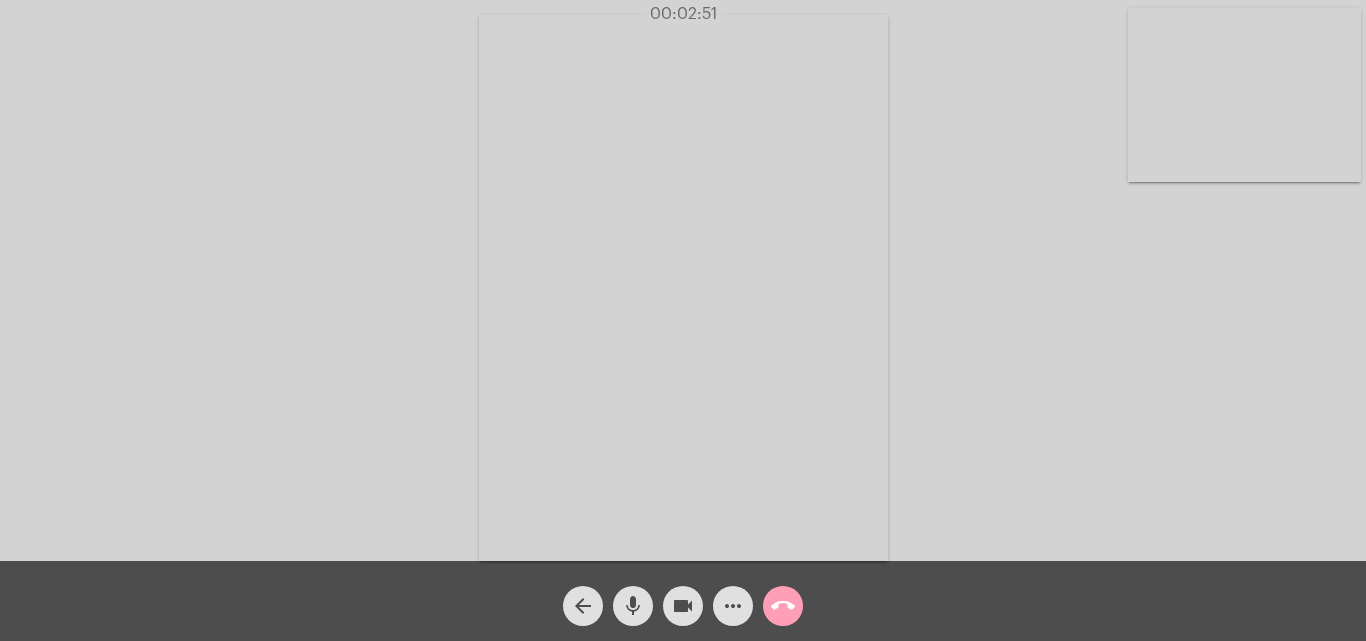 click on "call_end" 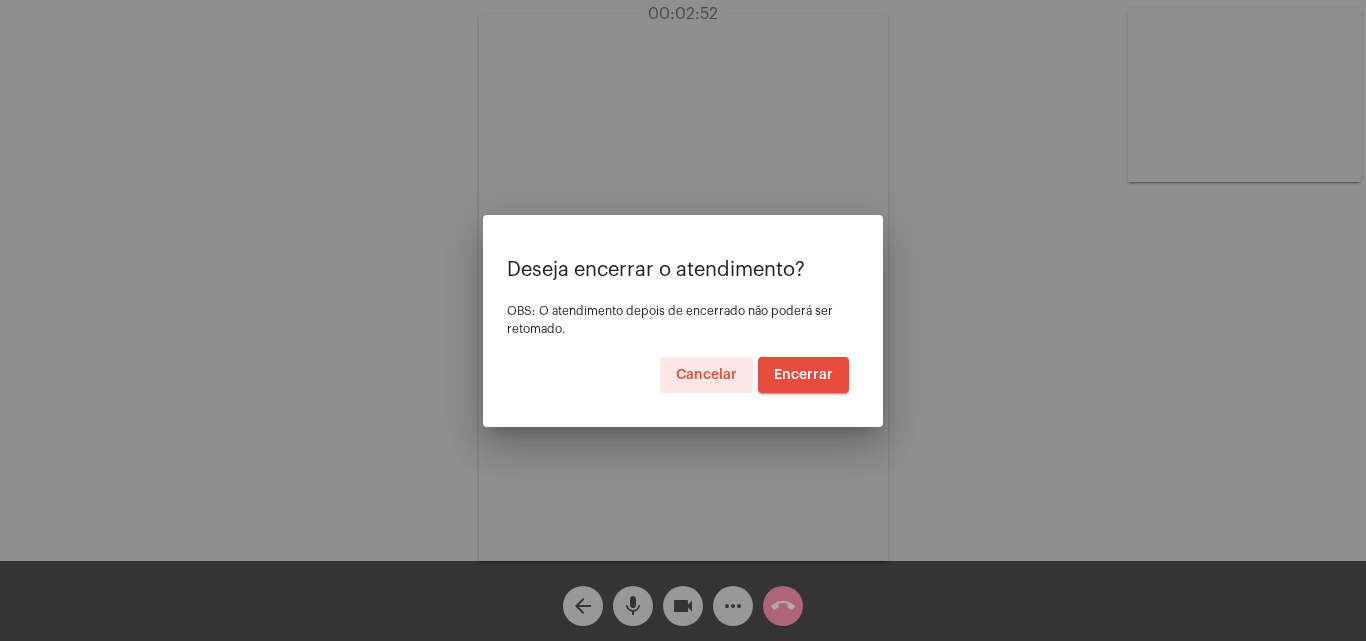 click on "Encerrar" at bounding box center [803, 375] 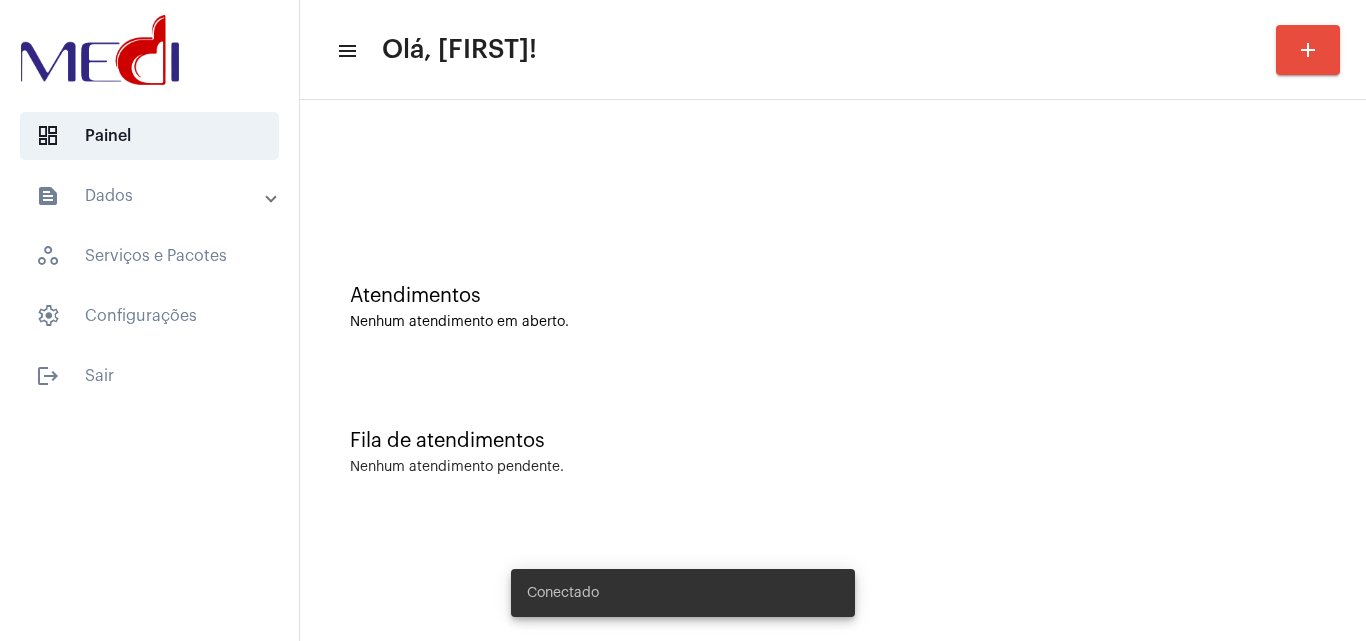 scroll, scrollTop: 0, scrollLeft: 0, axis: both 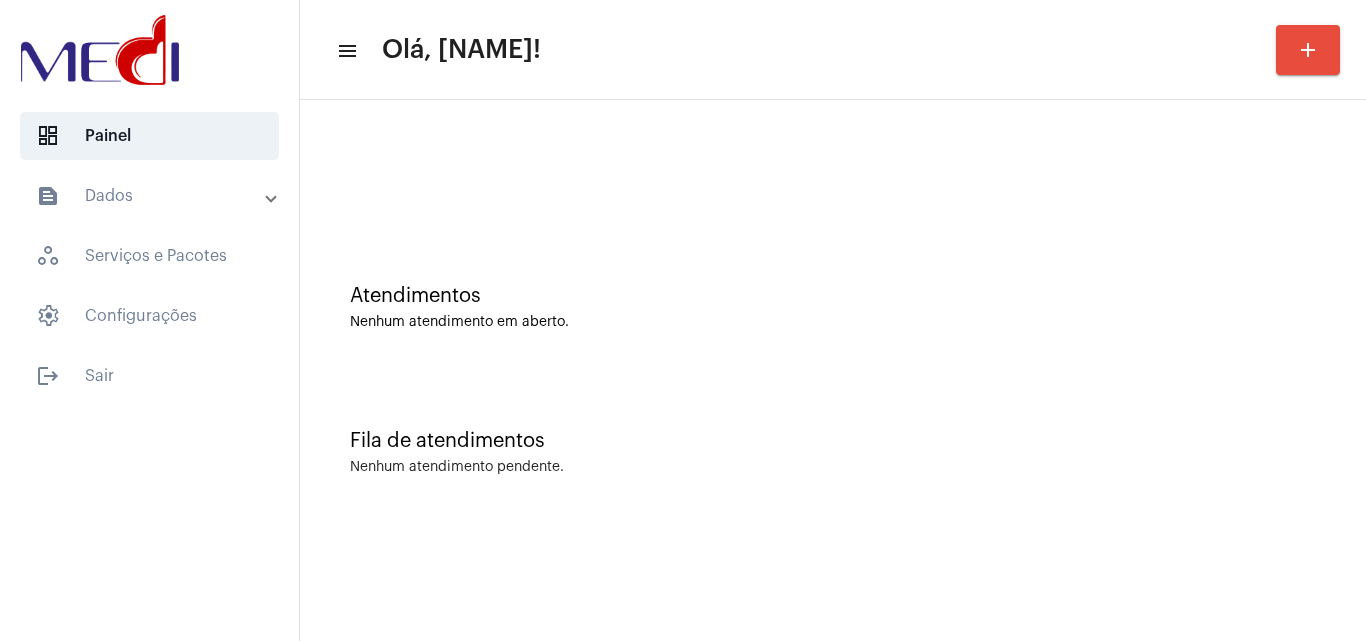 click on "Fila de atendimentos Nenhum atendimento pendente." 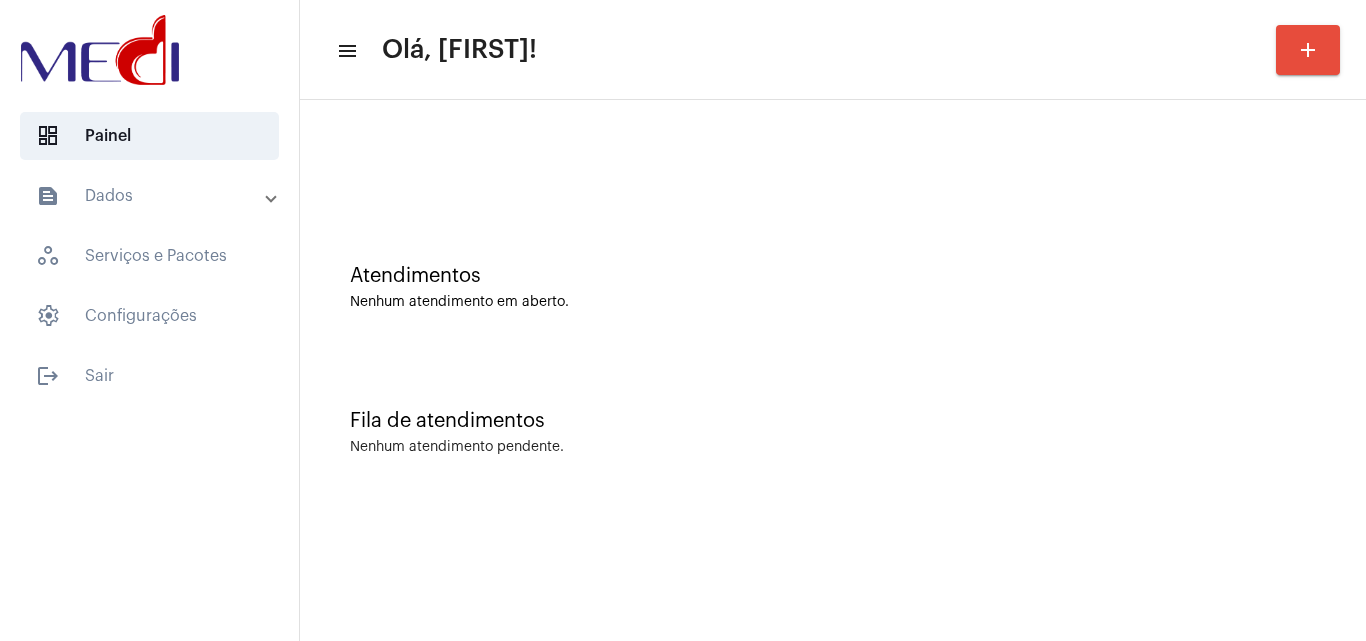 scroll, scrollTop: 0, scrollLeft: 0, axis: both 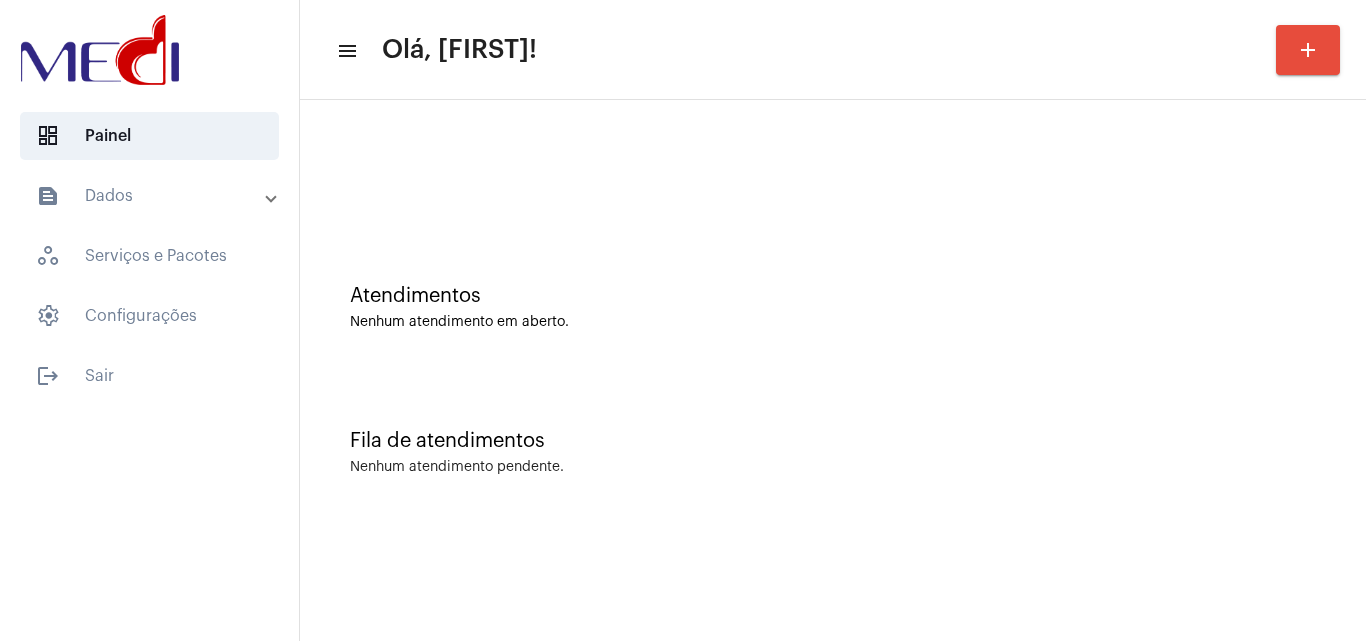 click on "Nenhum atendimento em aberto." 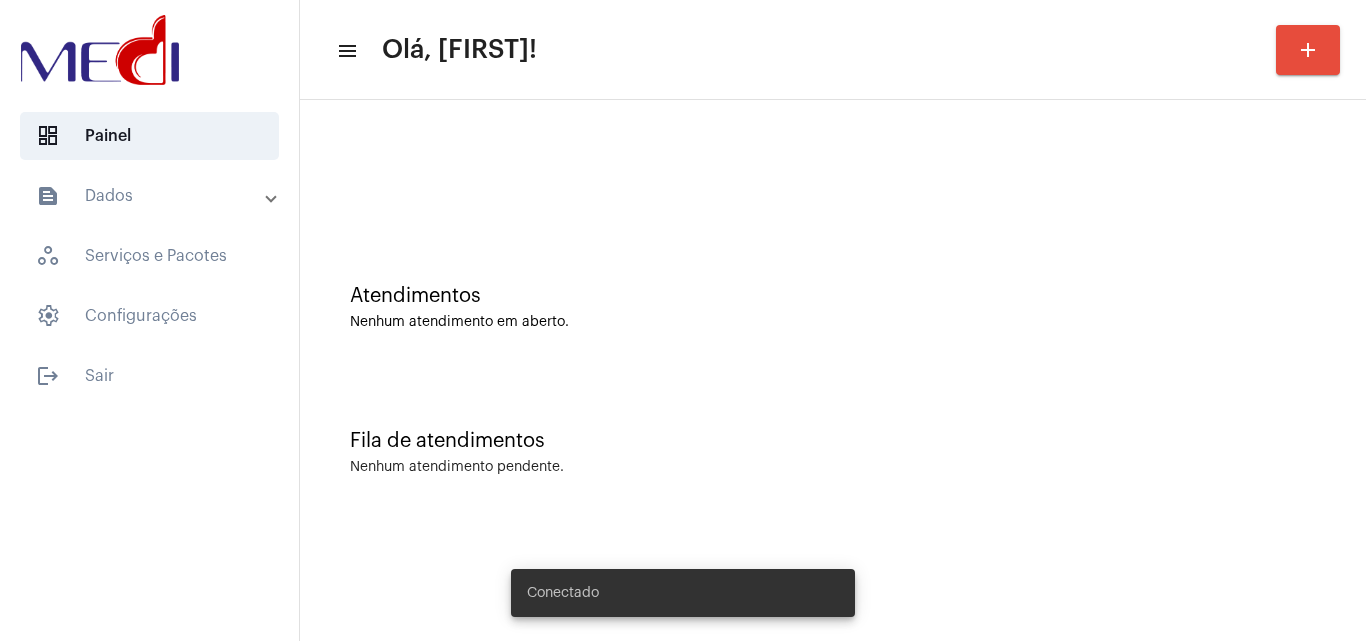 scroll, scrollTop: 0, scrollLeft: 0, axis: both 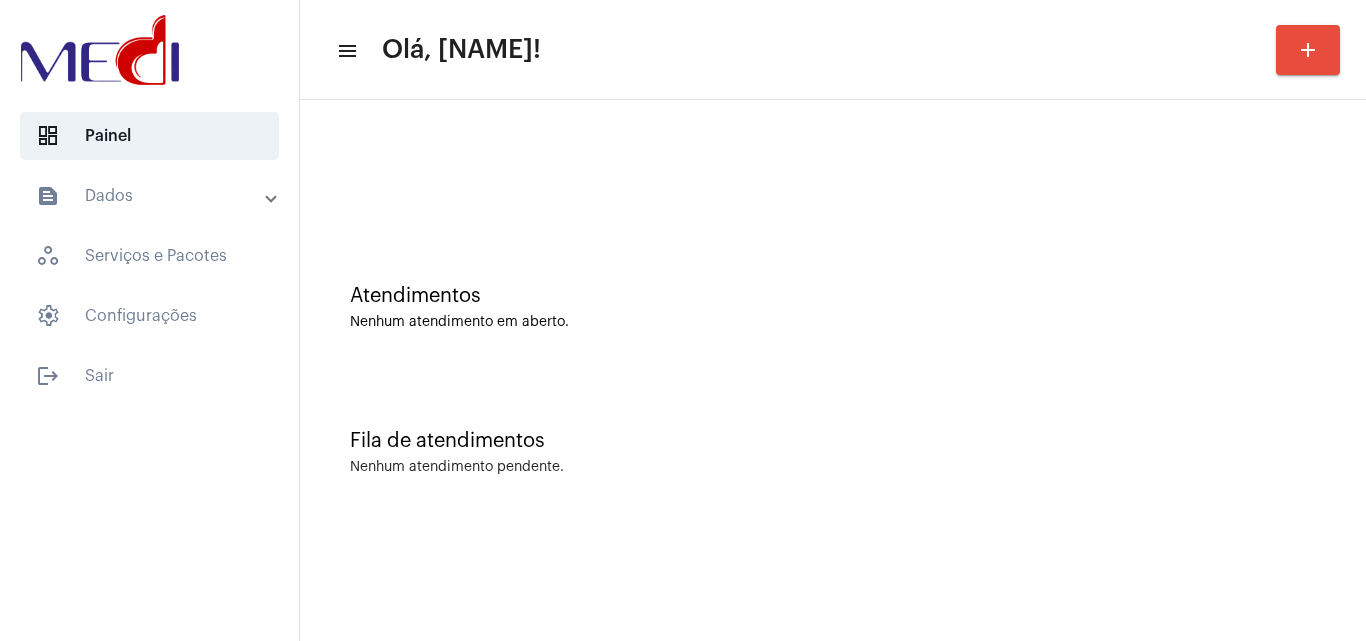 click on "menu Olá, Karen! add Atendimentos Nenhum atendimento em aberto. Fila de atendimentos Nenhum atendimento pendente." 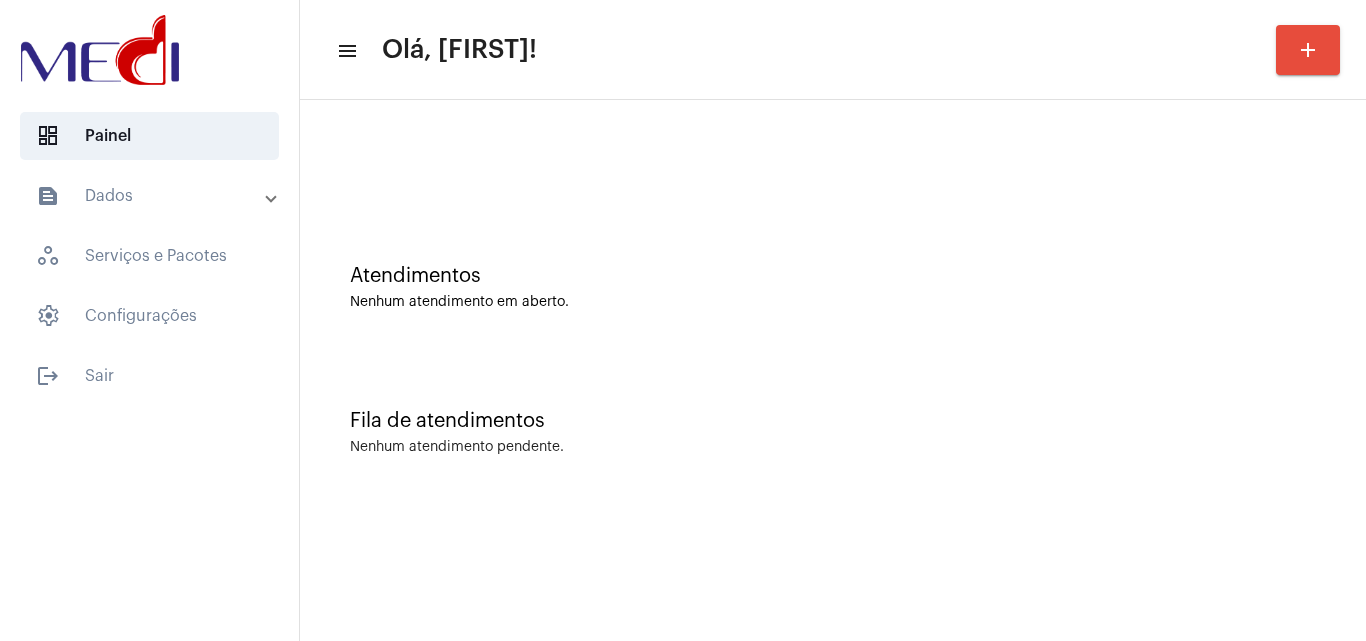 scroll, scrollTop: 0, scrollLeft: 0, axis: both 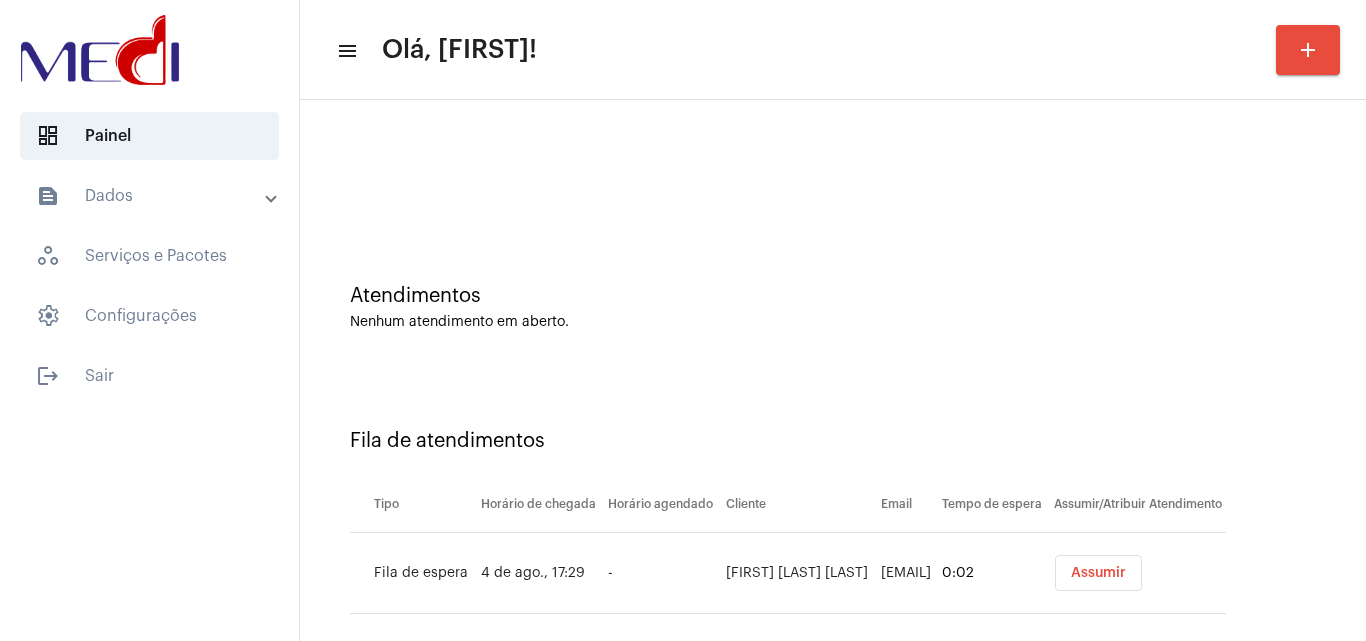 click on "Assumir" at bounding box center [1098, 573] 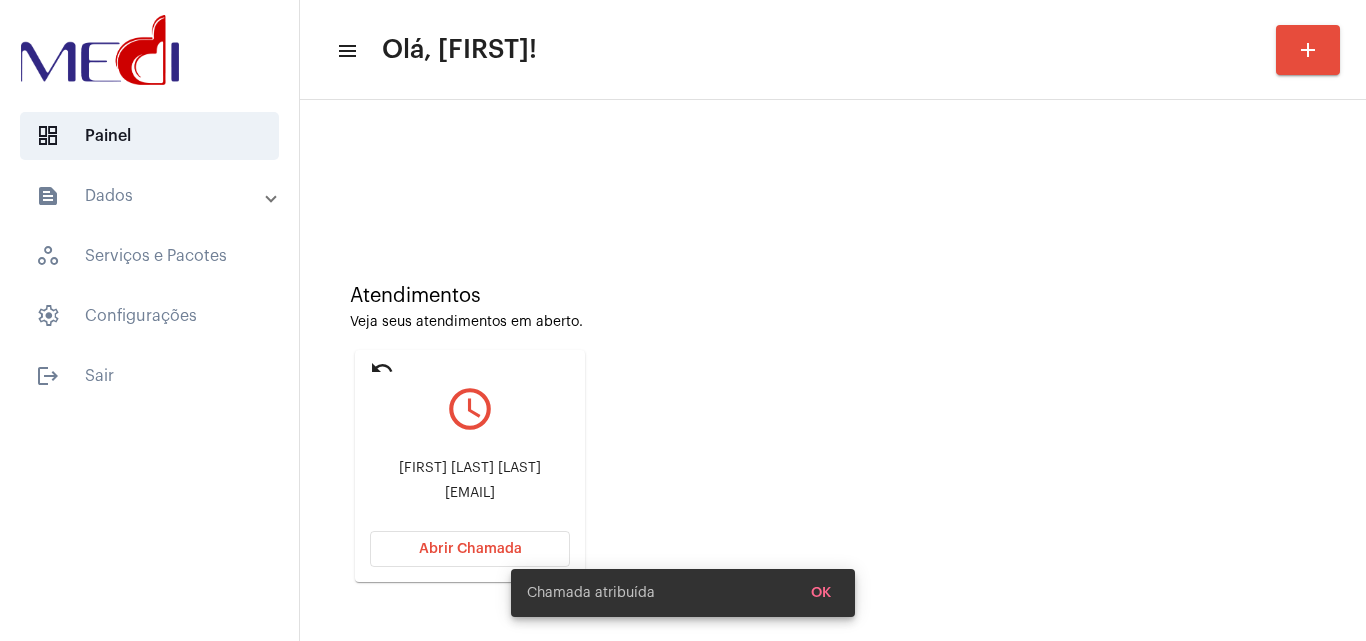 click on "Mariliadarlylourenco2008@gmail.com" 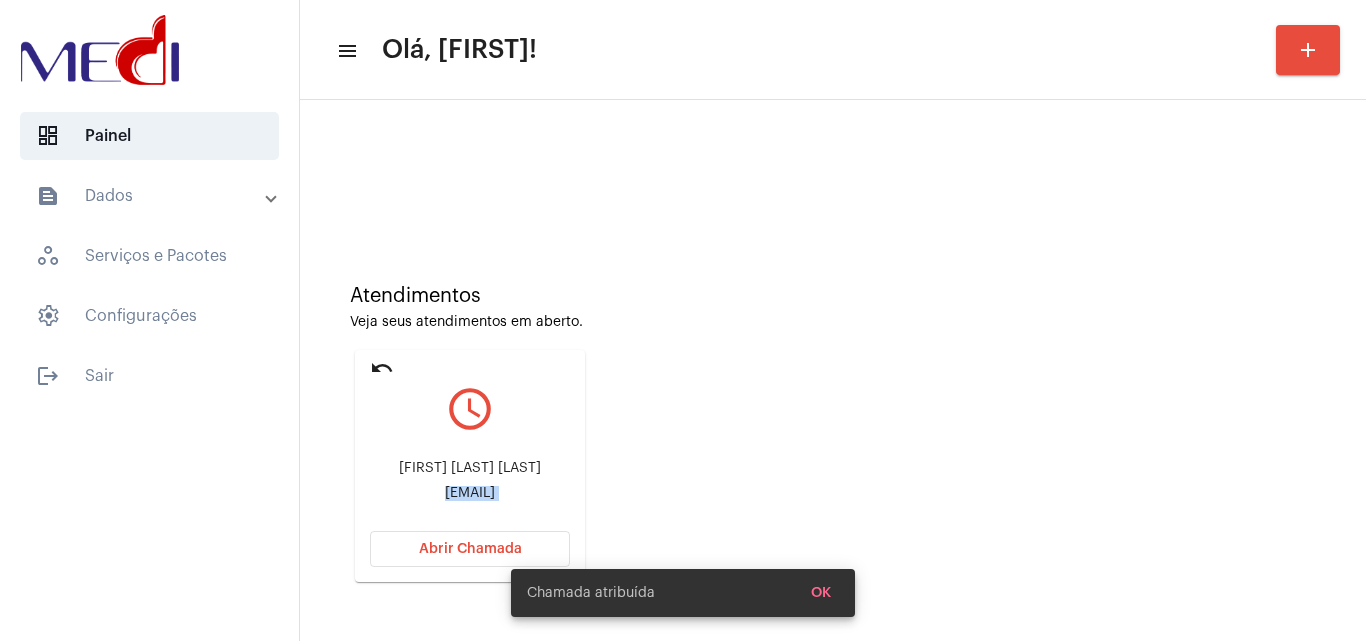 click on "Mariliadarlylourenco2008@gmail.com" 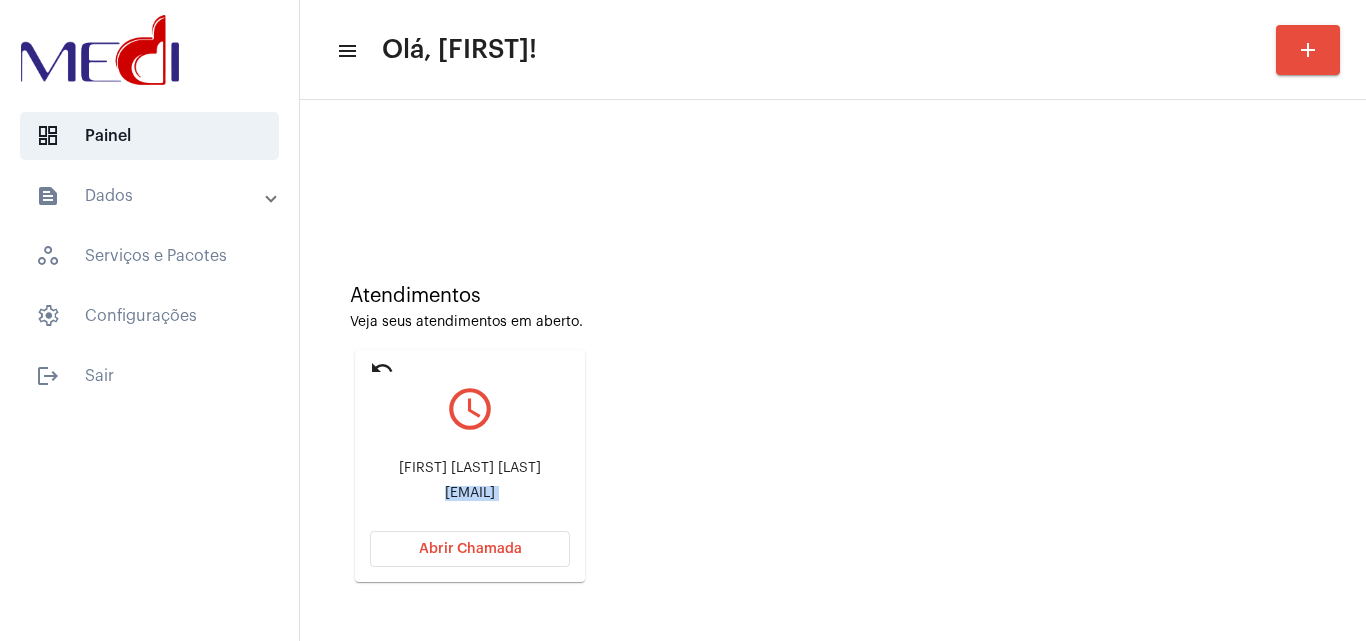 copy on "Mariliadarlylourenco2008@gmail.com Abrir Chamada" 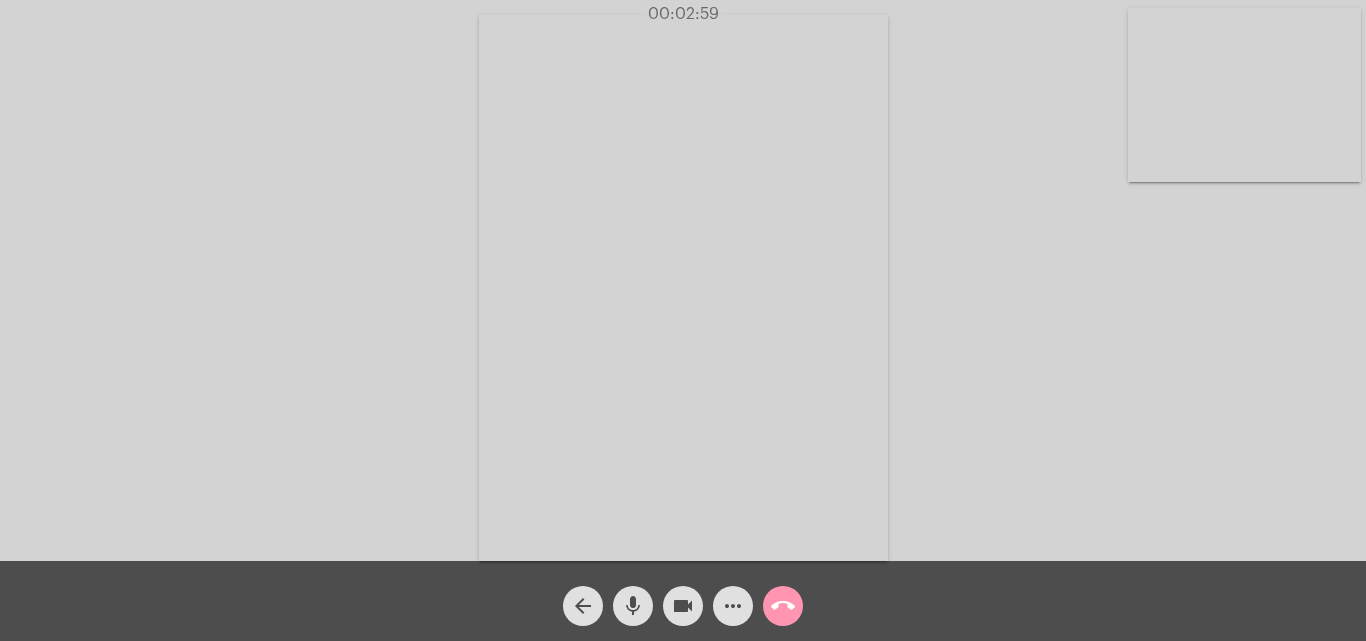 click on "call_end" 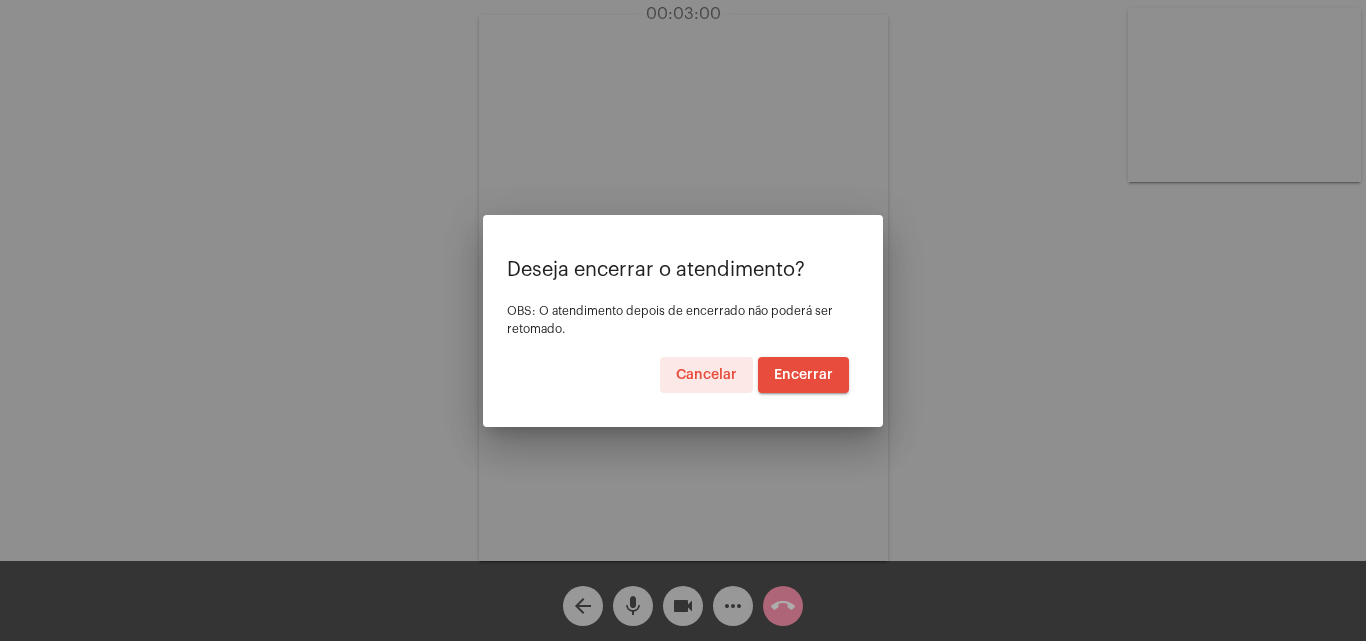 click on "Encerrar" at bounding box center (803, 375) 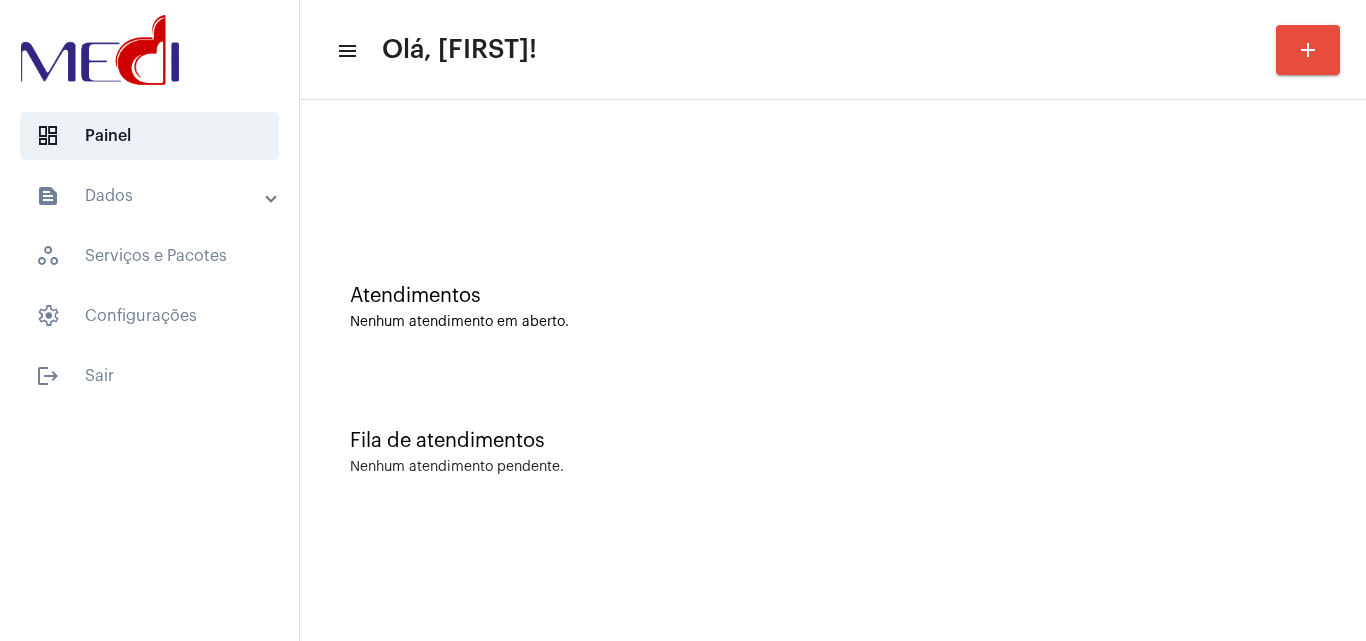 scroll, scrollTop: 0, scrollLeft: 0, axis: both 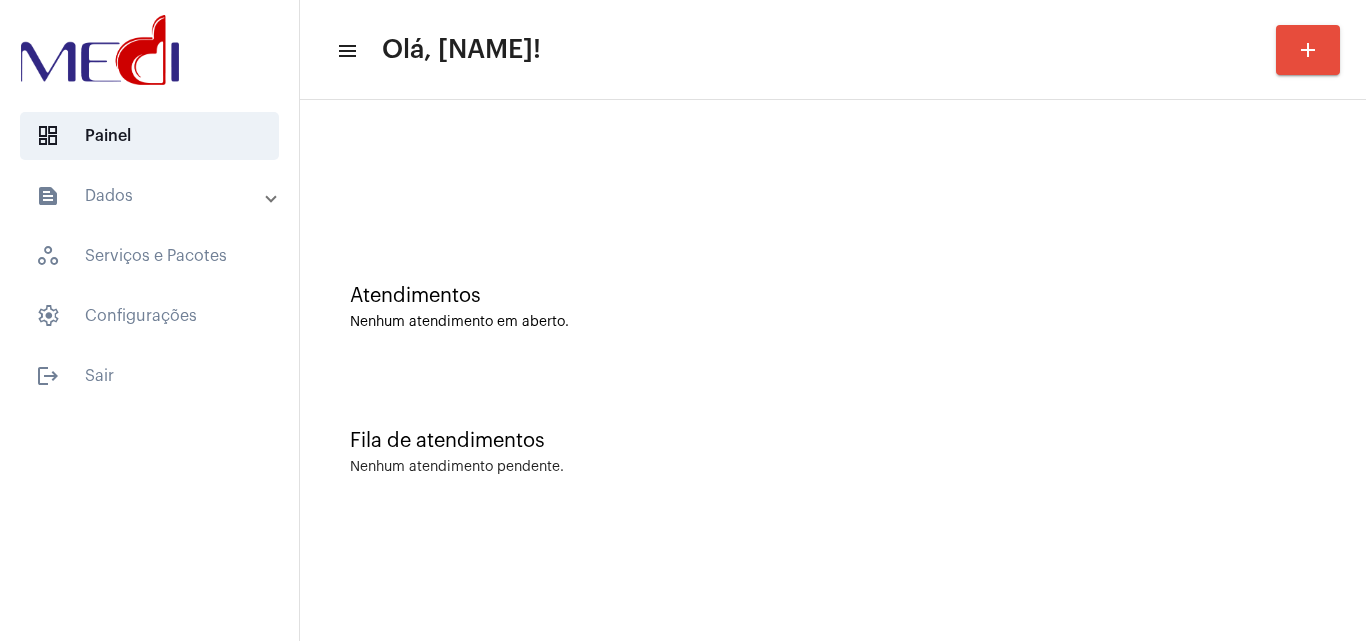 click on "Atendimentos Nenhum atendimento em aberto." 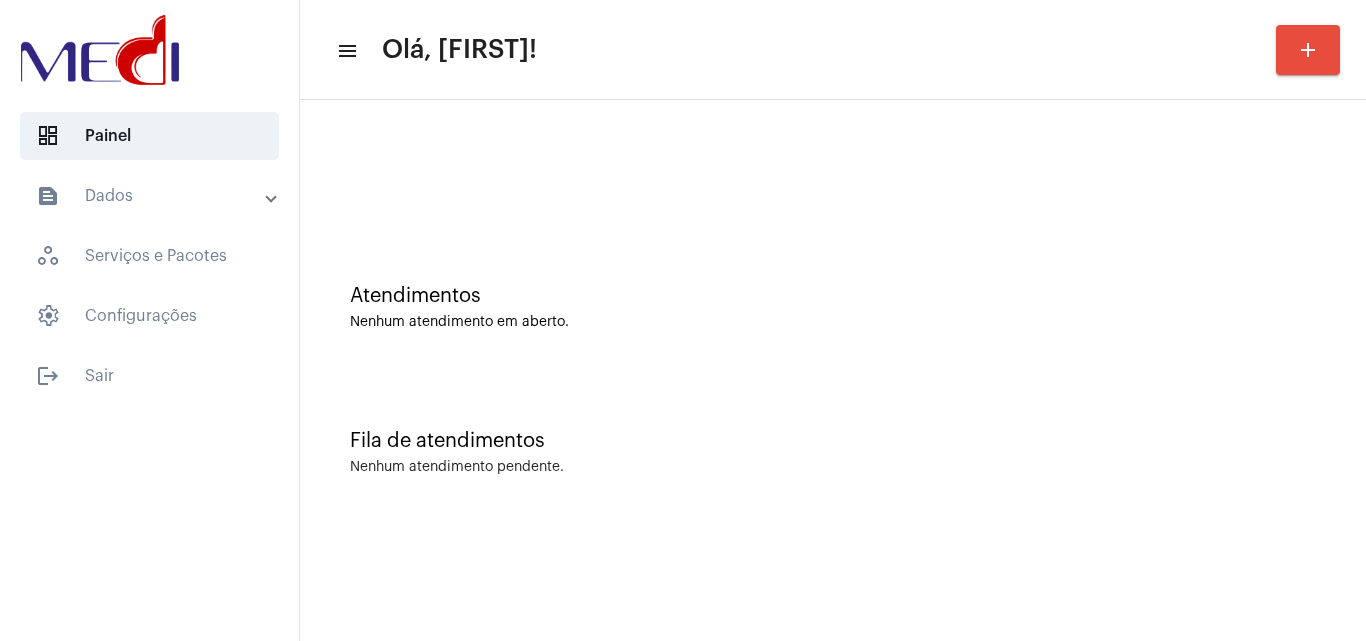 scroll, scrollTop: 0, scrollLeft: 0, axis: both 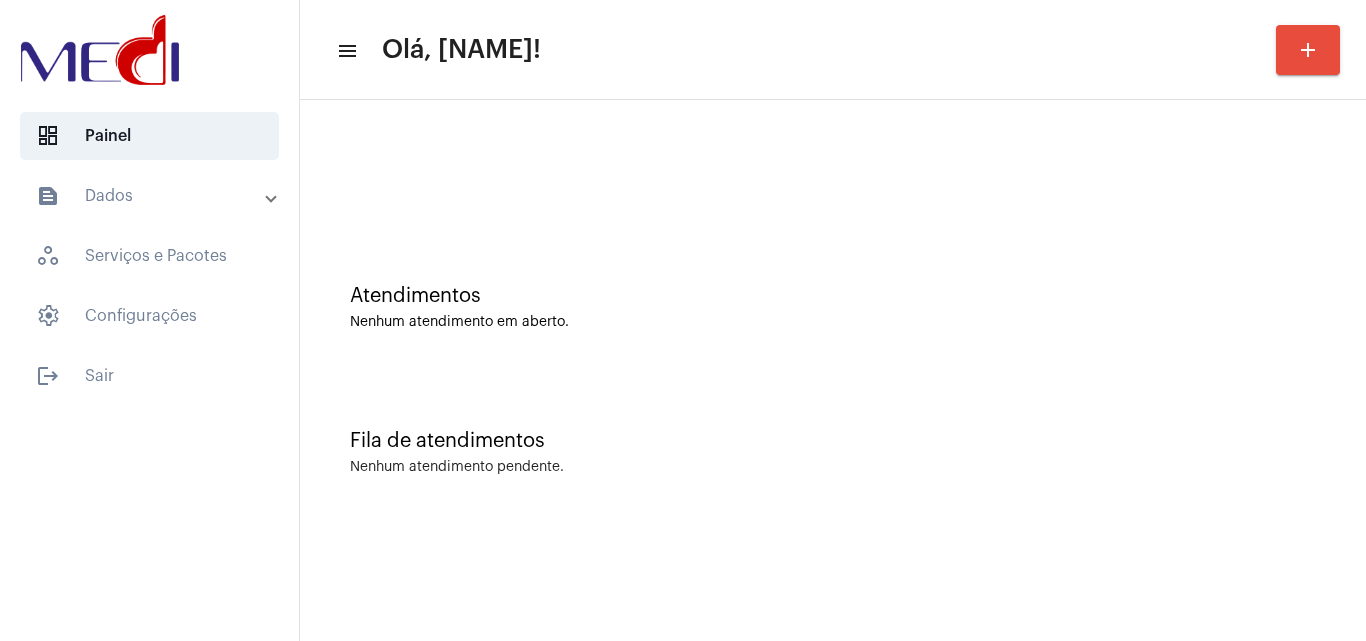 click on "Fila de atendimentos Nenhum atendimento pendente." 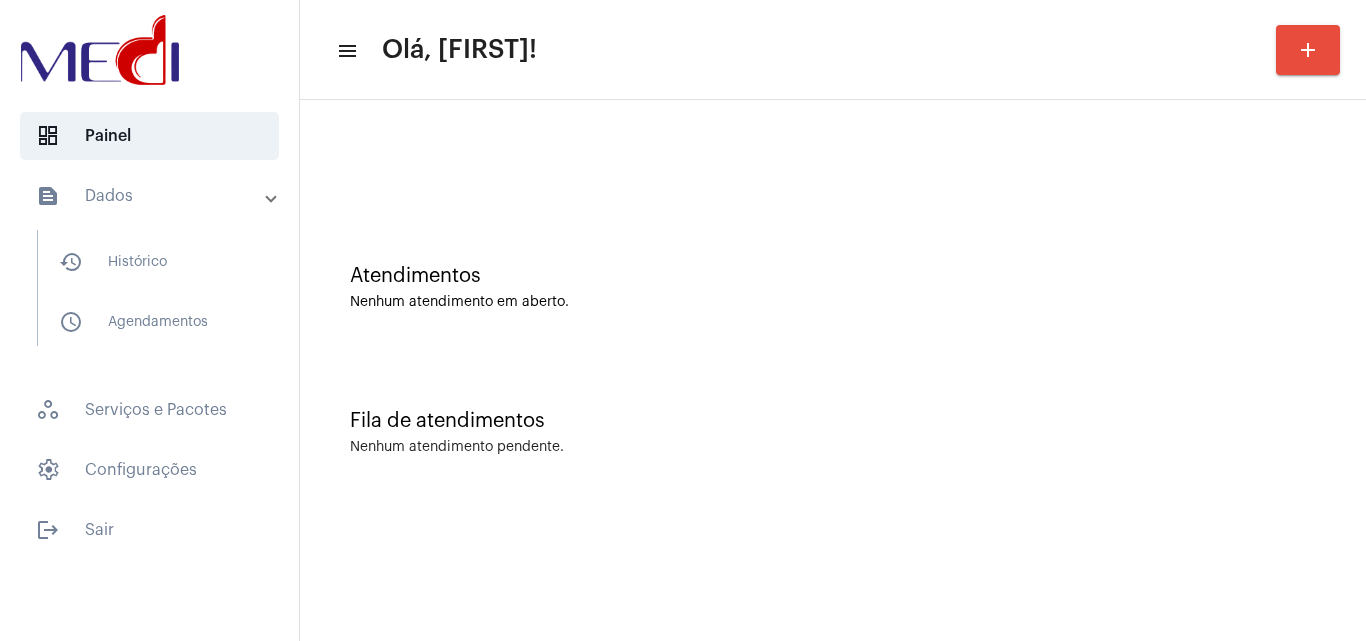 scroll, scrollTop: 0, scrollLeft: 0, axis: both 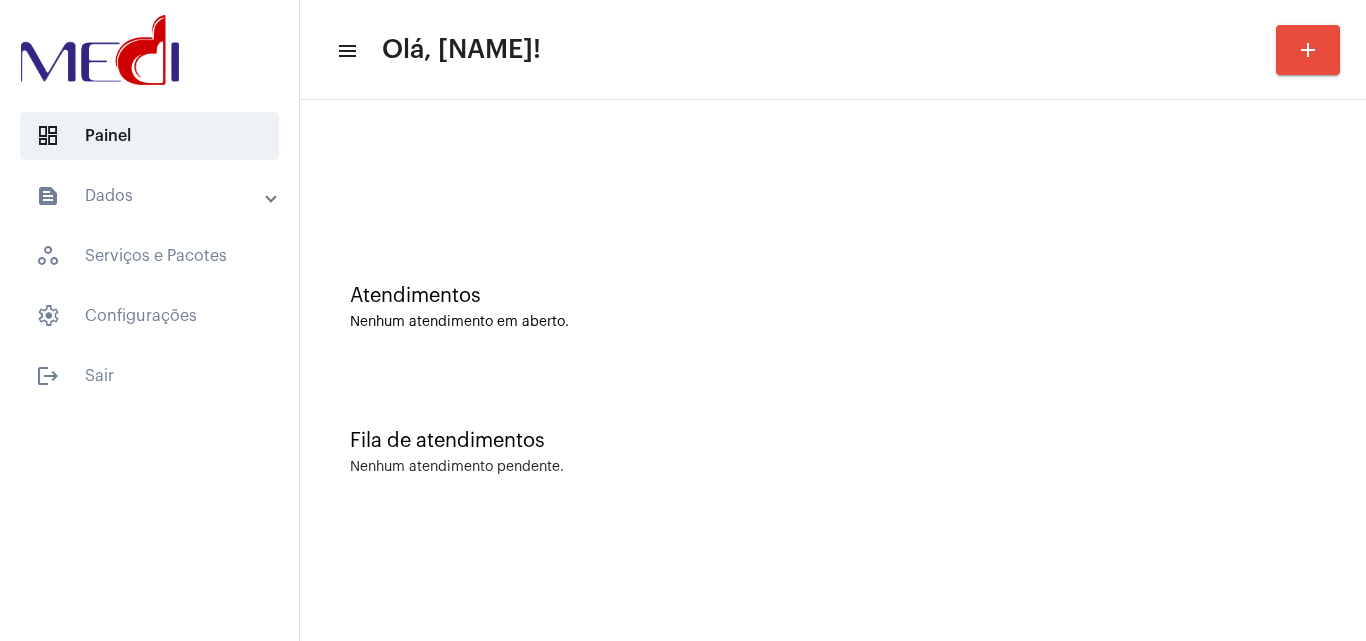 click on "Atendimentos Nenhum atendimento em aberto." 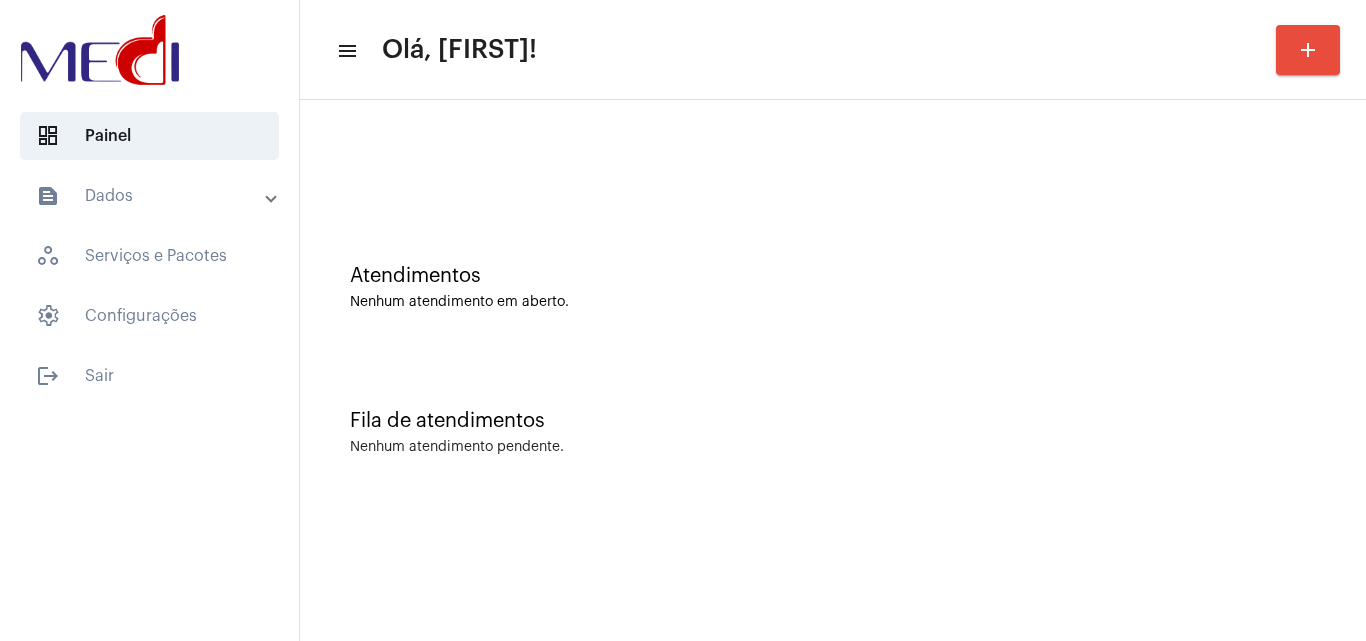 scroll, scrollTop: 0, scrollLeft: 0, axis: both 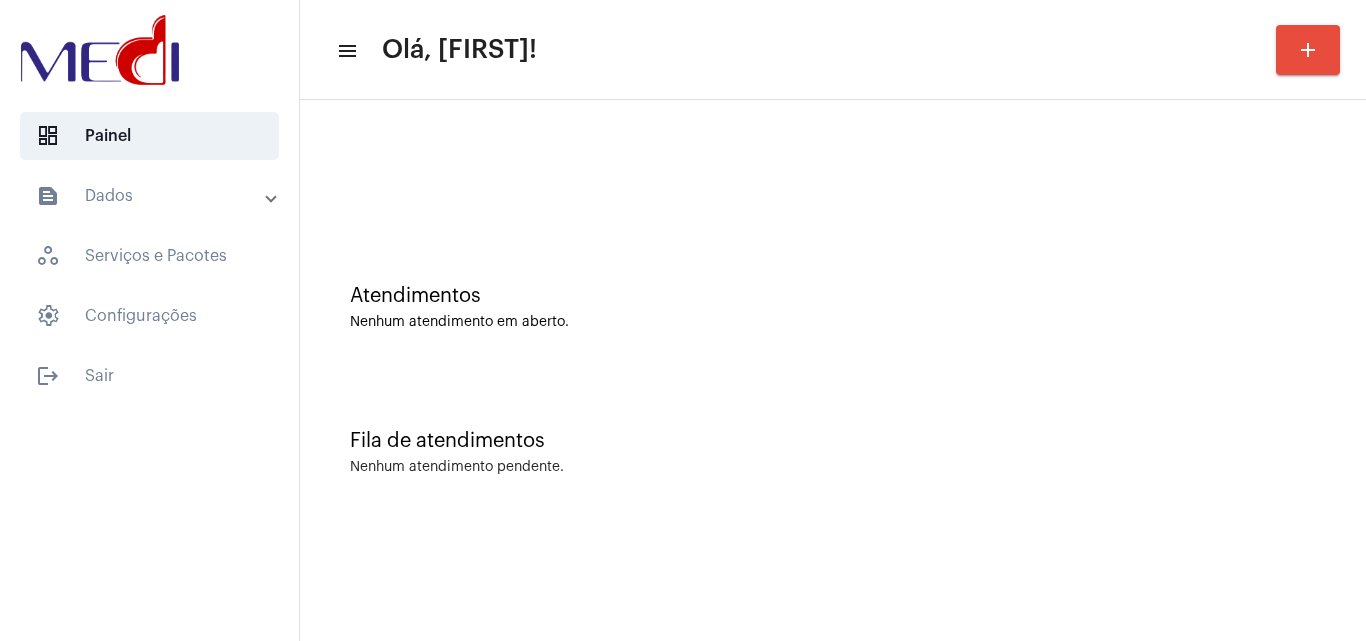 click on "Fila de atendimentos Nenhum atendimento pendente." 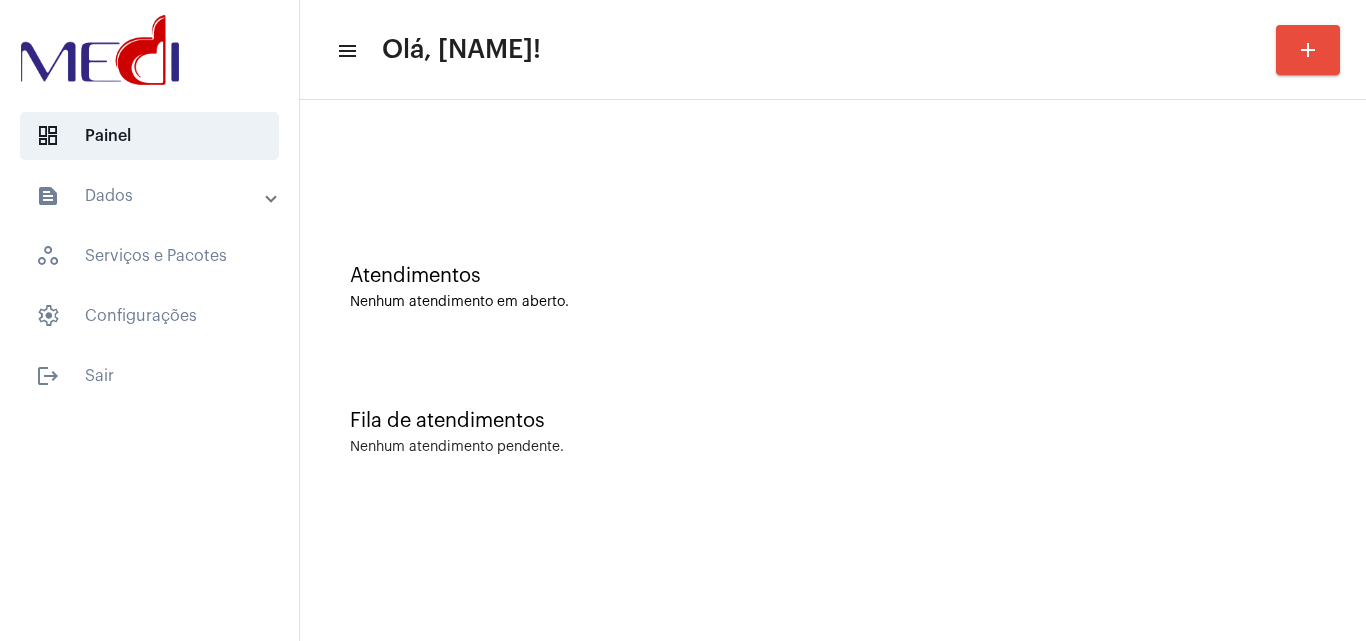 scroll, scrollTop: 0, scrollLeft: 0, axis: both 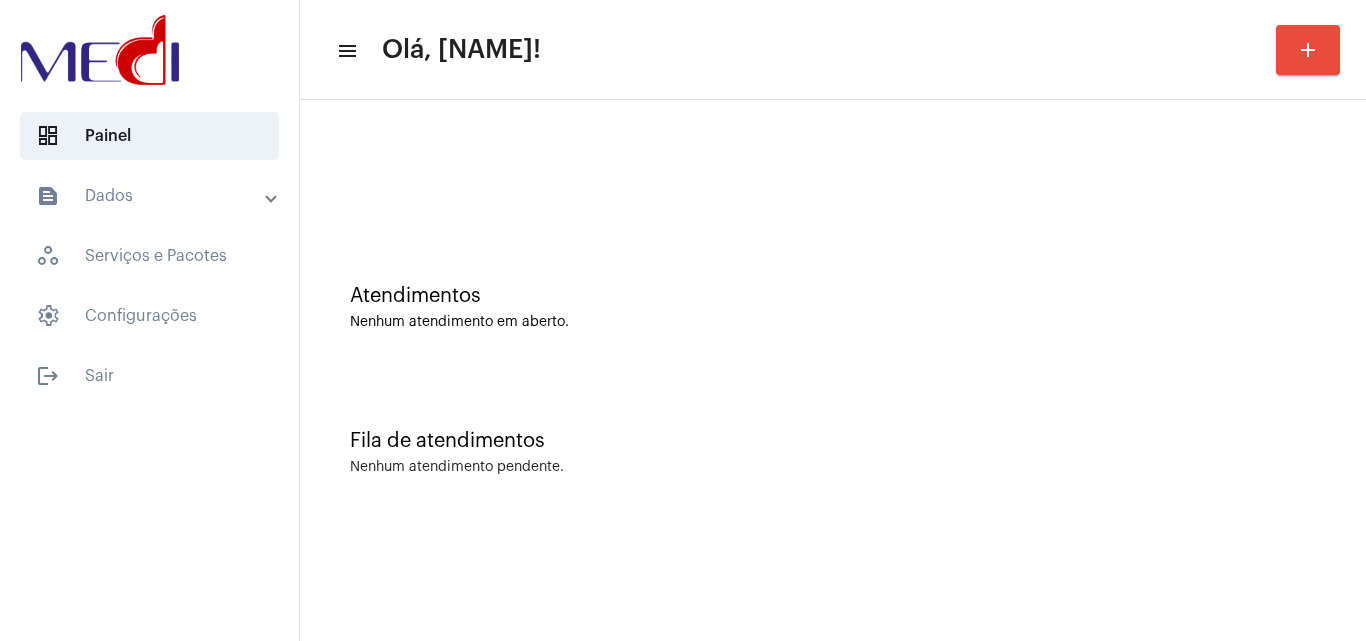 click on "Fila de atendimentos Nenhum atendimento pendente." 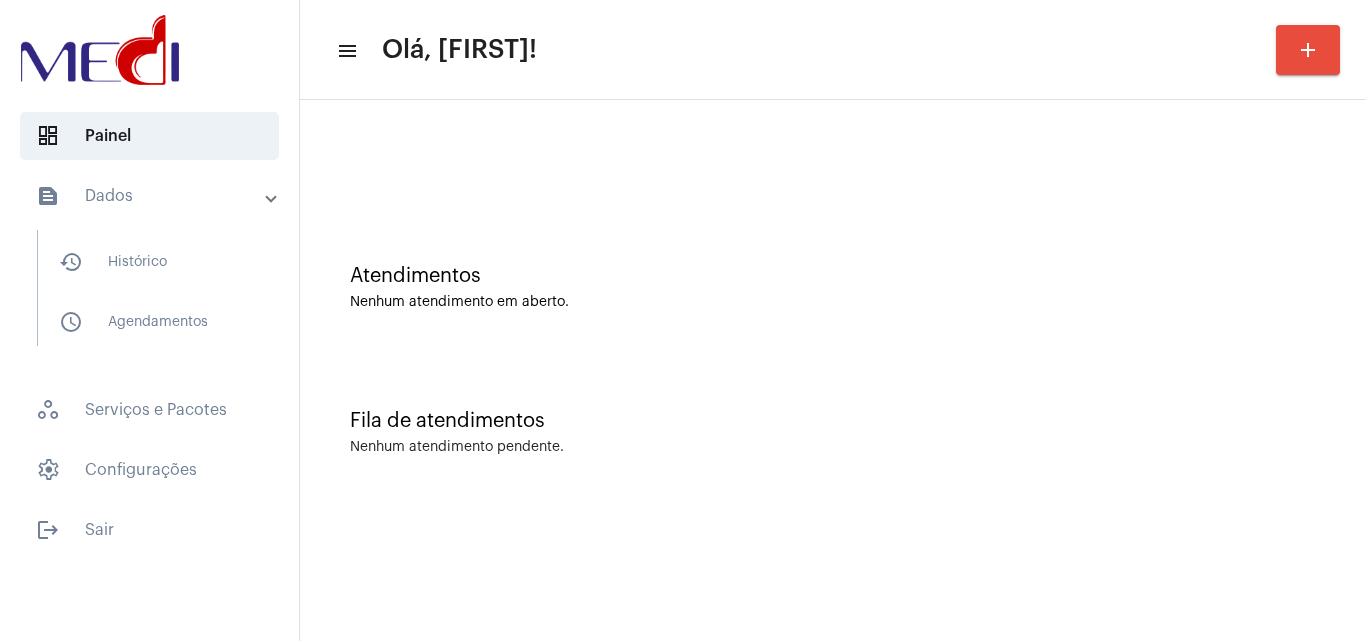 scroll, scrollTop: 0, scrollLeft: 0, axis: both 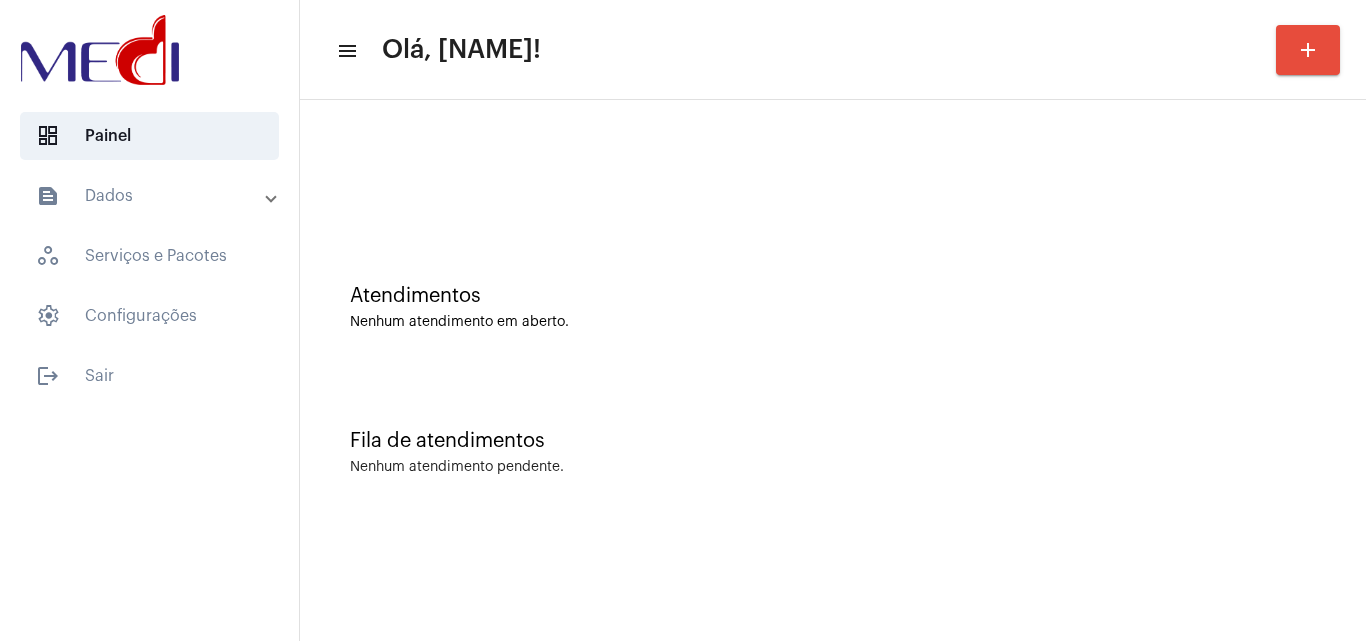 click on "Fila de atendimentos Nenhum atendimento pendente." 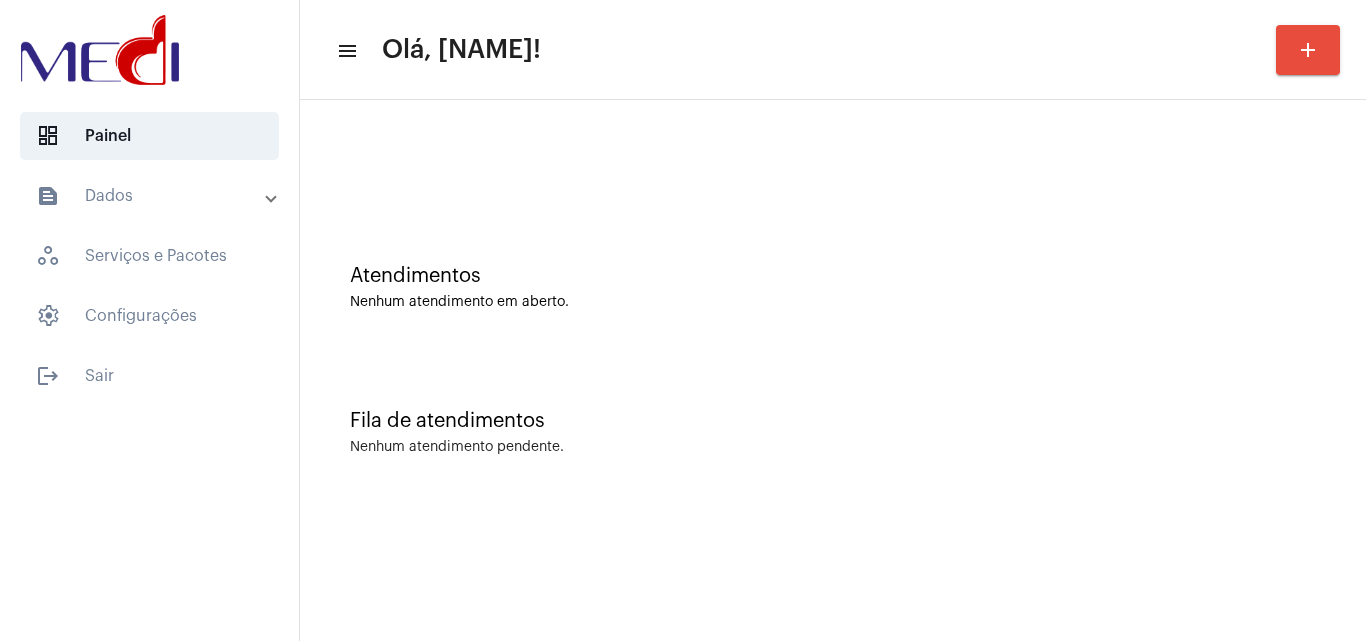 scroll, scrollTop: 0, scrollLeft: 0, axis: both 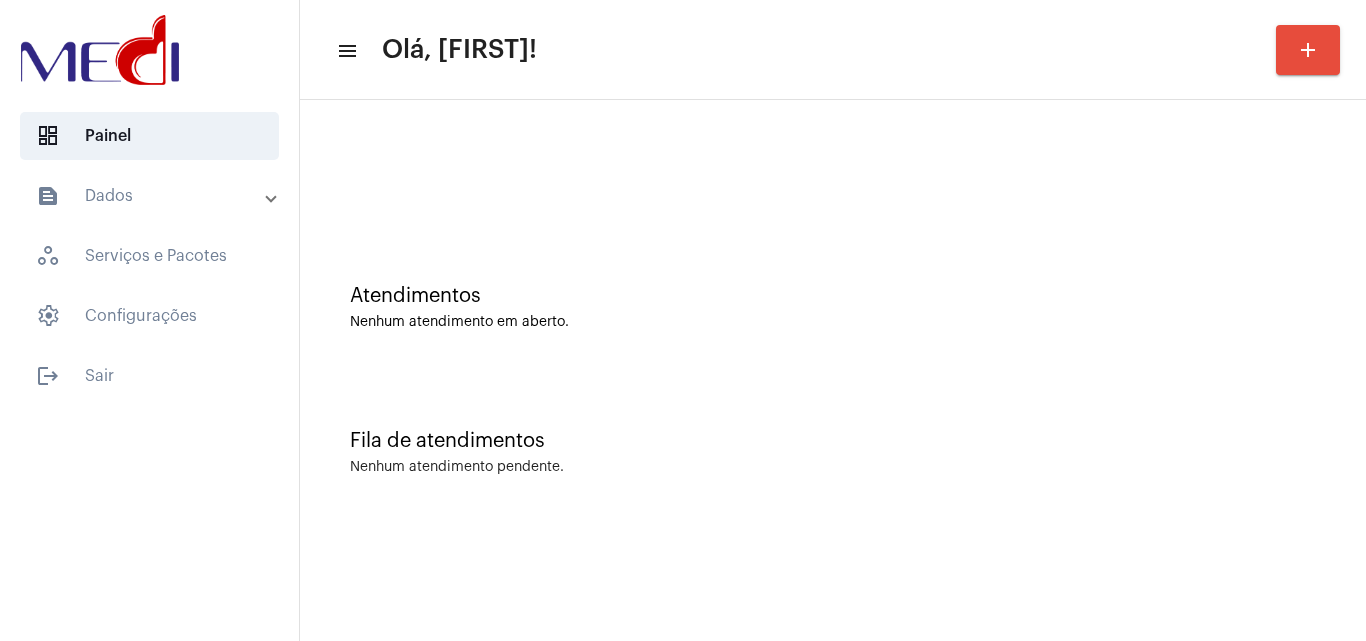 click on "Atendimentos Nenhum atendimento em aberto." 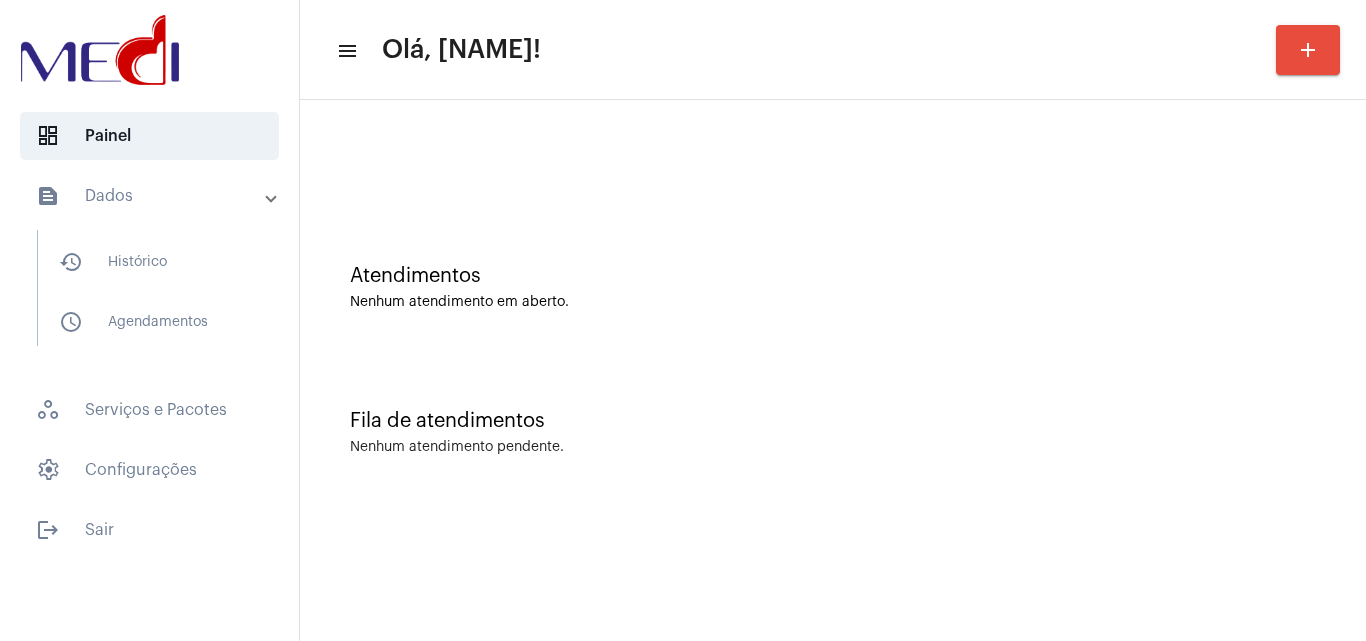 scroll, scrollTop: 0, scrollLeft: 0, axis: both 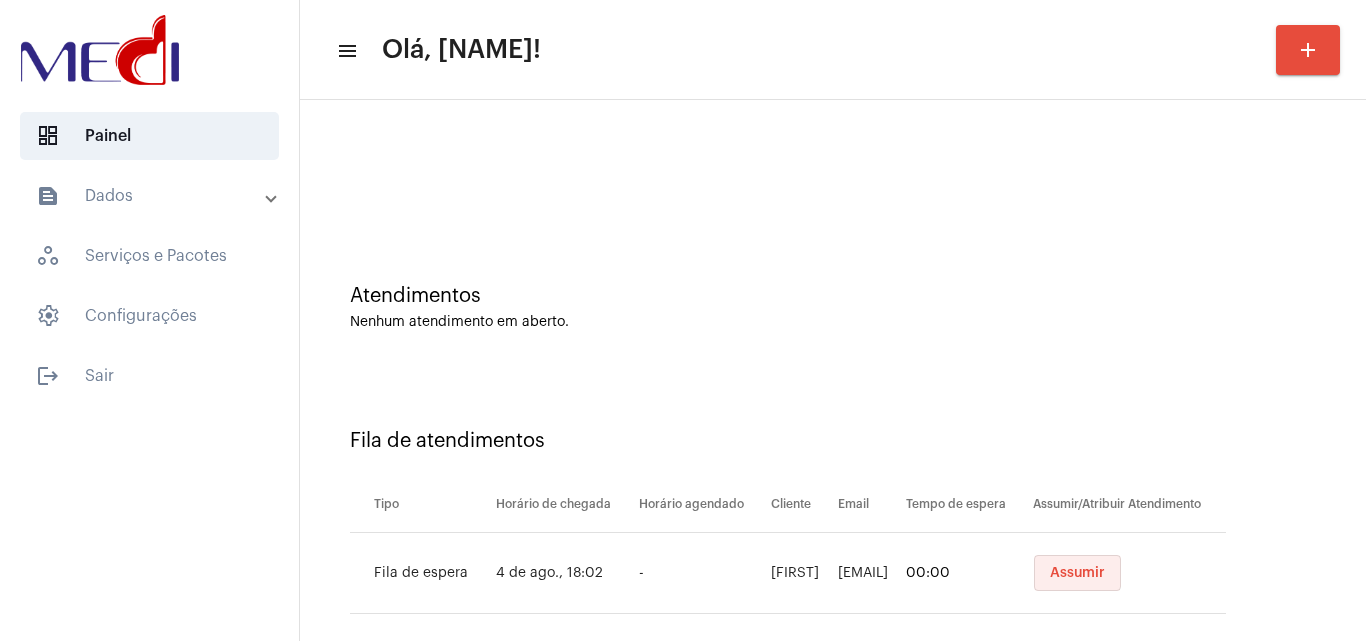 click on "Assumir" at bounding box center [1077, 573] 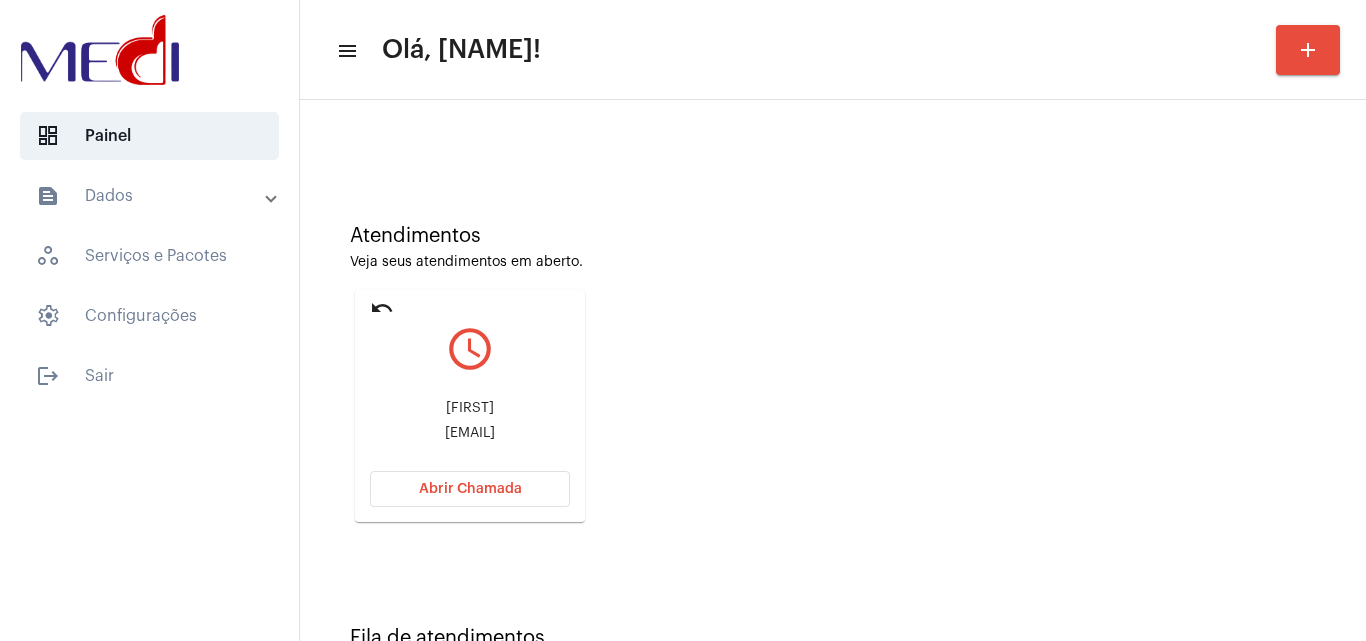 scroll, scrollTop: 141, scrollLeft: 0, axis: vertical 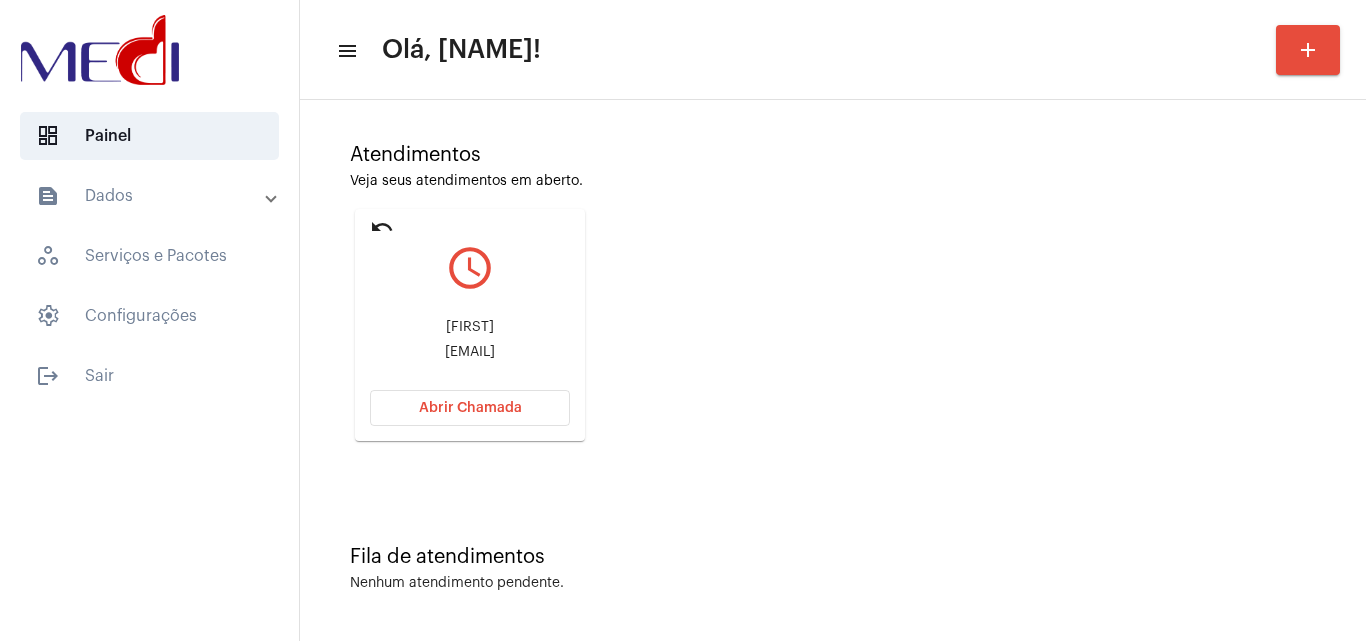click on "elizamendonca2008@gmail.com" 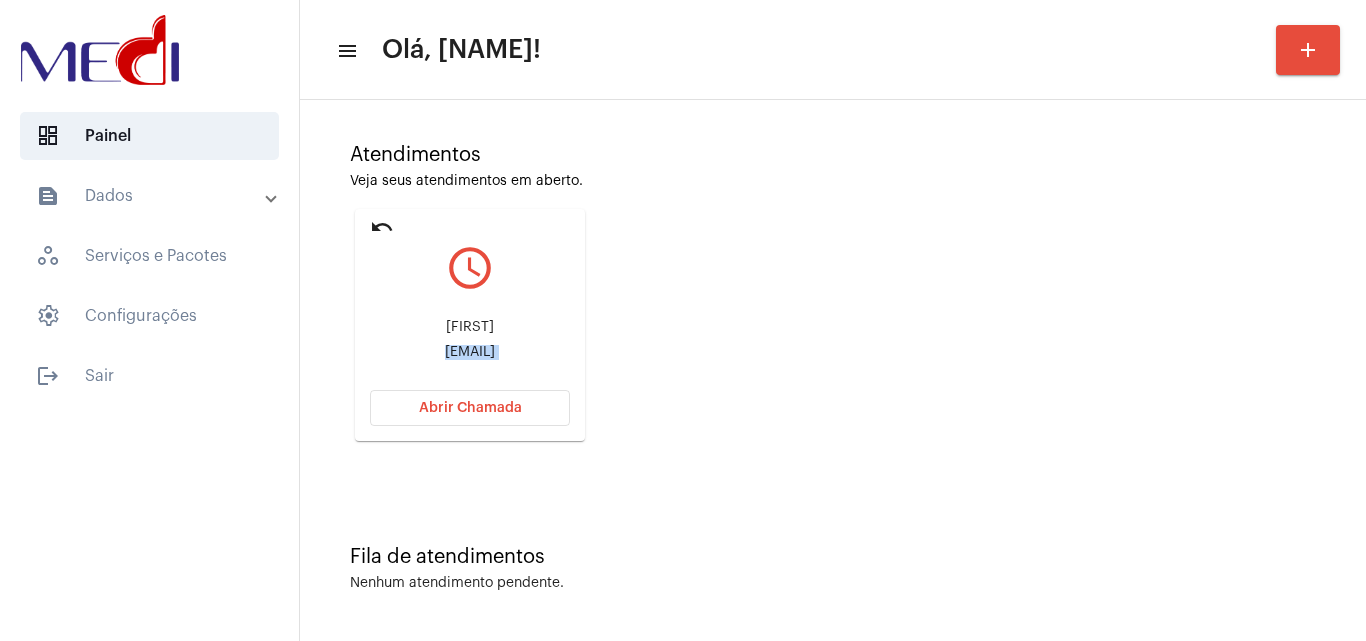 click on "elizamendonca2008@gmail.com" 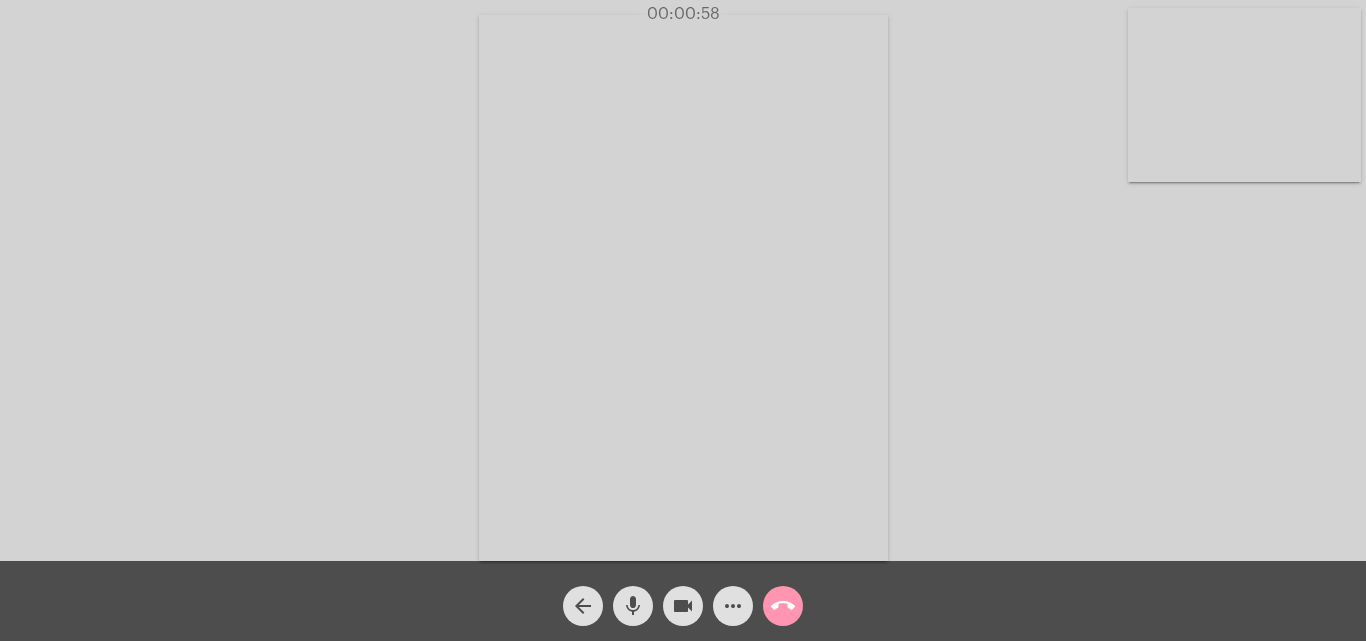click on "videocam" 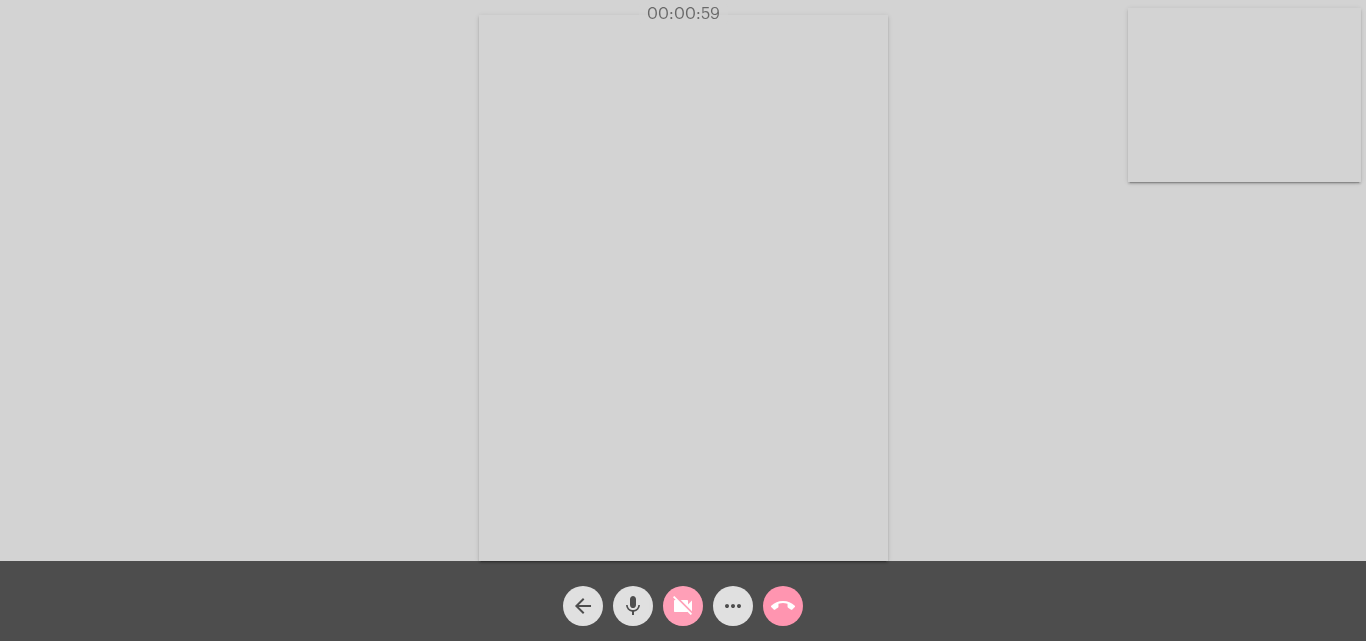 click on "videocam_off" 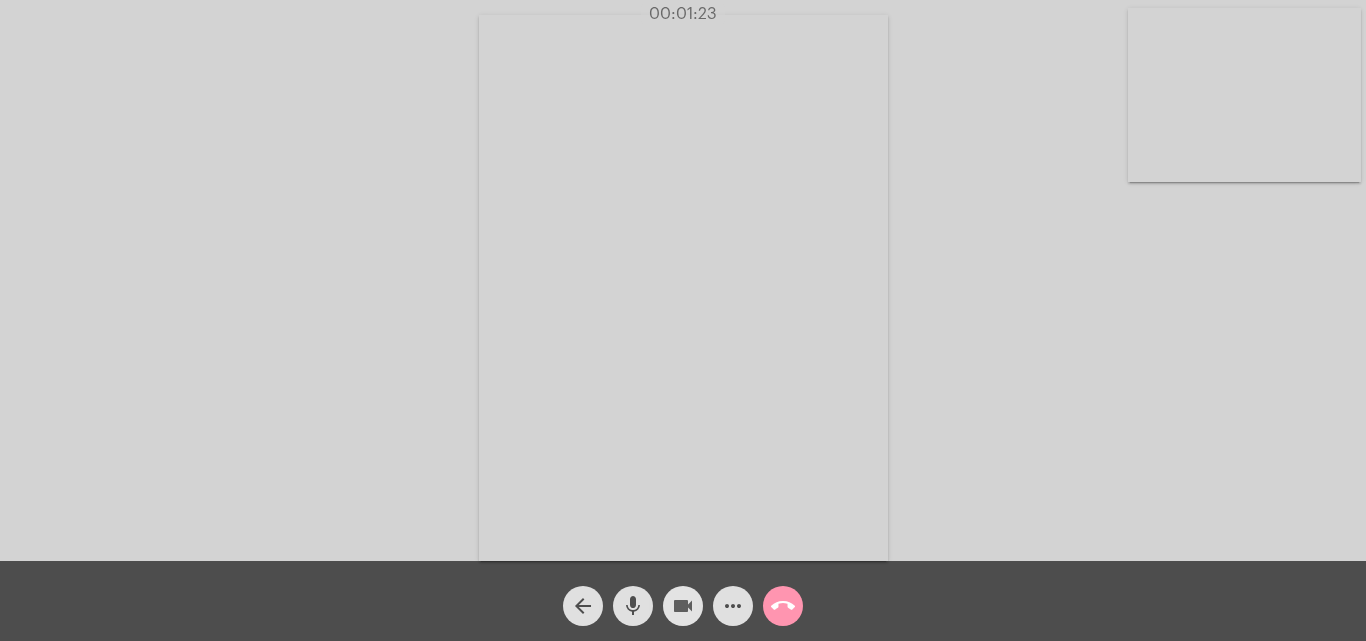 click on "videocam" 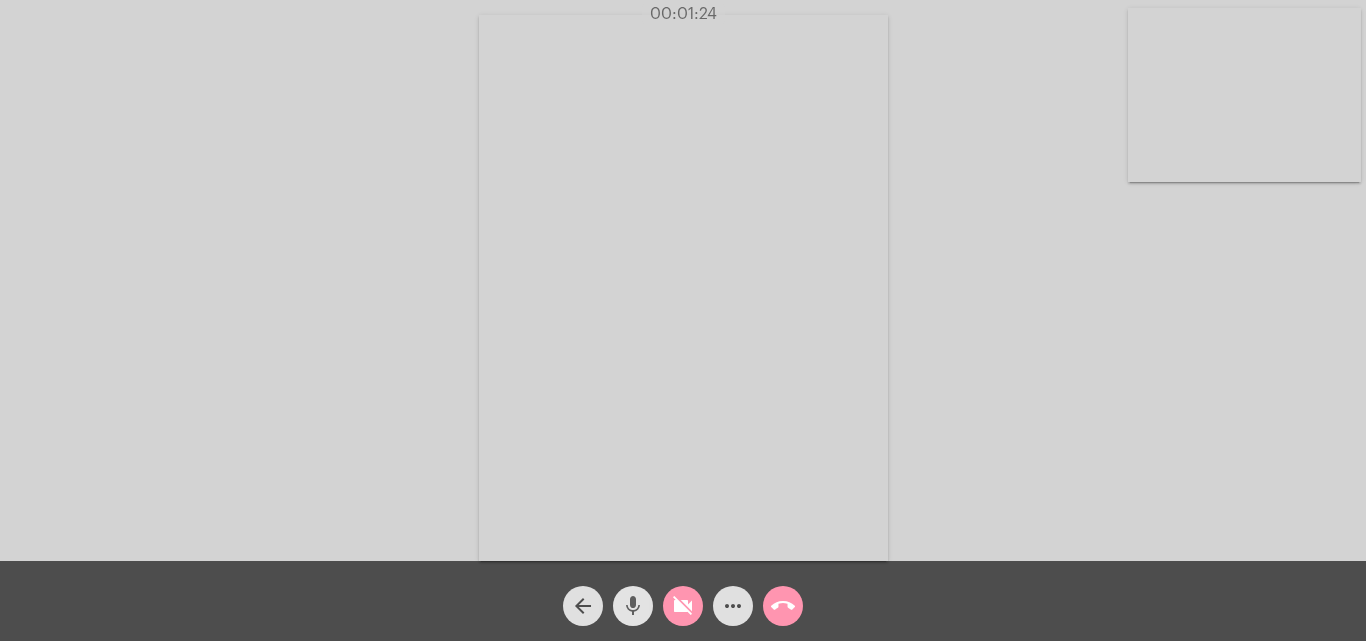 click on "mic" 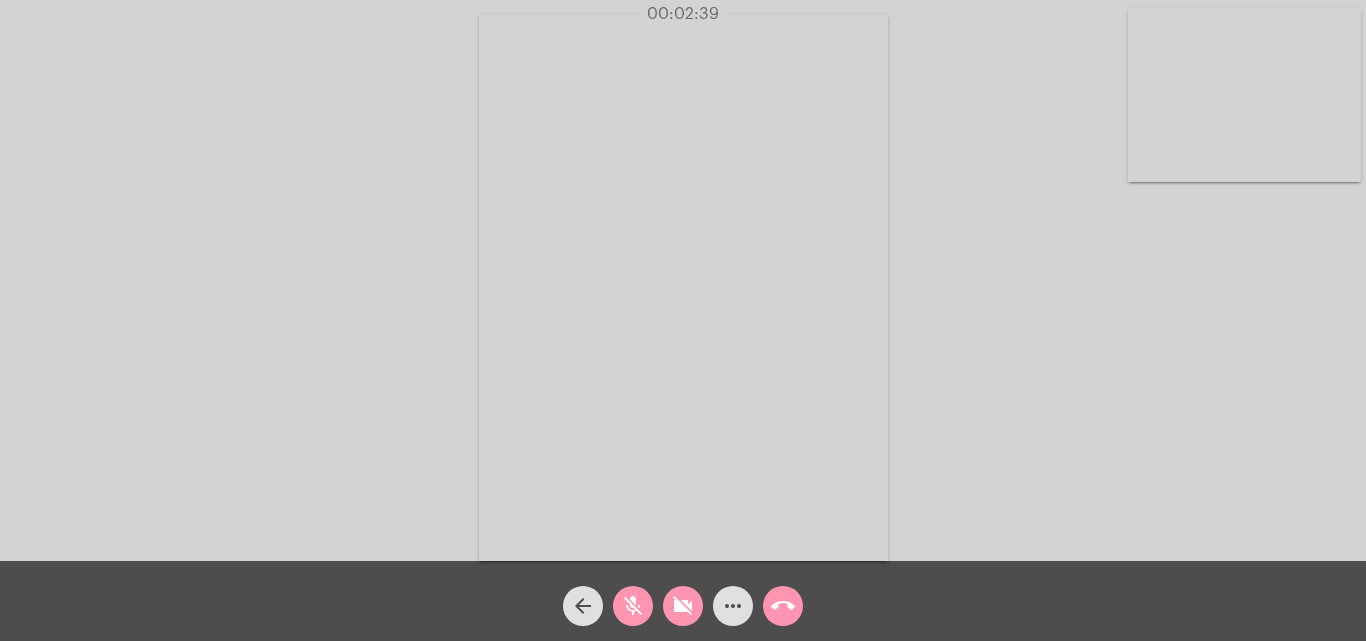 click on "videocam_off" 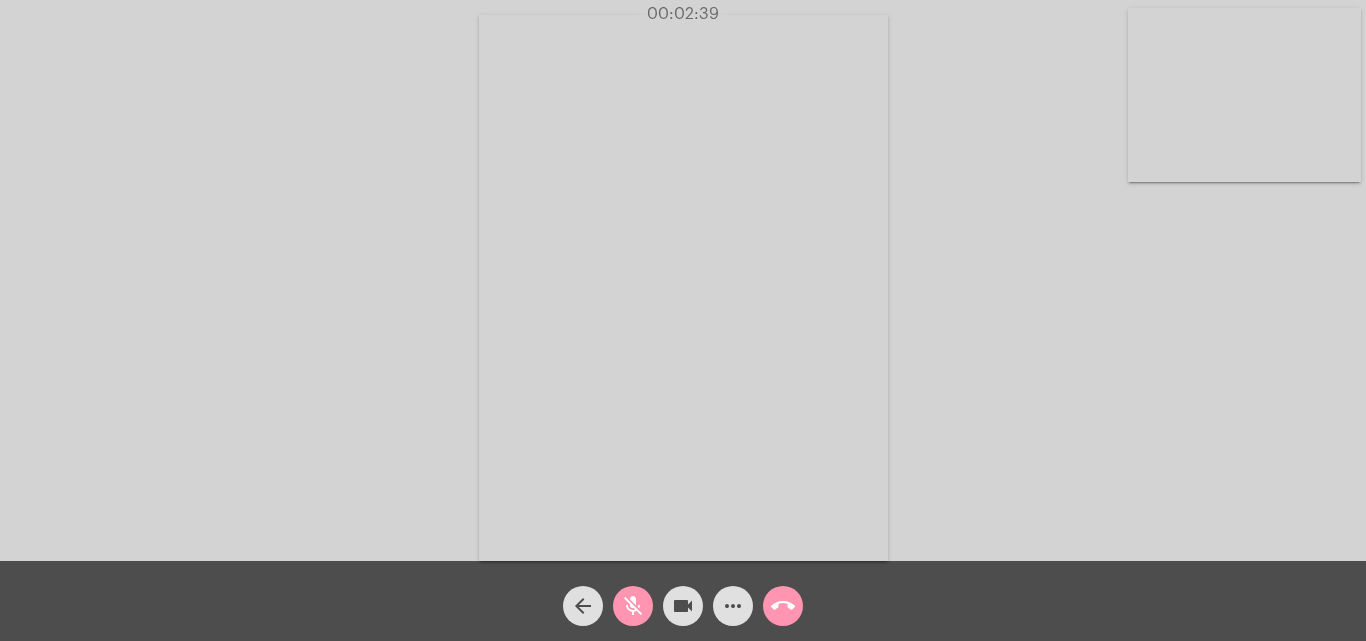 click on "mic_off" 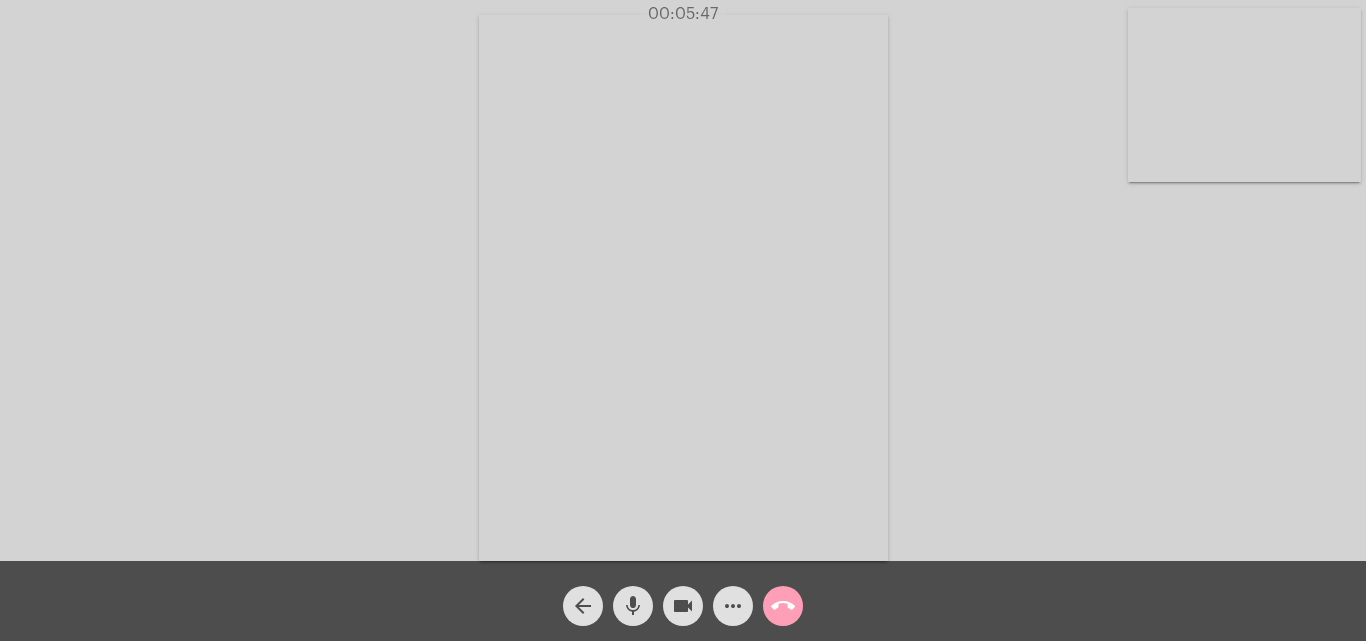 click on "call_end" 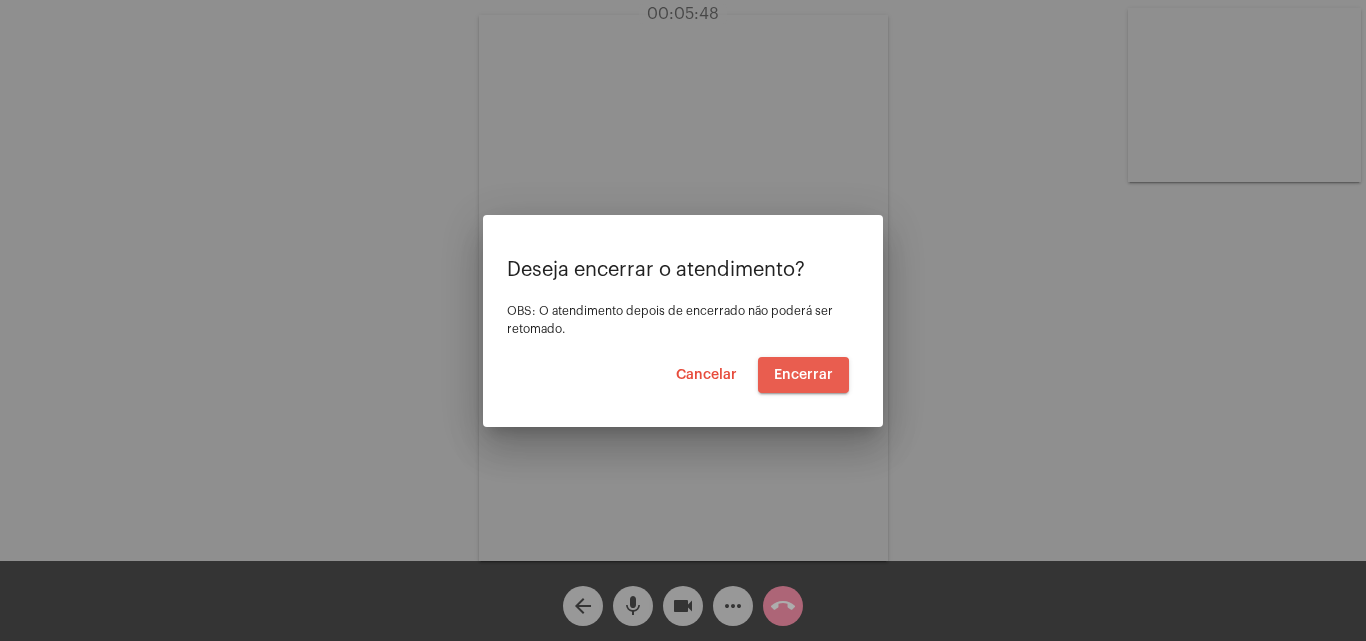 click on "Encerrar" at bounding box center (803, 375) 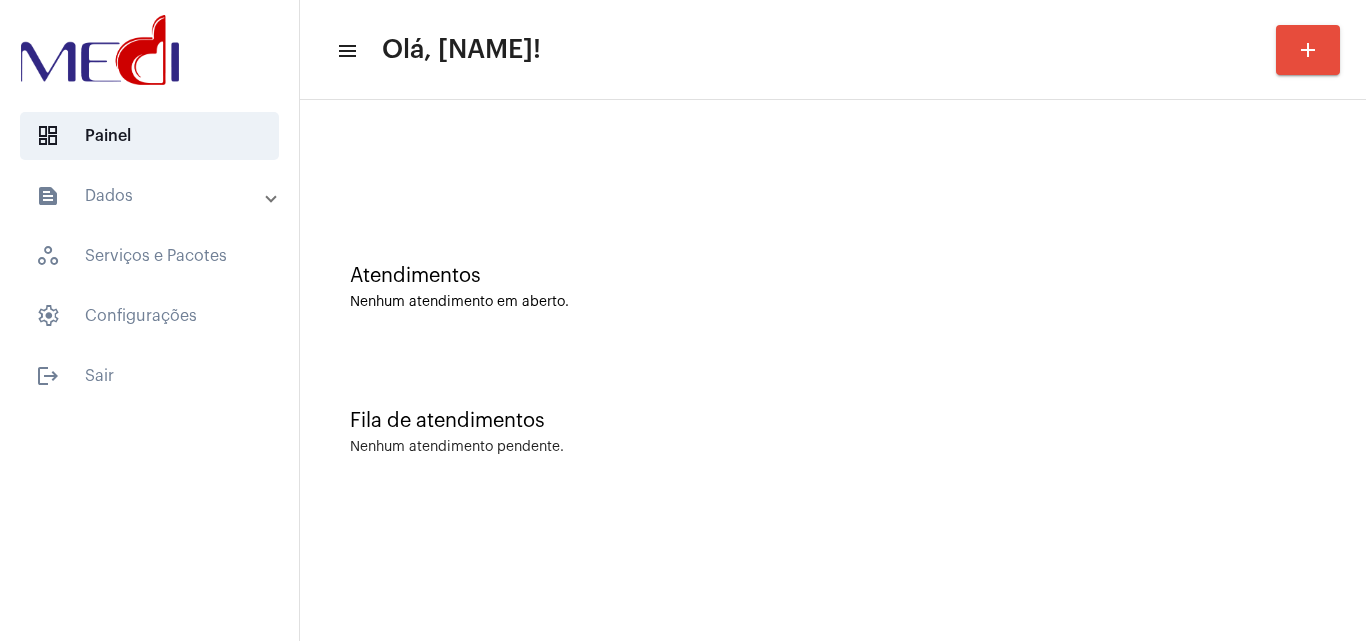 scroll, scrollTop: 0, scrollLeft: 0, axis: both 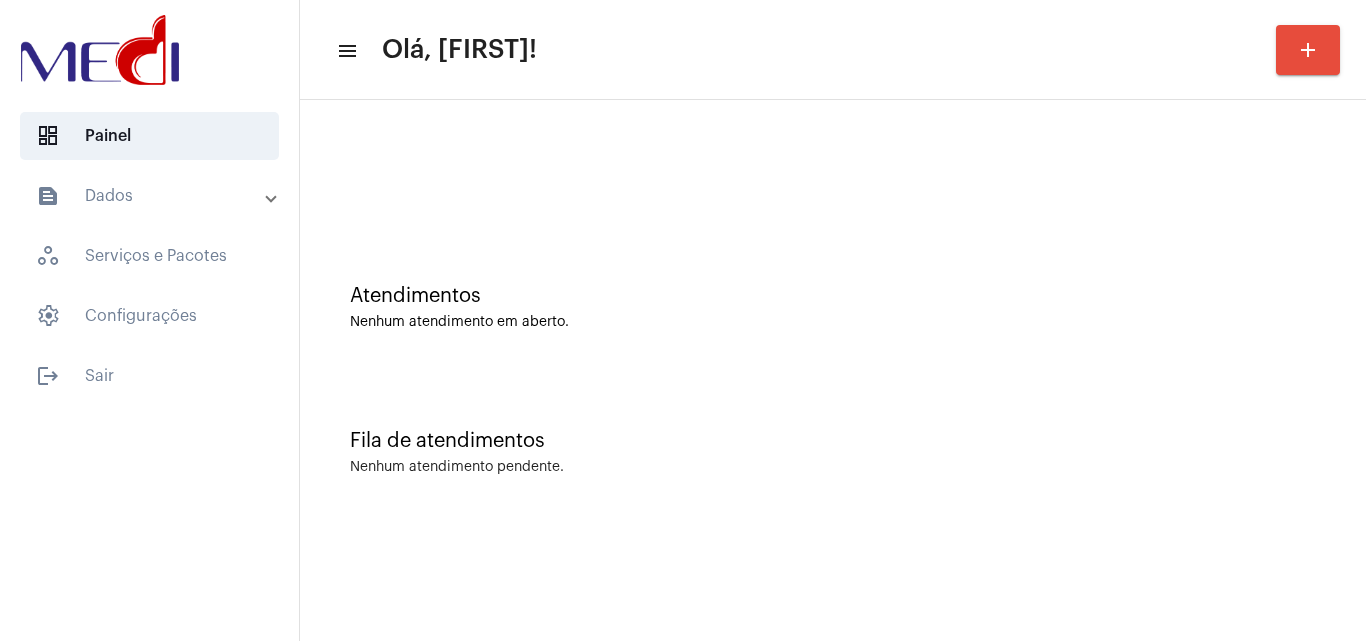 click on "Nenhum atendimento pendente." 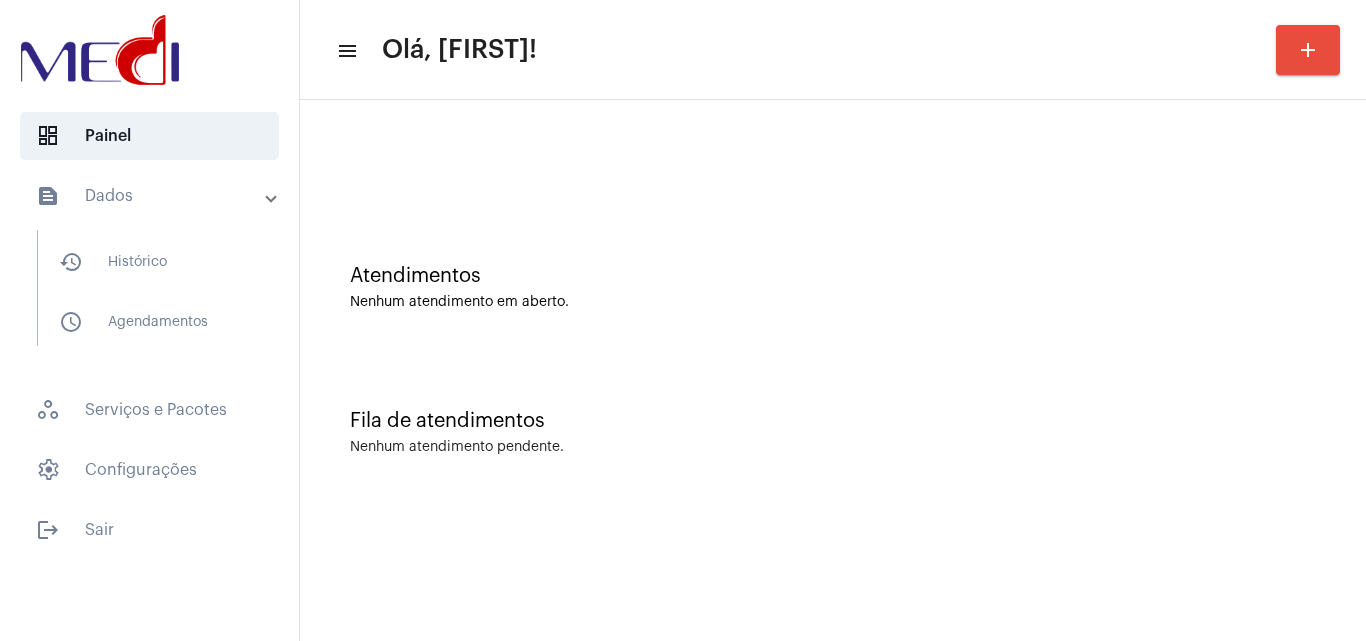 scroll, scrollTop: 0, scrollLeft: 0, axis: both 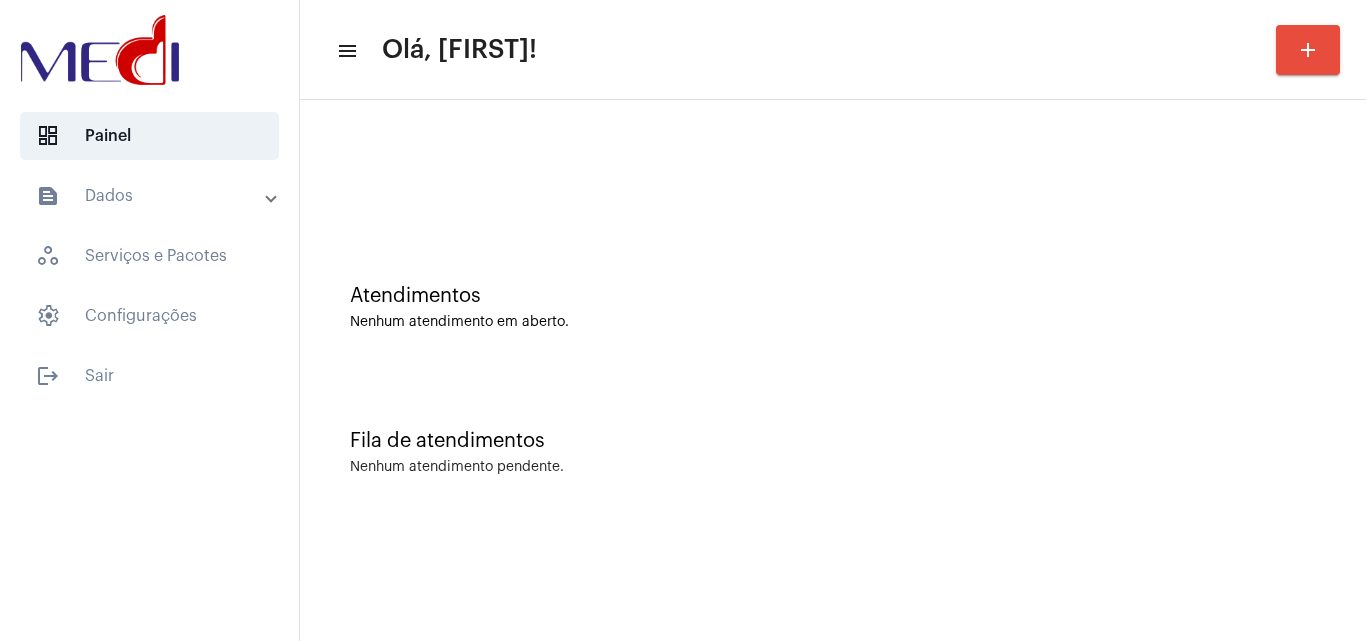 click on "Fila de atendimentos Nenhum atendimento pendente." 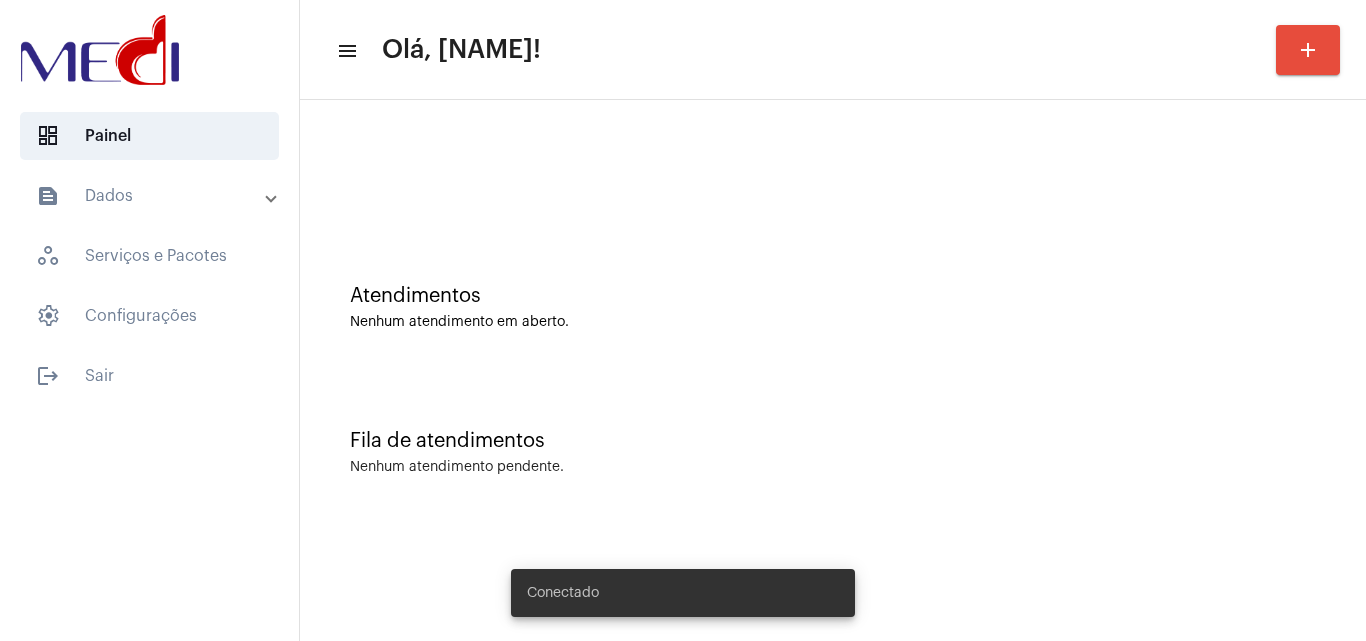 scroll, scrollTop: 0, scrollLeft: 0, axis: both 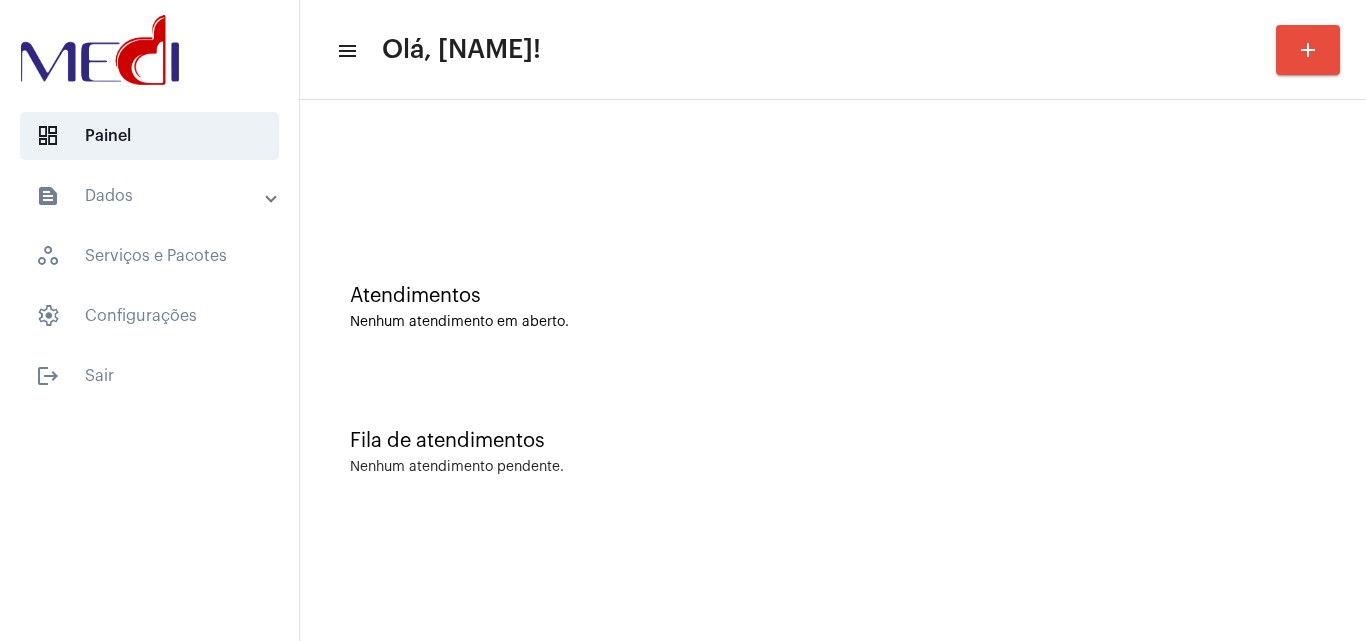 drag, startPoint x: 1153, startPoint y: 304, endPoint x: 1140, endPoint y: 304, distance: 13 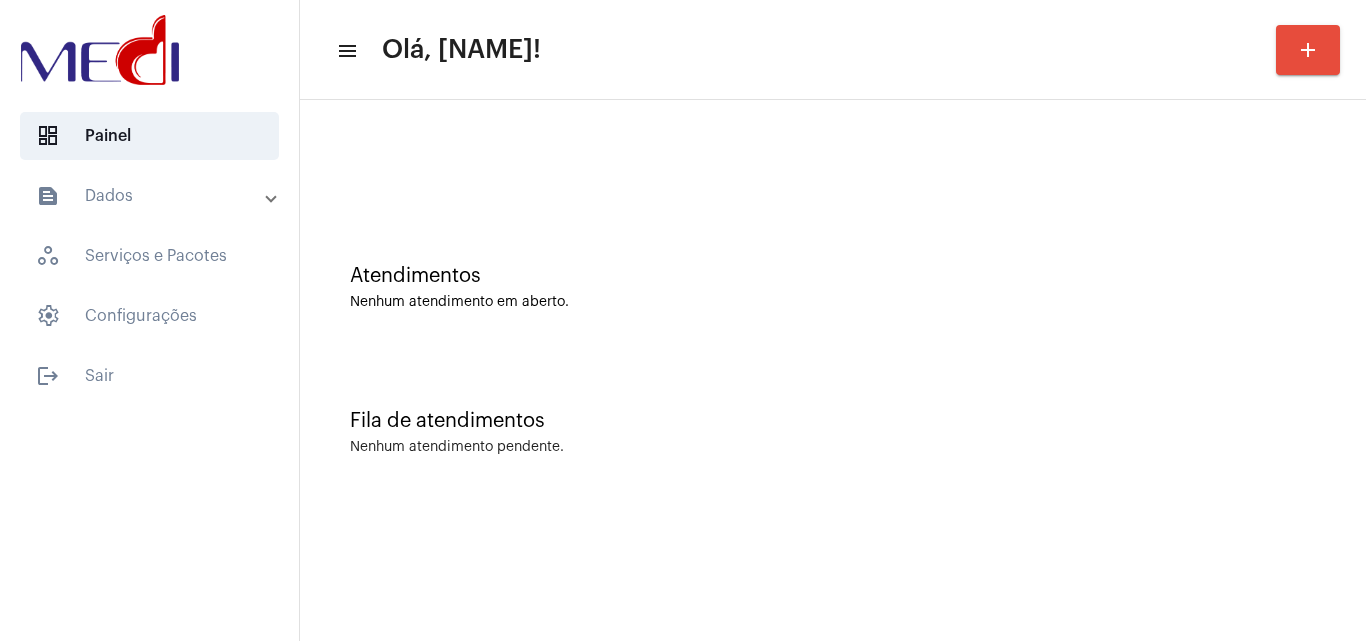 scroll, scrollTop: 0, scrollLeft: 0, axis: both 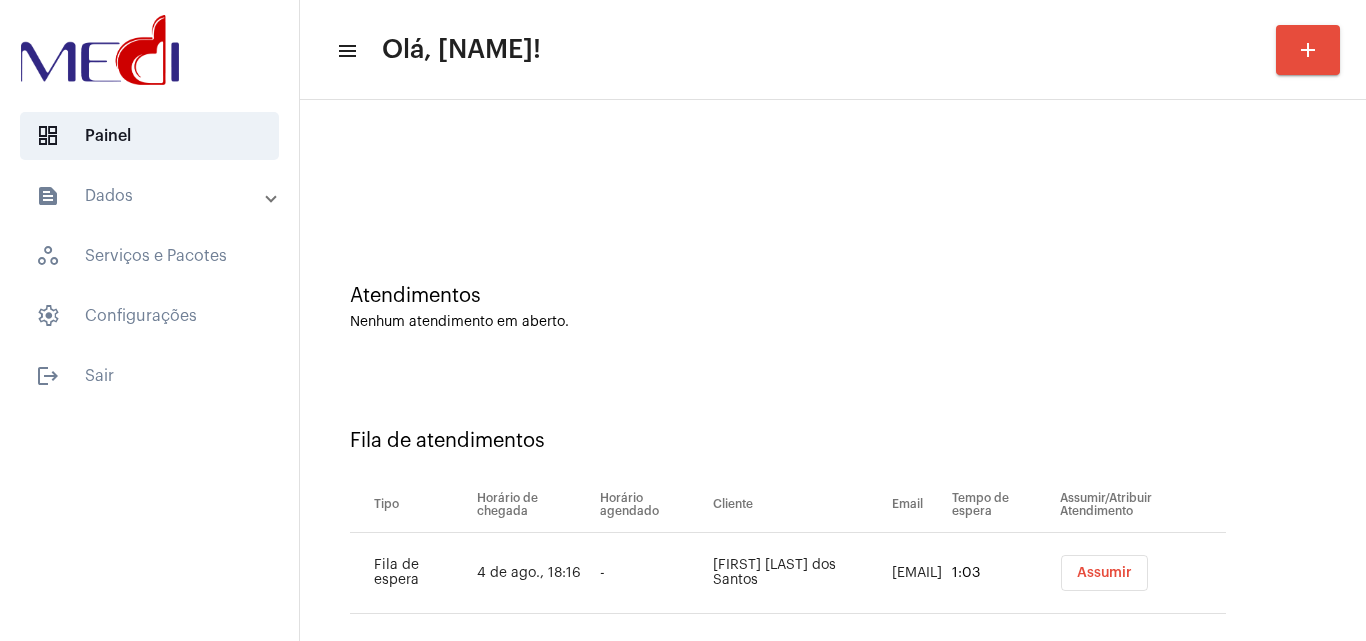 click on "Assumir" at bounding box center (1104, 573) 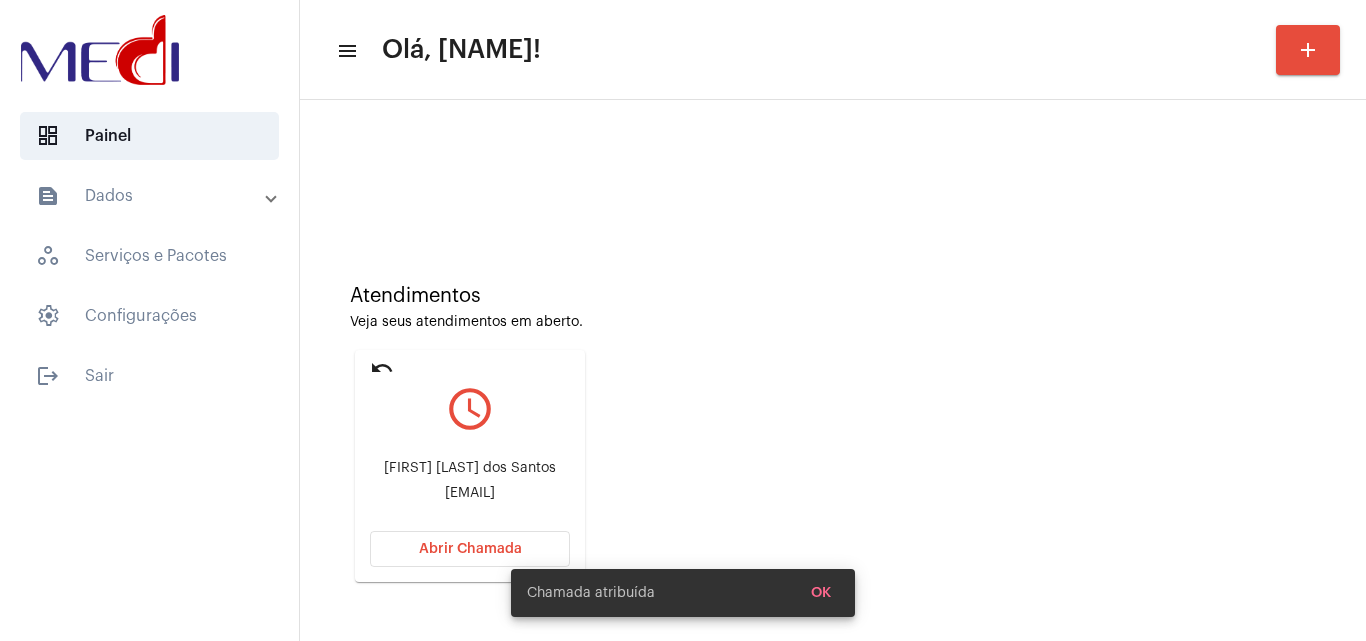 click on "natalia.neponucena124@outlook.com" 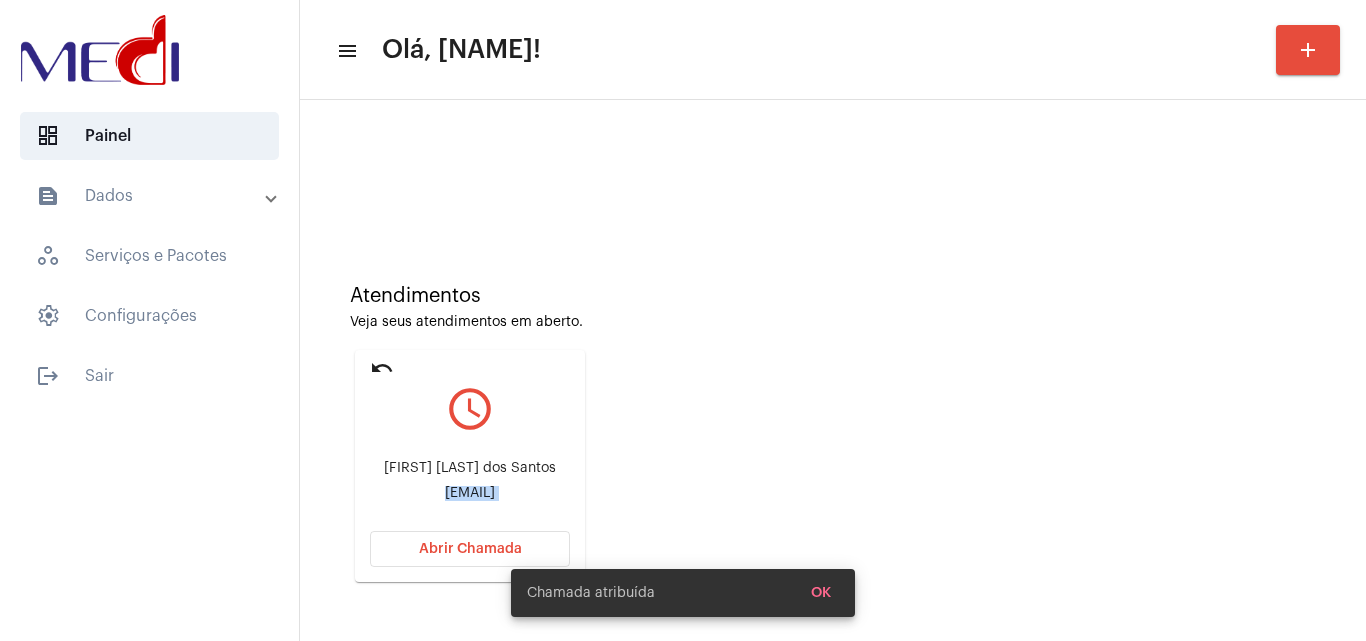 click on "natalia.neponucena124@outlook.com" 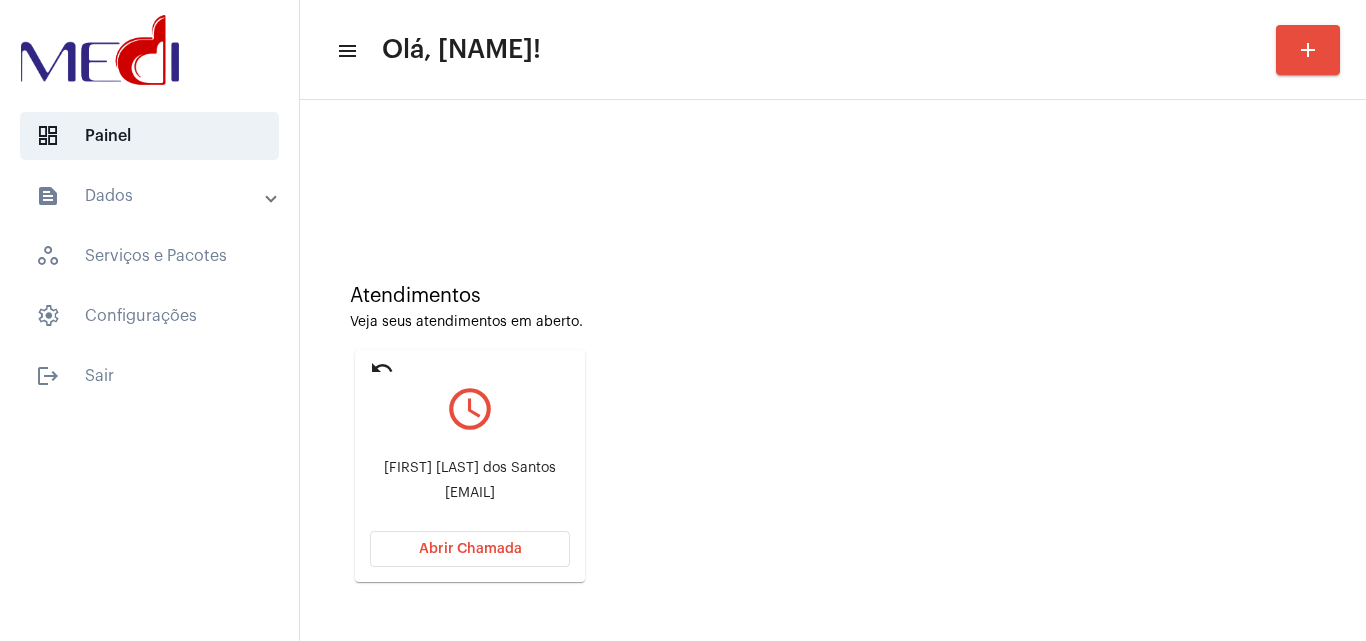 click on "Weslei Dias dos Santos" 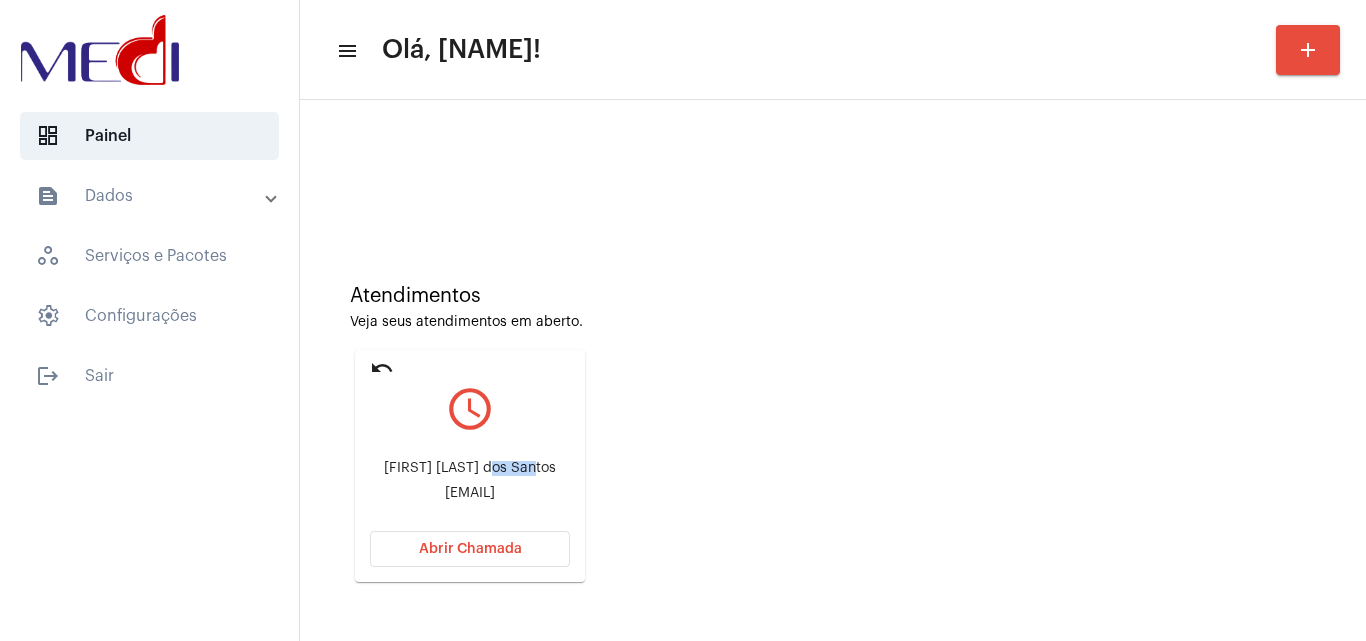 click on "Weslei Dias dos Santos" 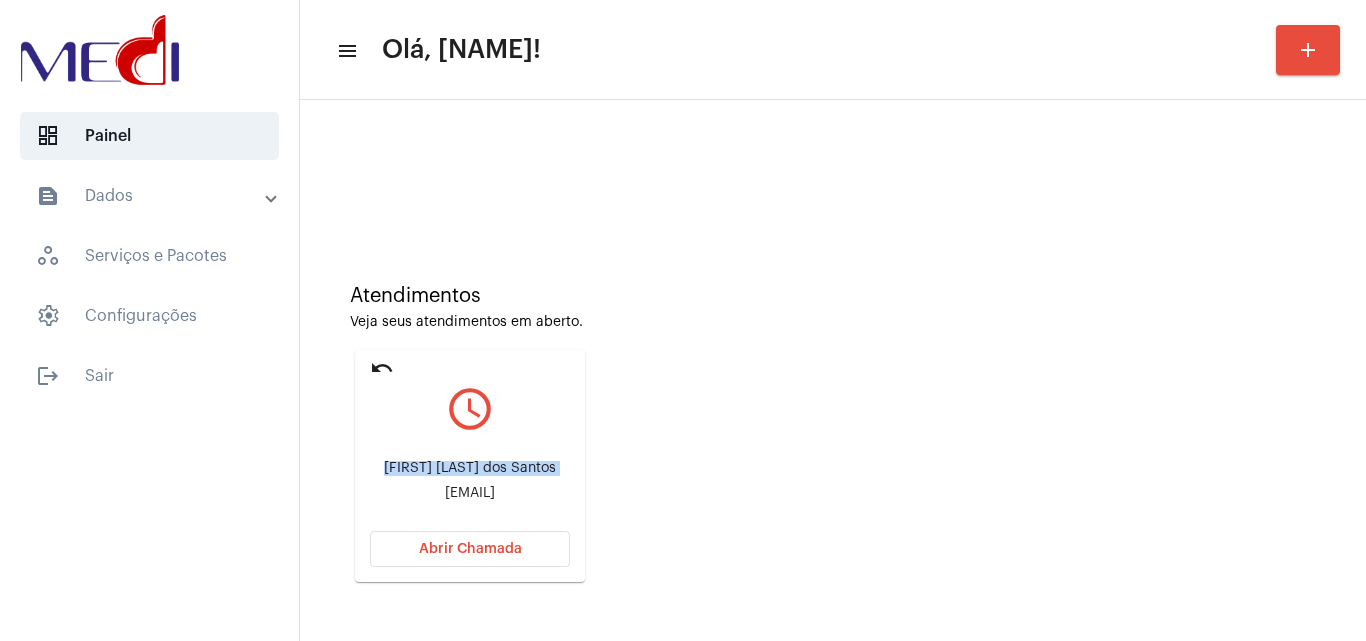click on "Weslei Dias dos Santos" 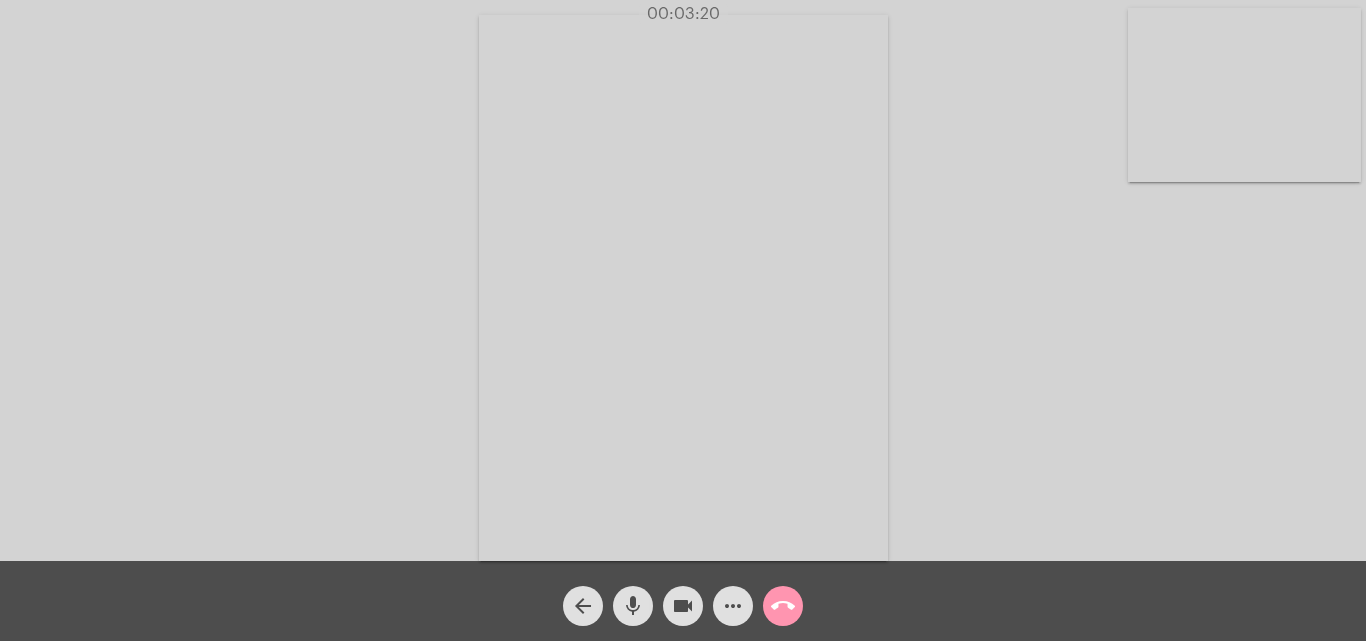 click on "call_end" 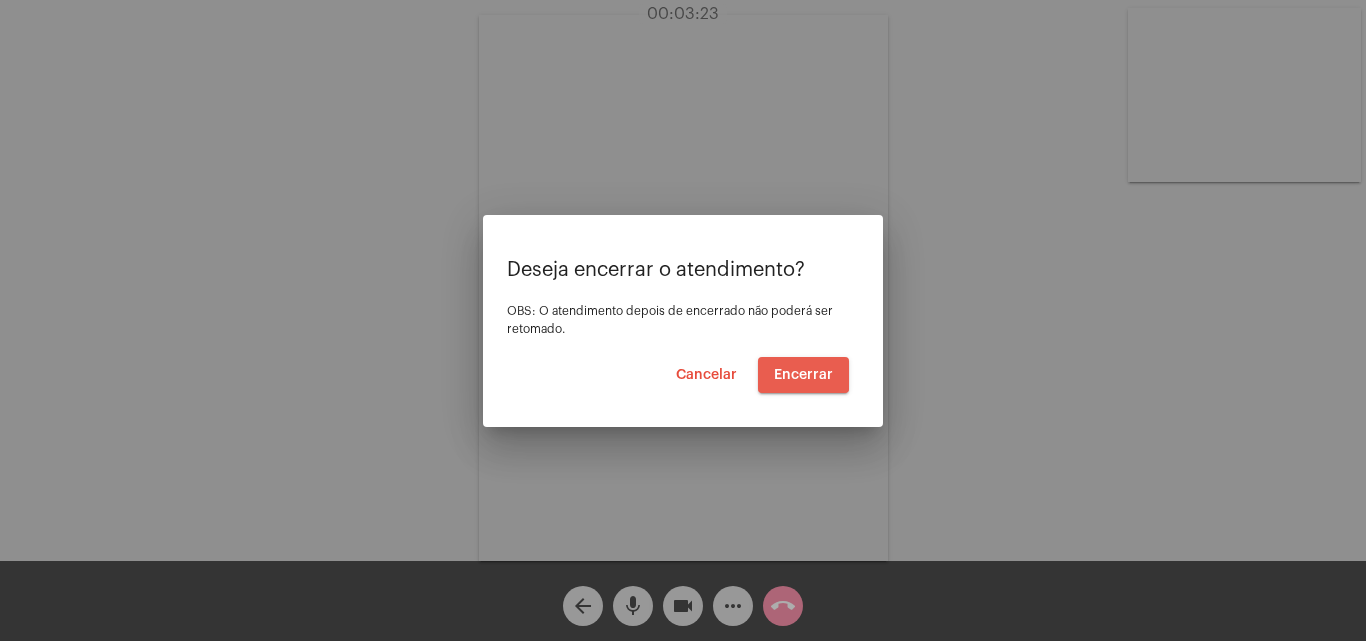 click on "Encerrar" at bounding box center [803, 375] 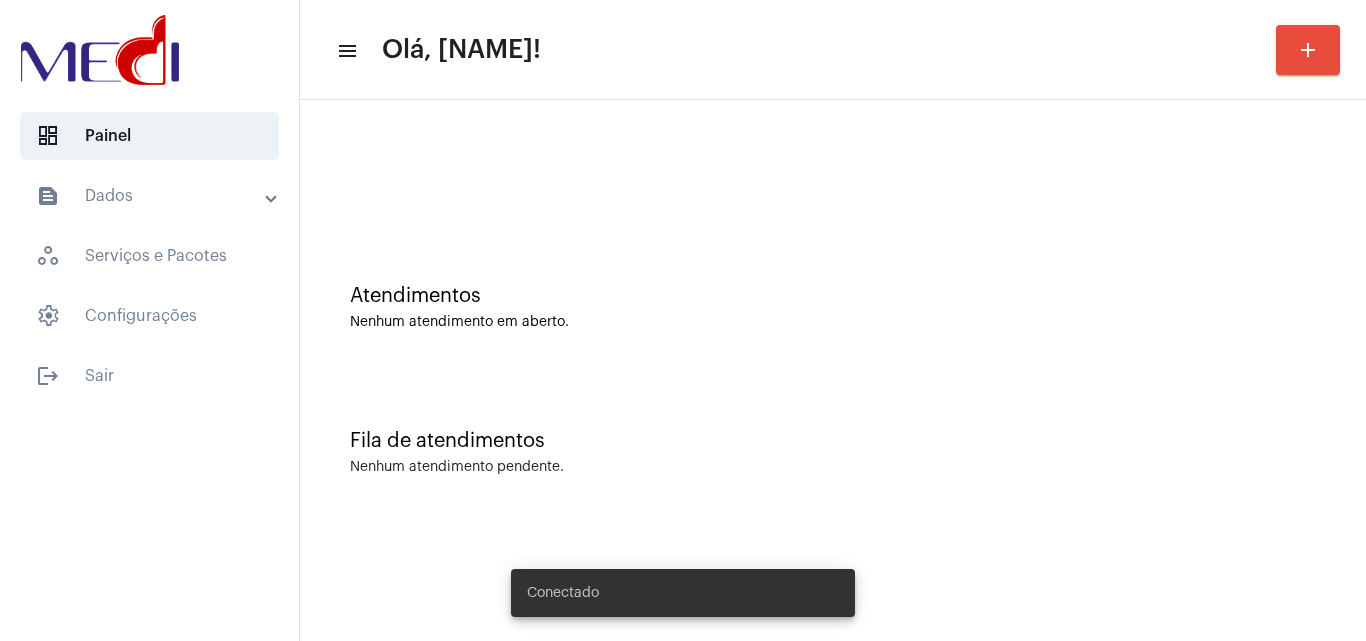 scroll, scrollTop: 0, scrollLeft: 0, axis: both 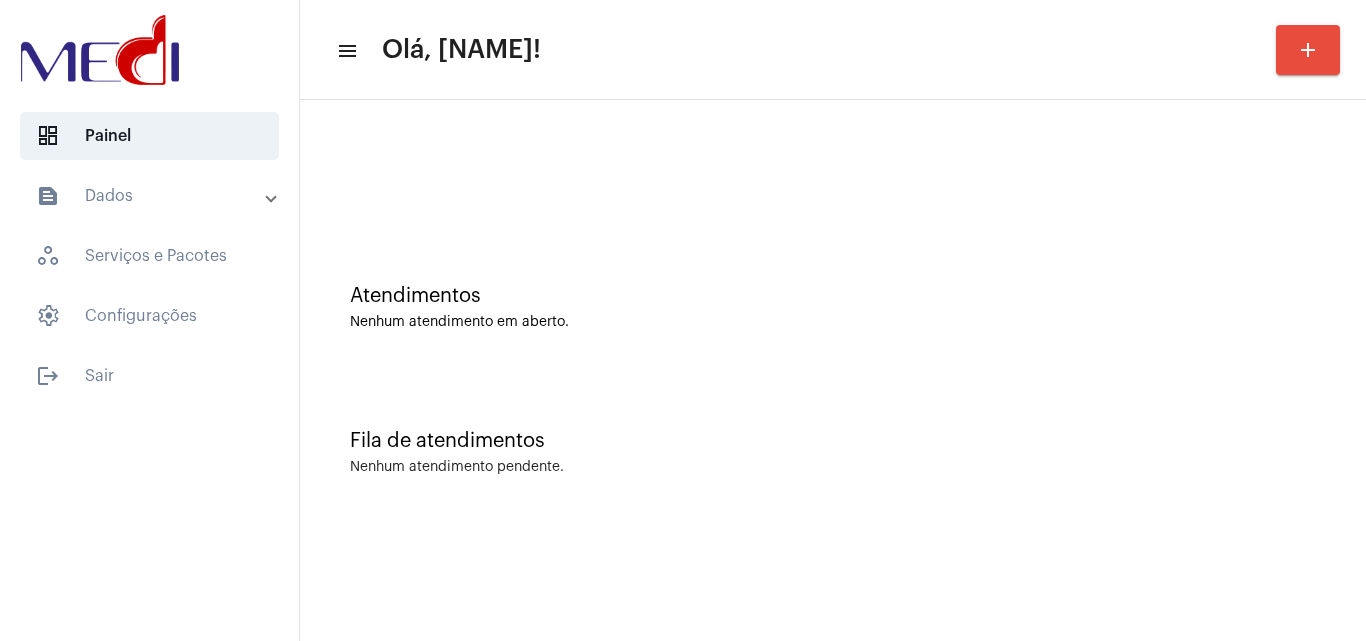 click on "Fila de atendimentos Nenhum atendimento pendente." 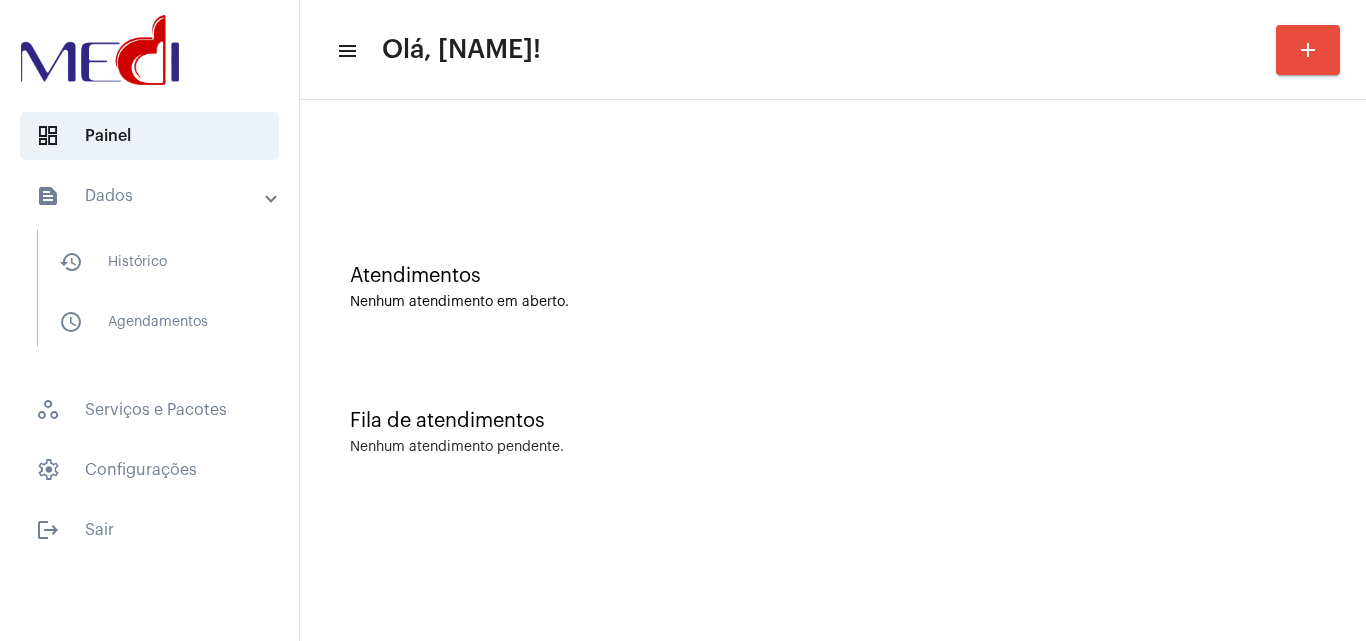 scroll, scrollTop: 0, scrollLeft: 0, axis: both 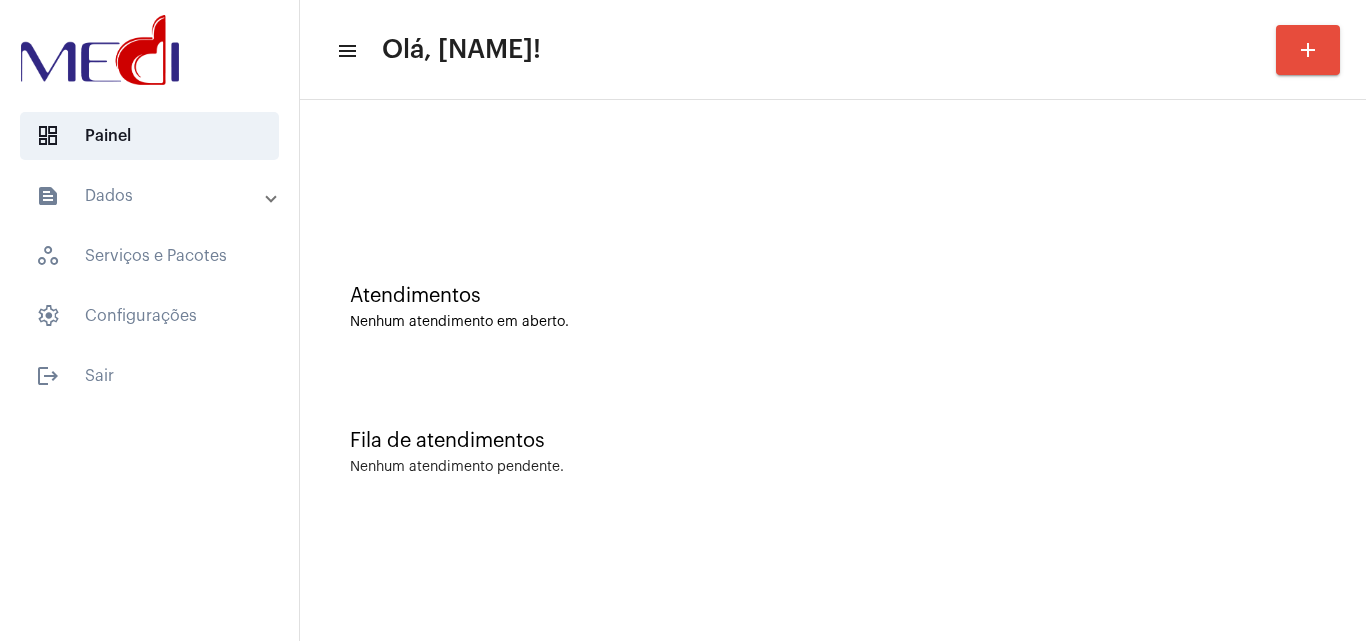 click on "Fila de atendimentos Nenhum atendimento pendente." 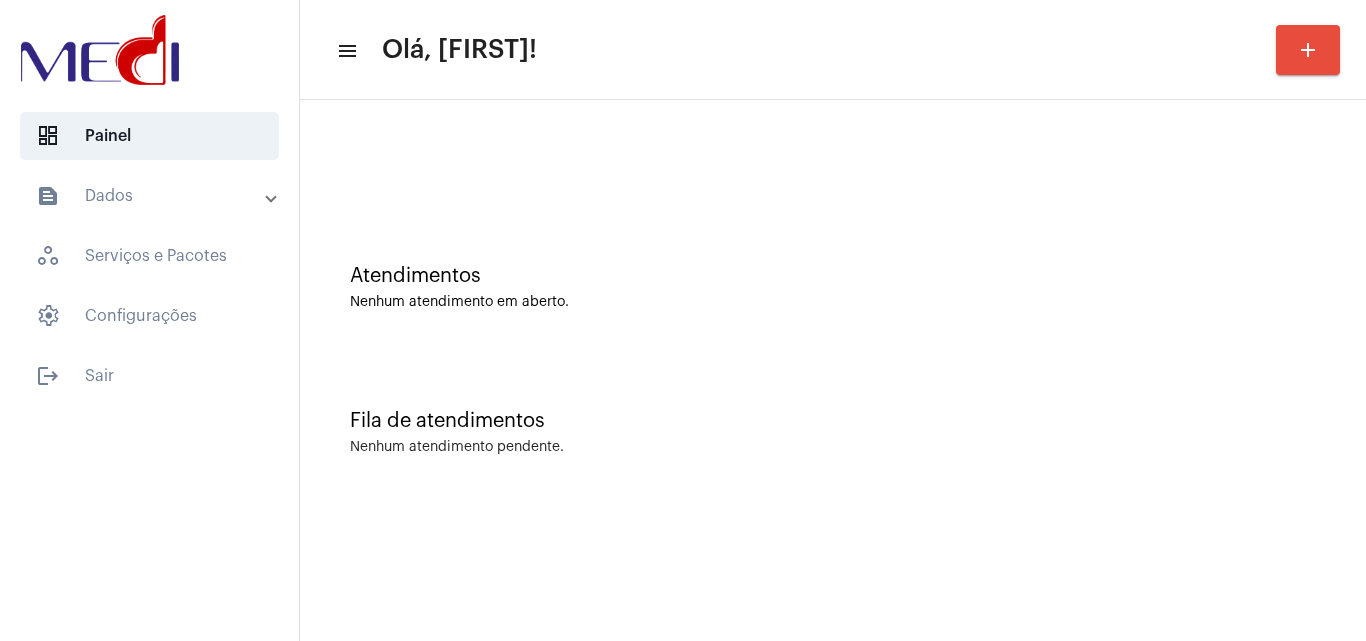 scroll, scrollTop: 0, scrollLeft: 0, axis: both 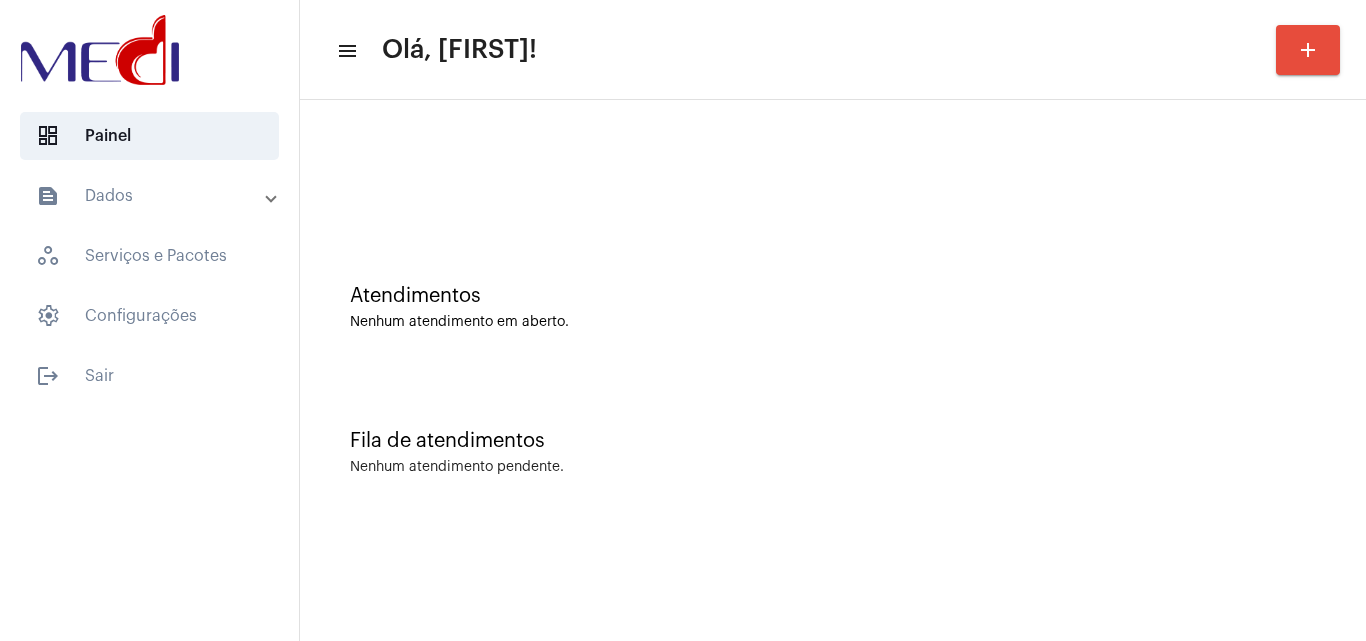 click on "Nenhum atendimento em aberto." 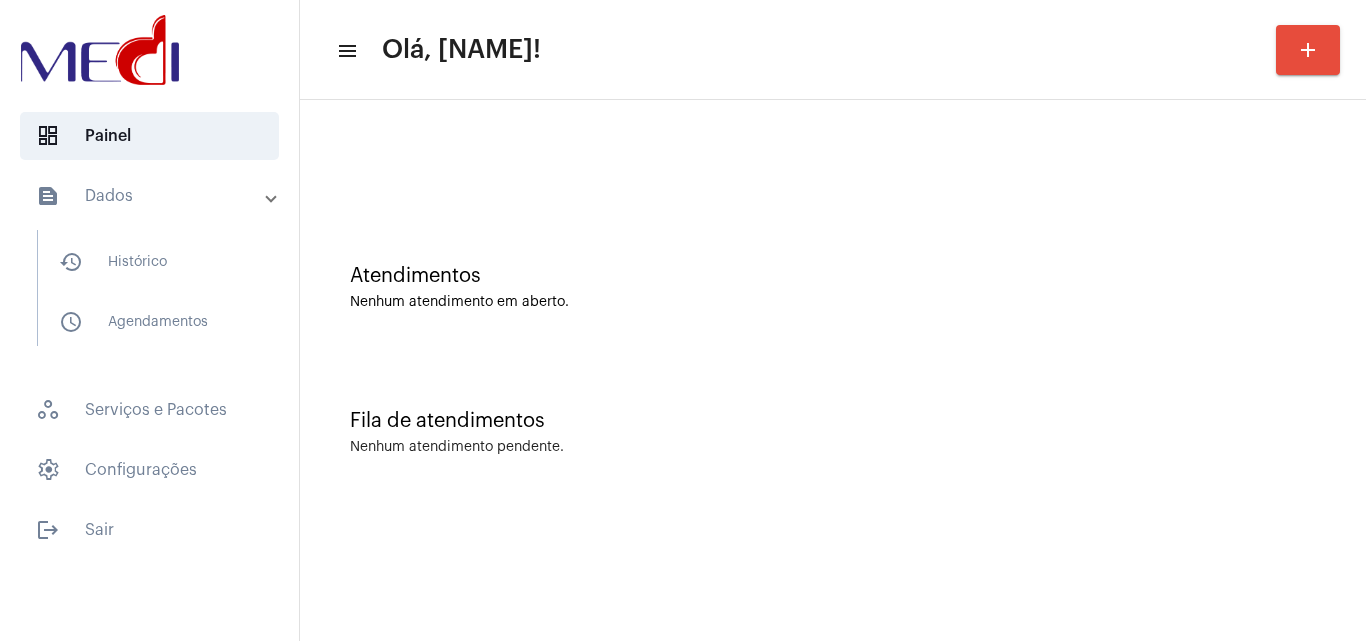 scroll, scrollTop: 0, scrollLeft: 0, axis: both 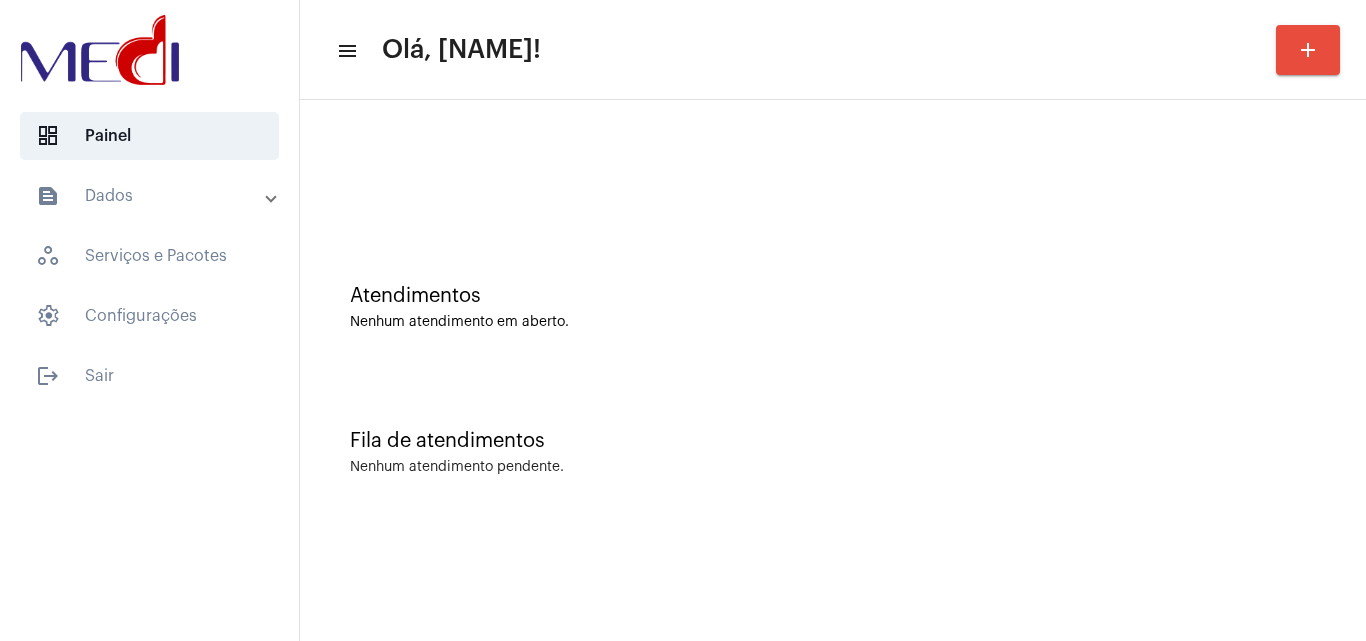 click on "Fila de atendimentos Nenhum atendimento pendente." 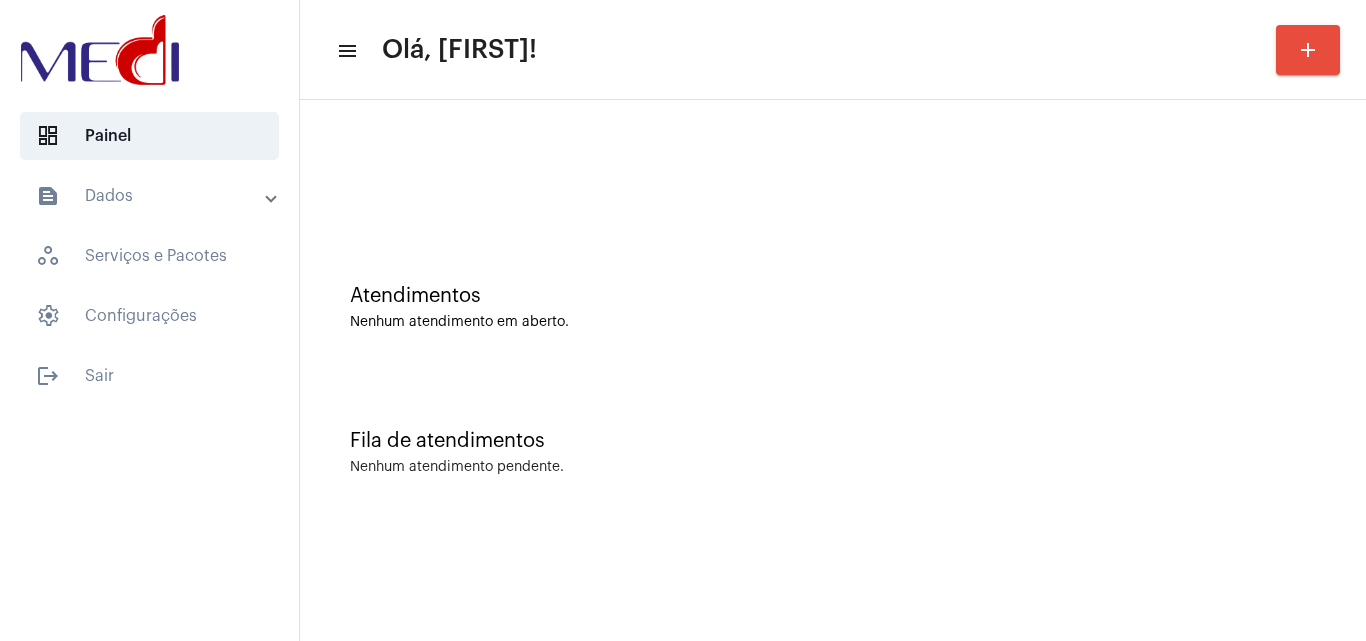 scroll, scrollTop: 0, scrollLeft: 0, axis: both 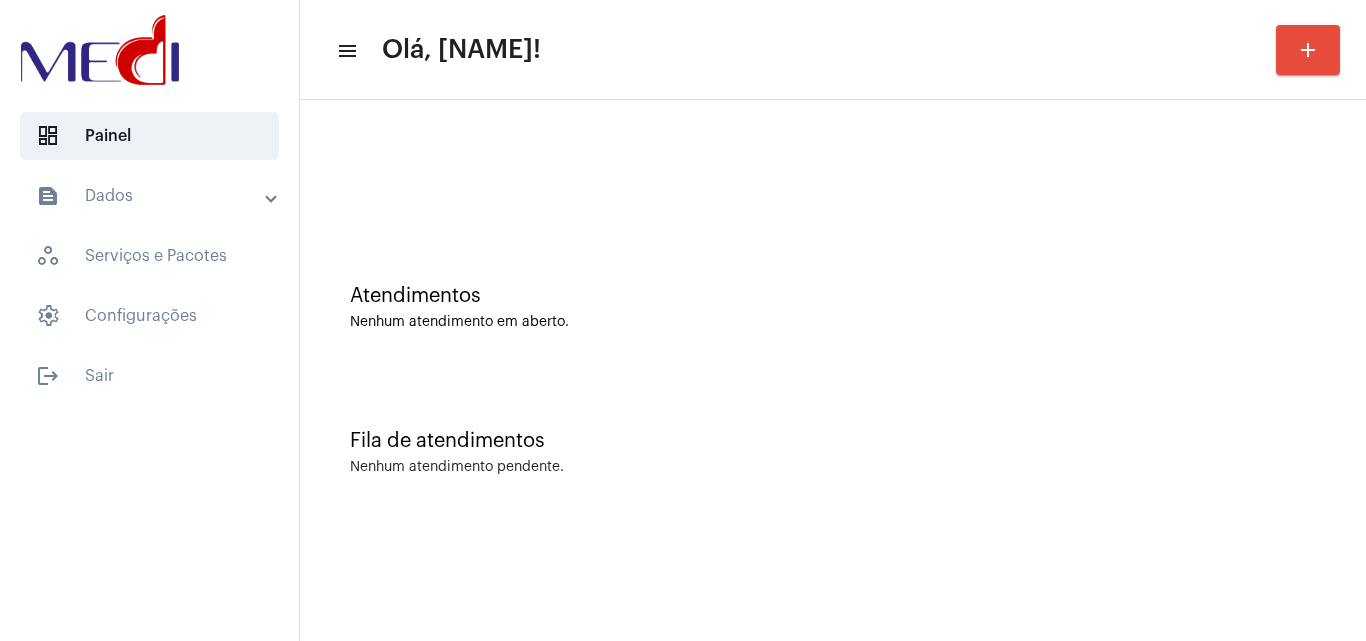 click on "Fila de atendimentos Nenhum atendimento pendente." 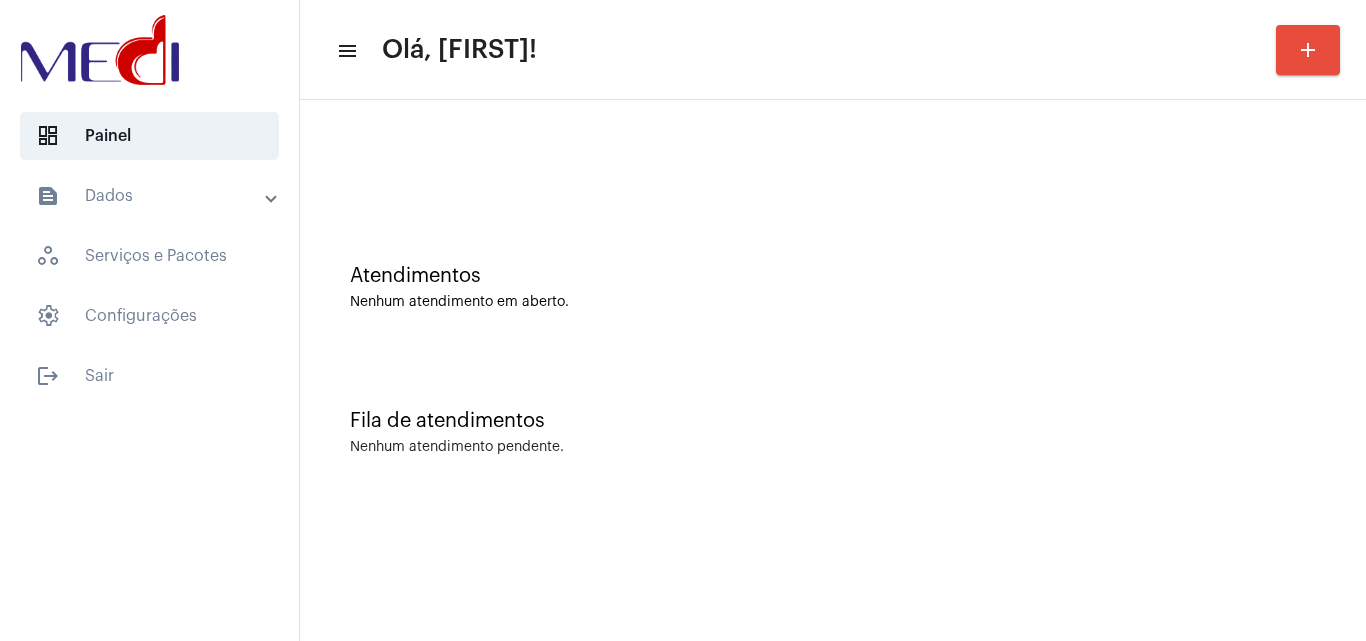 scroll, scrollTop: 0, scrollLeft: 0, axis: both 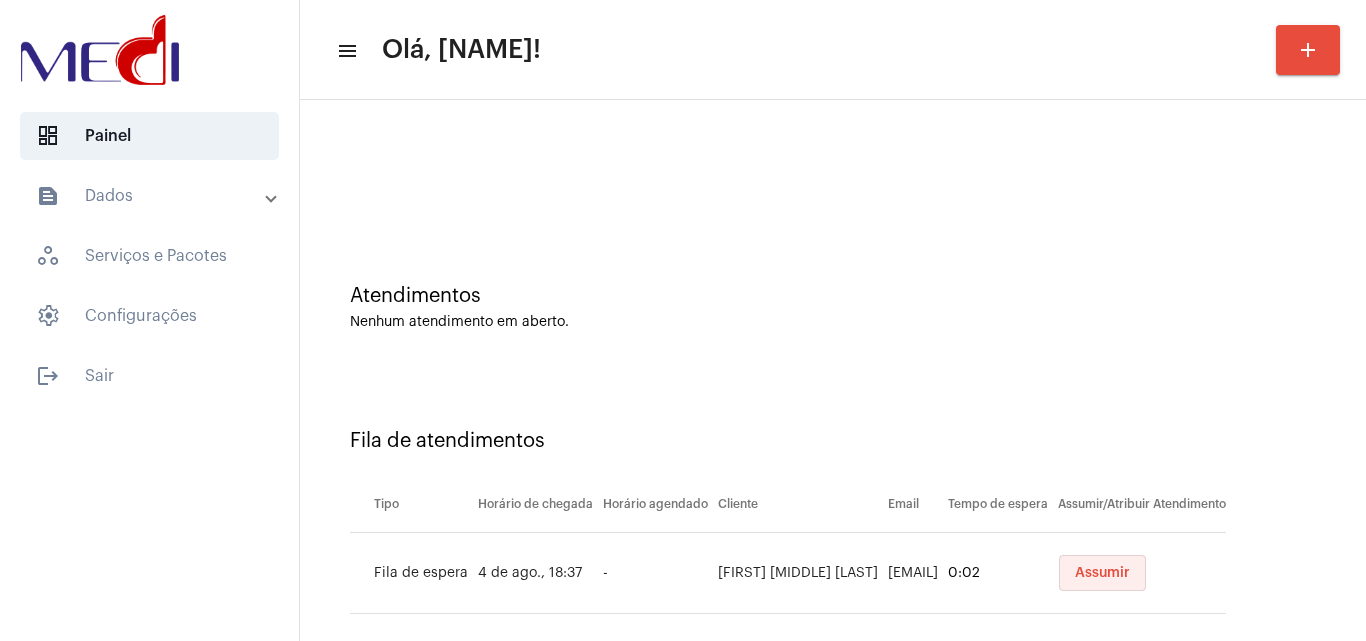 click on "Assumir" at bounding box center (1102, 573) 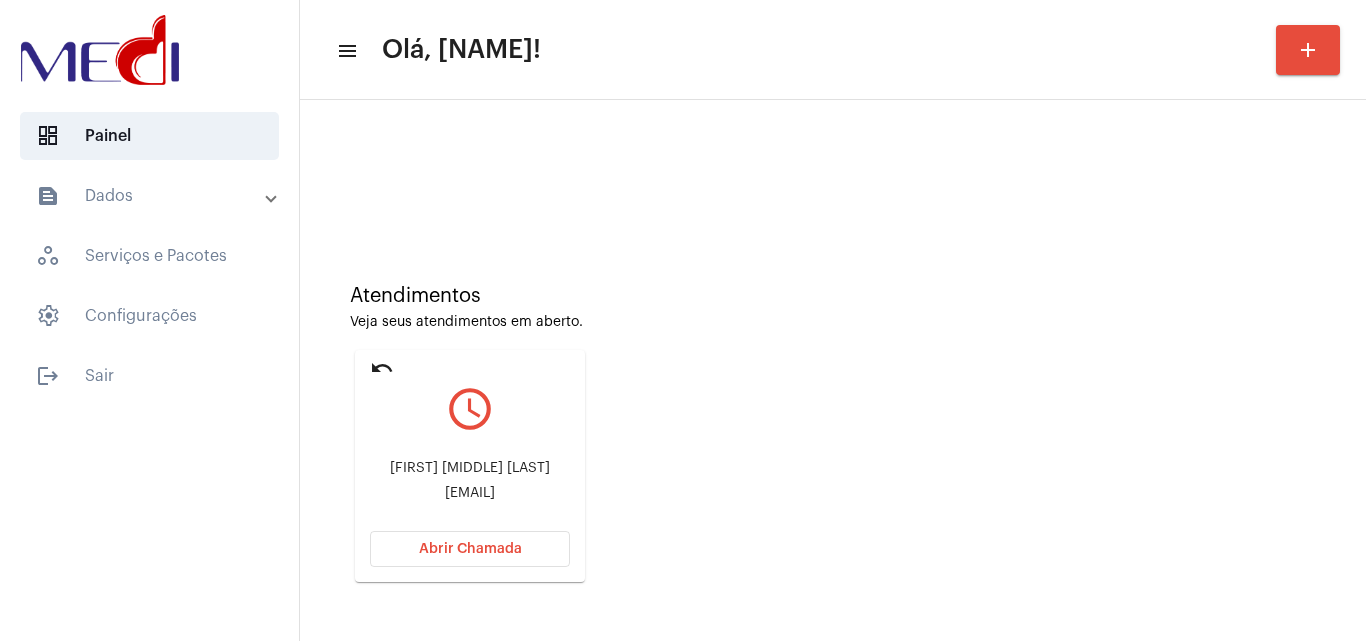 click on "[FIRST] [MIDDLE] [LAST]" 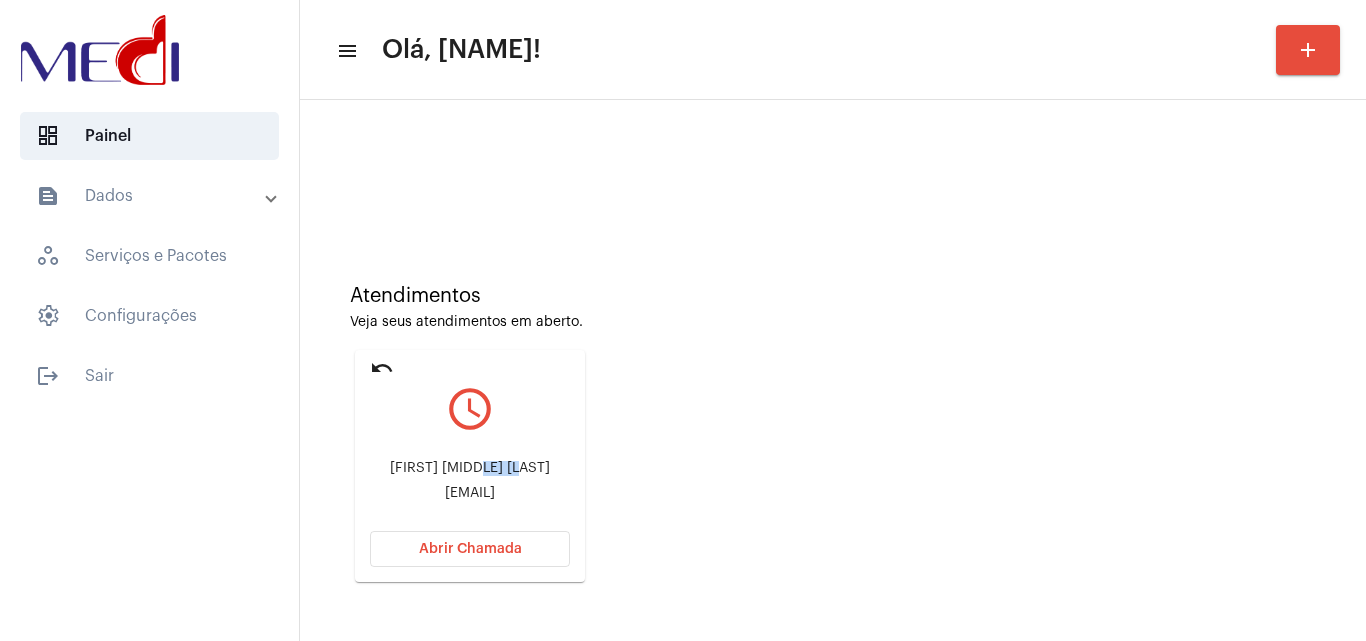 click on "Regina Célia Silva Pereira" 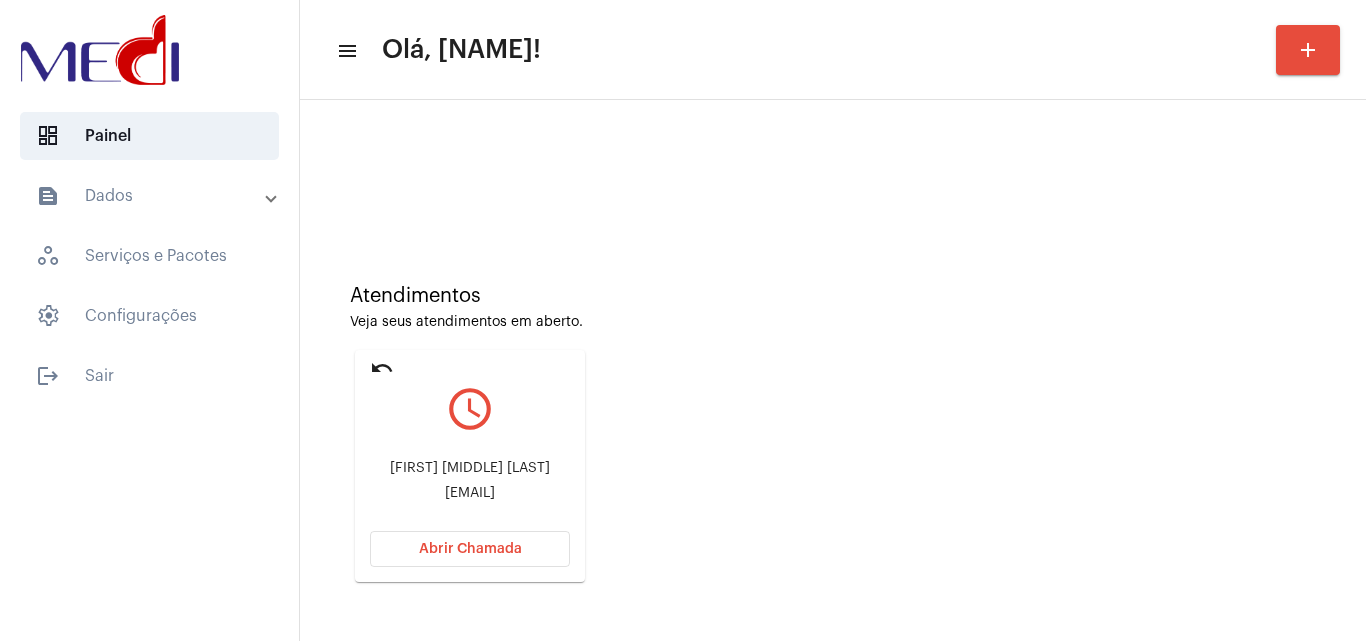 click on "Regina Célia Silva Pereira  amspereira1944@gmail.com" 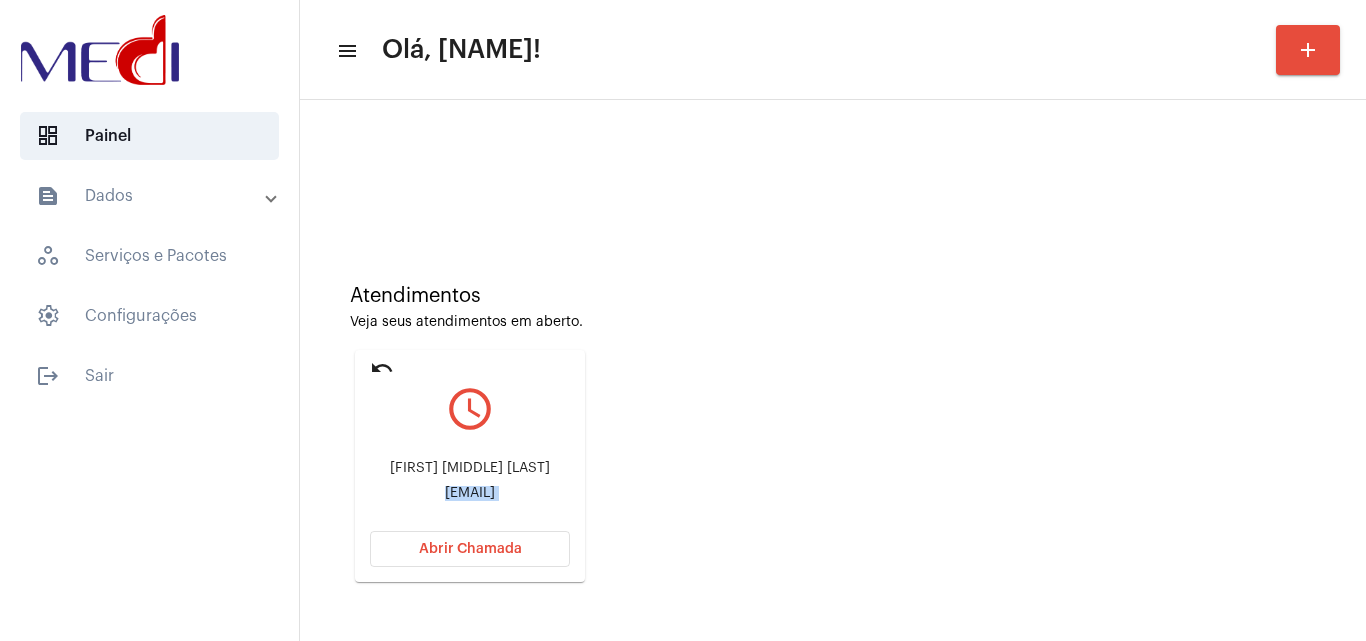 click on "amspereira1944@gmail.com" 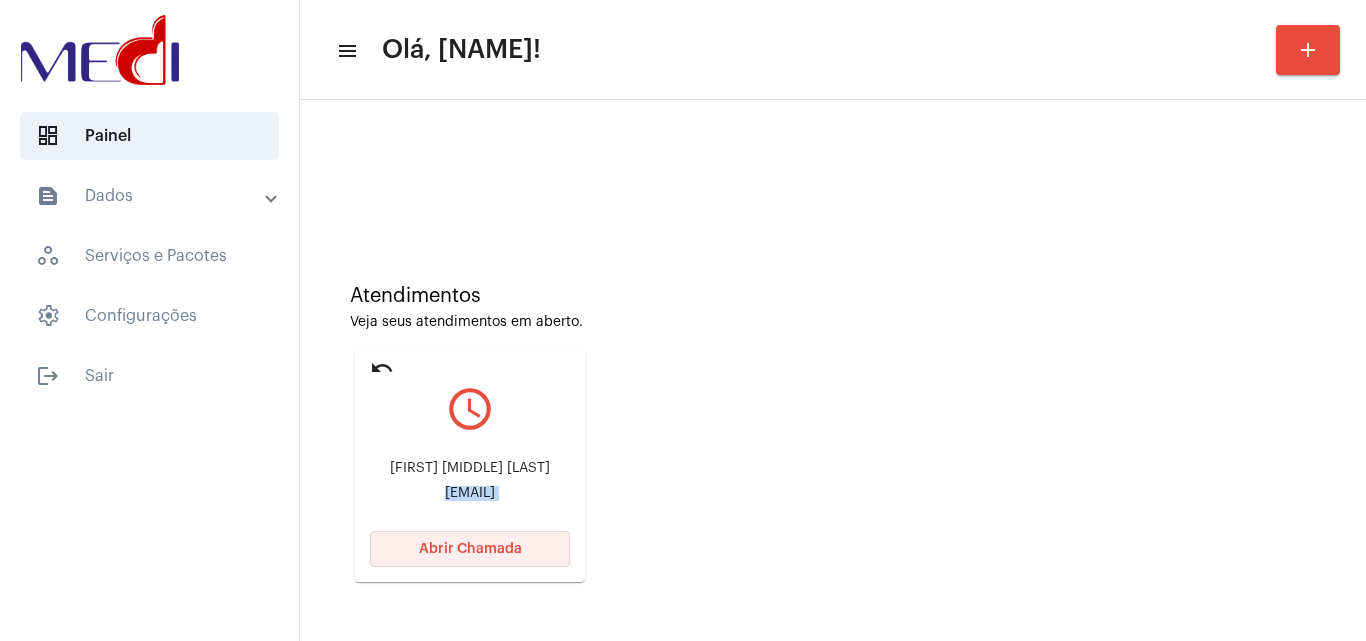 click on "Abrir Chamada" 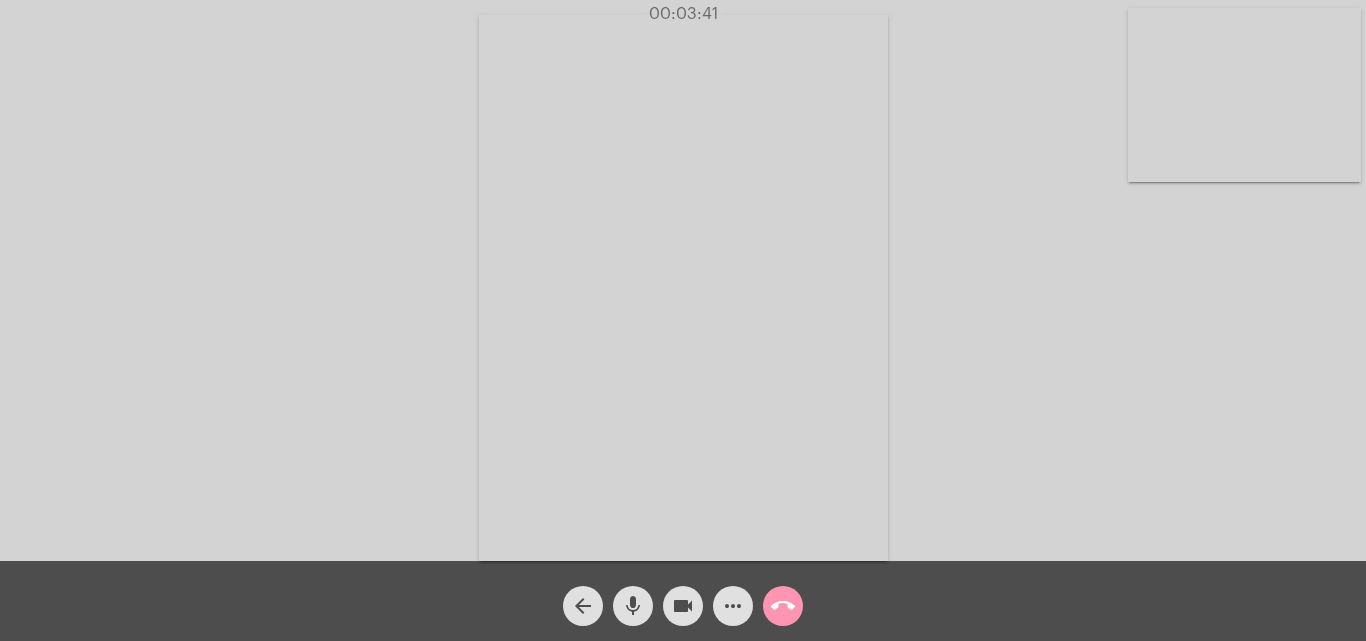 click on "call_end" 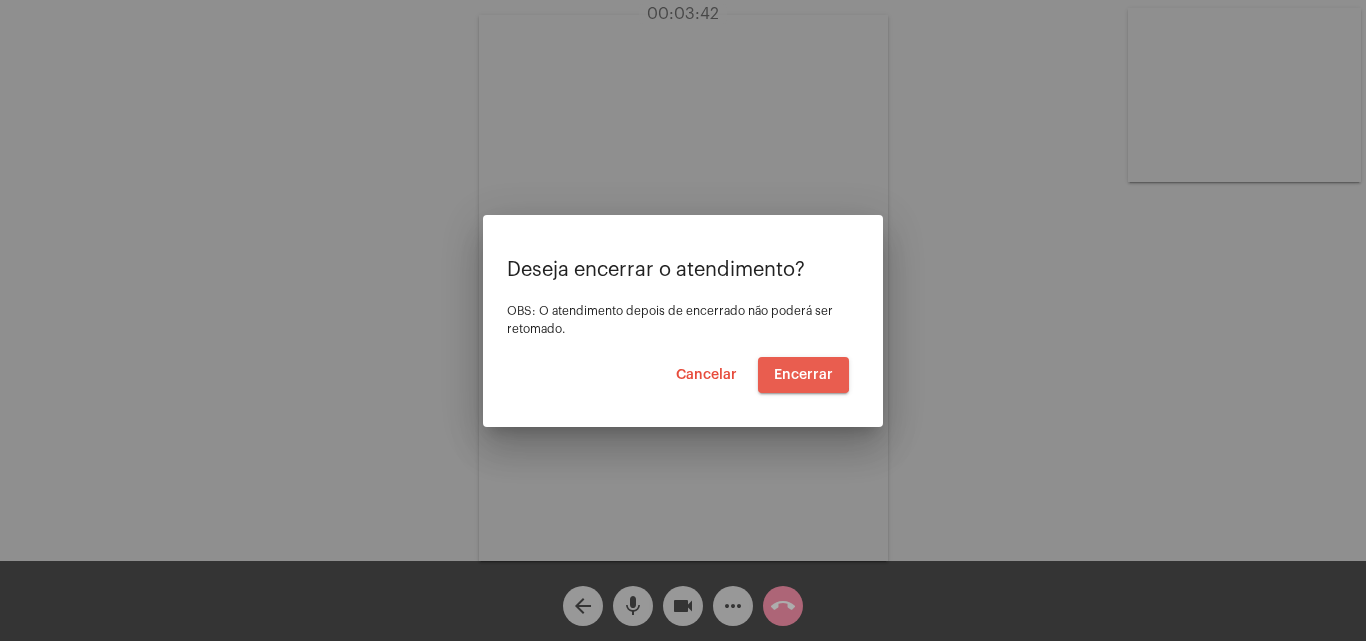 click on "Encerrar" at bounding box center [803, 375] 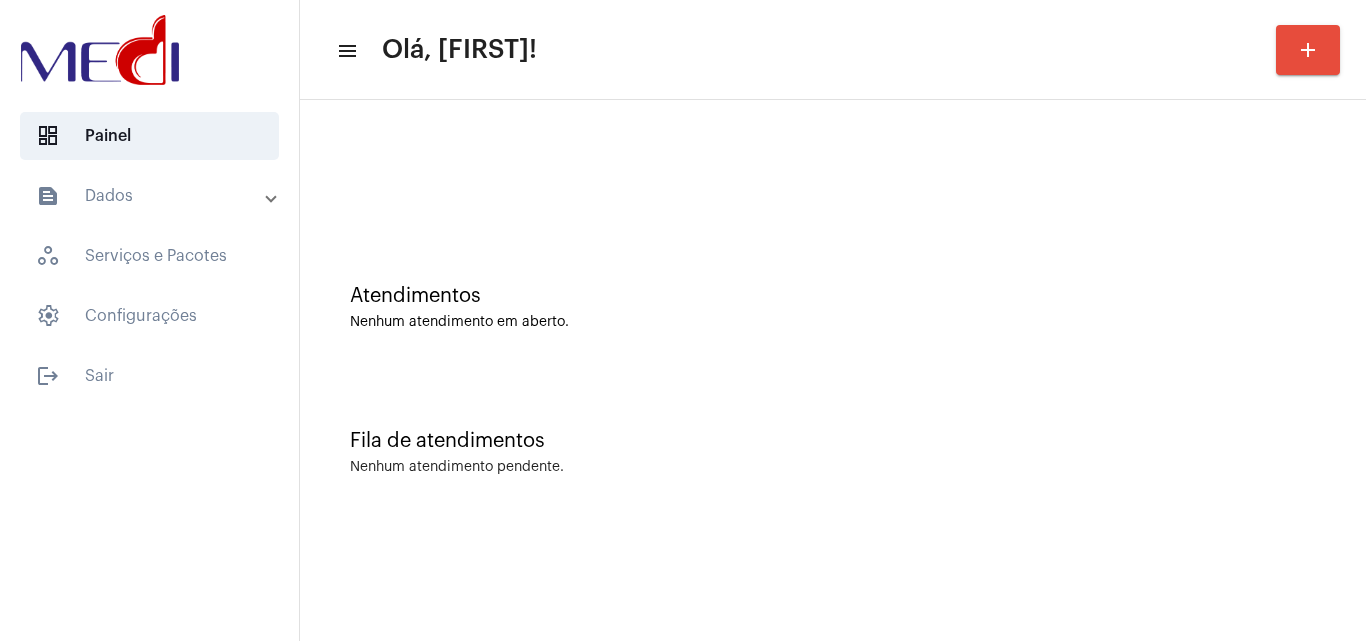 scroll, scrollTop: 0, scrollLeft: 0, axis: both 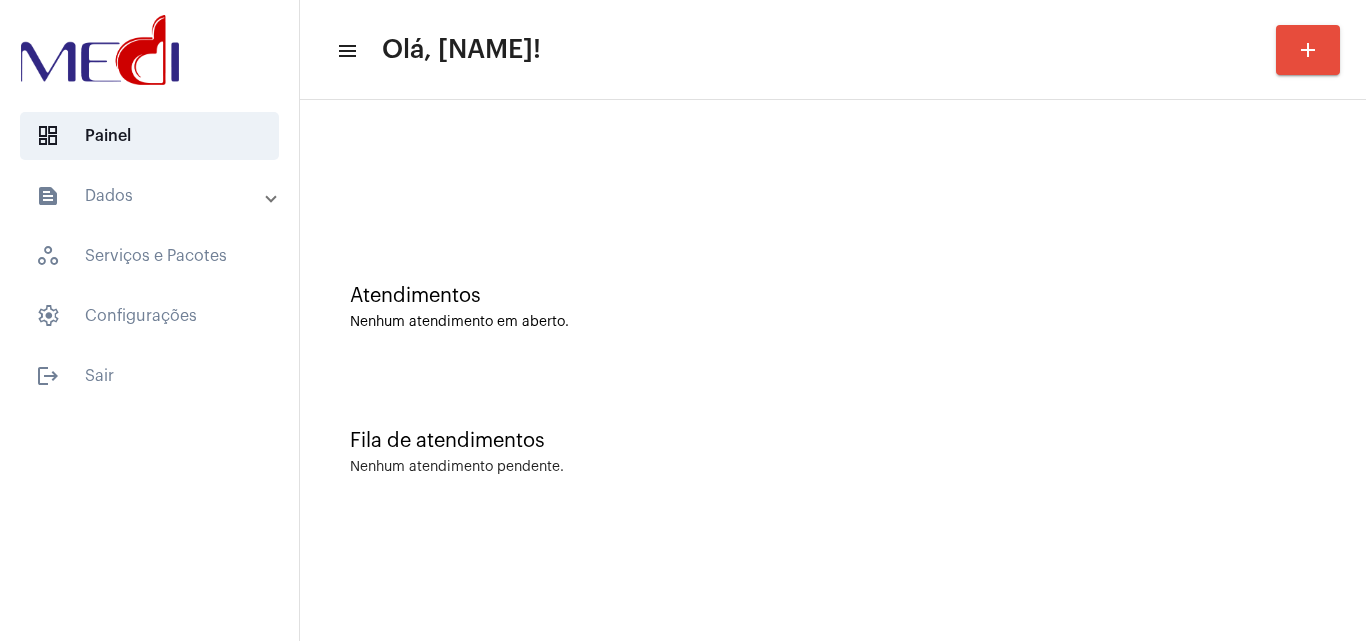 click on "Atendimentos Nenhum atendimento em aberto." 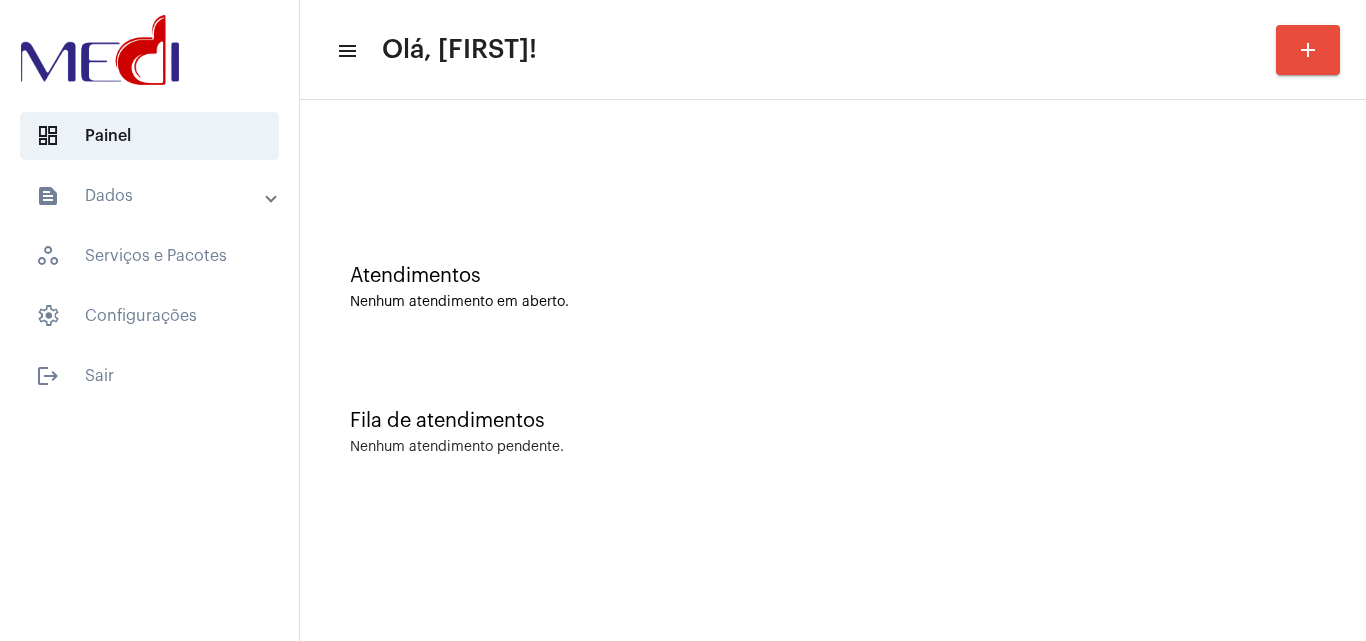scroll, scrollTop: 0, scrollLeft: 0, axis: both 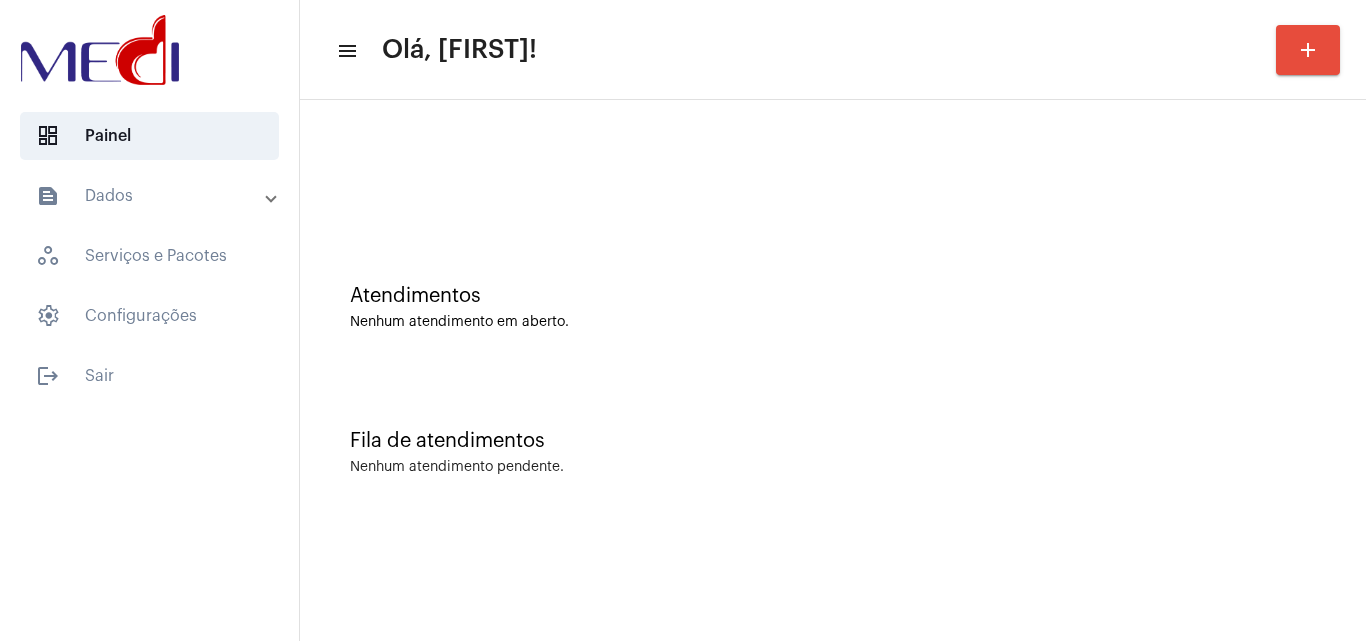 click on "Fila de atendimentos Nenhum atendimento pendente." 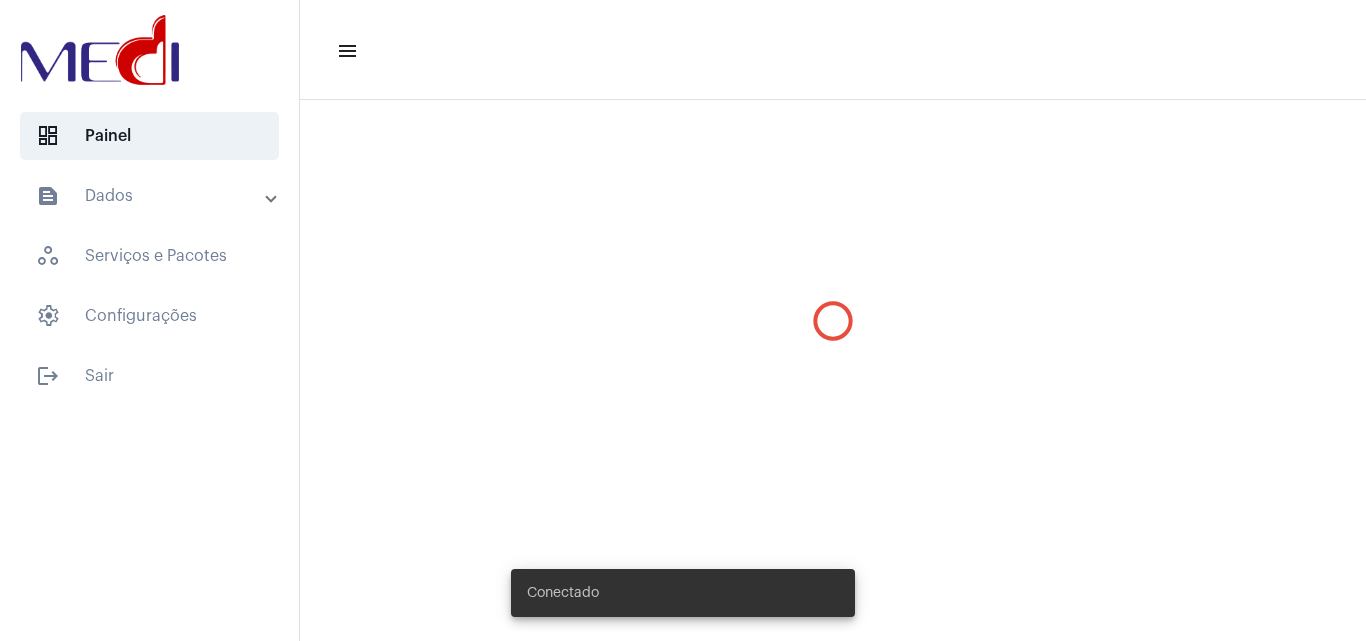 scroll, scrollTop: 0, scrollLeft: 0, axis: both 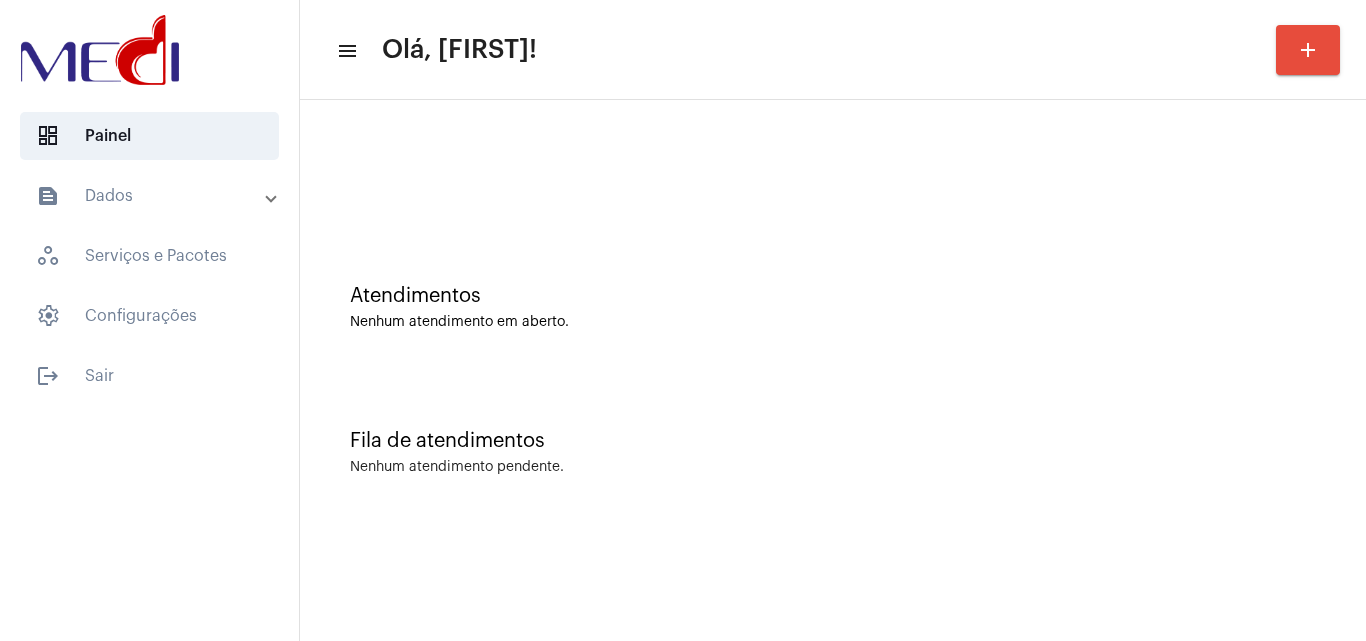 click on "Fila de atendimentos Nenhum atendimento pendente." 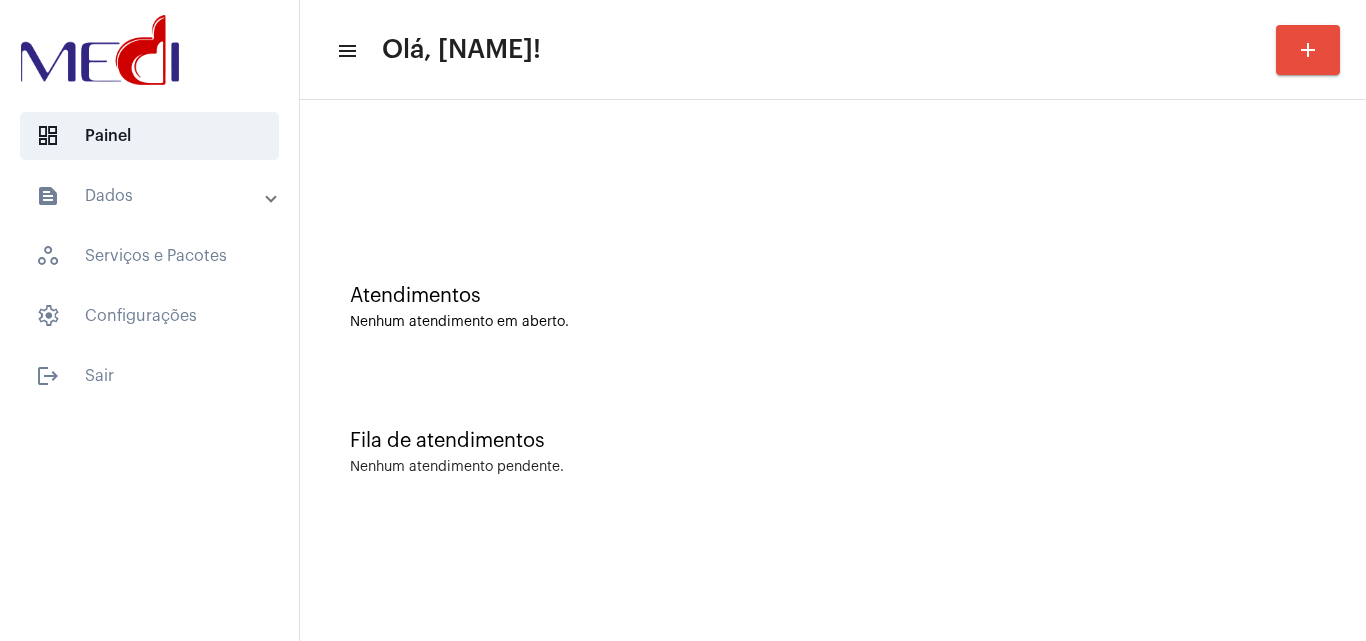 scroll, scrollTop: 0, scrollLeft: 0, axis: both 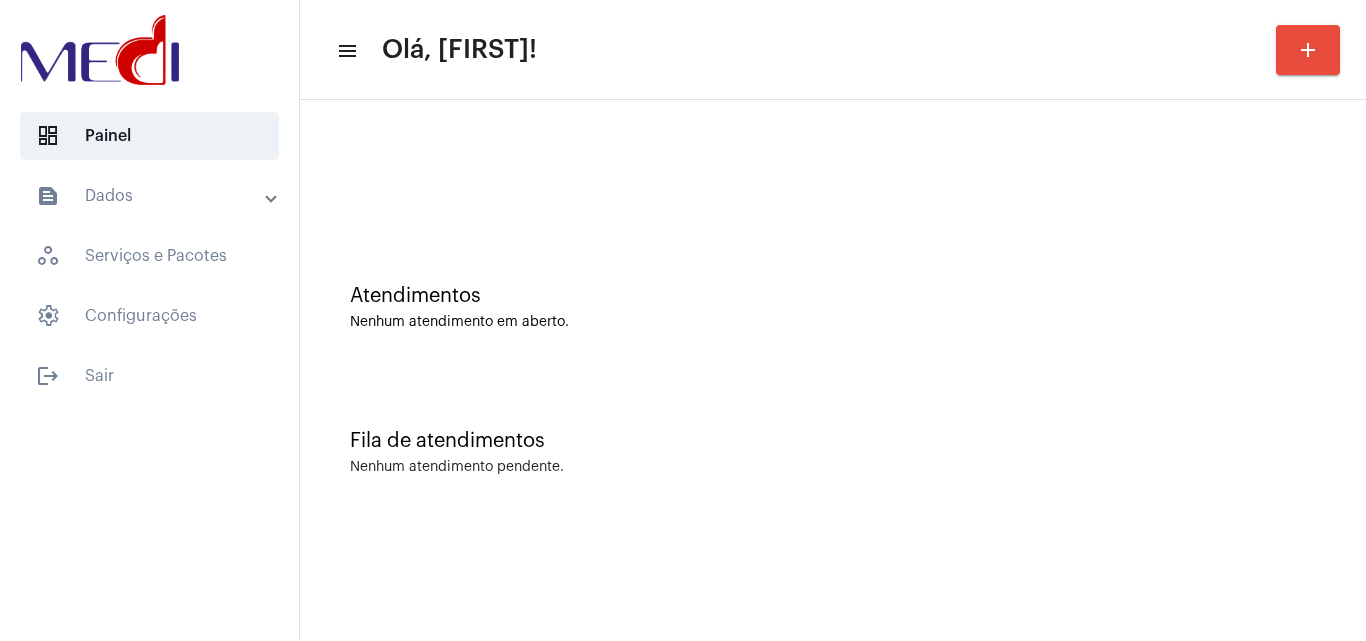 click on "Nenhum atendimento pendente." 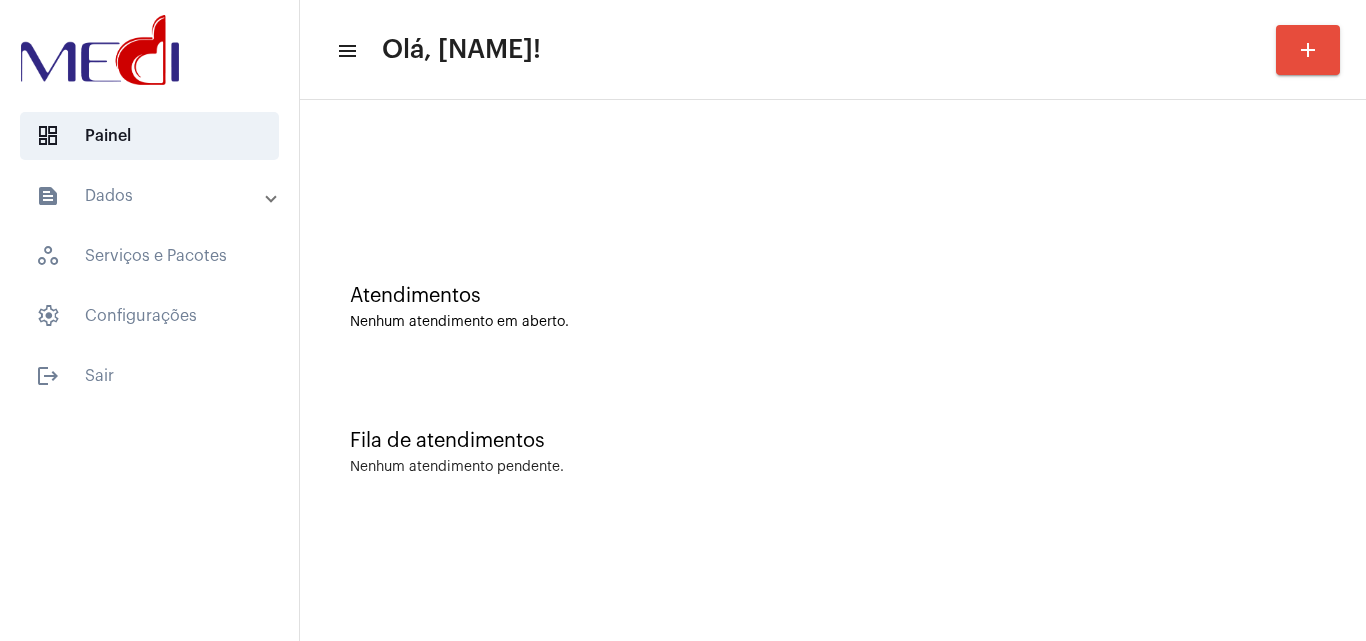 scroll, scrollTop: 0, scrollLeft: 0, axis: both 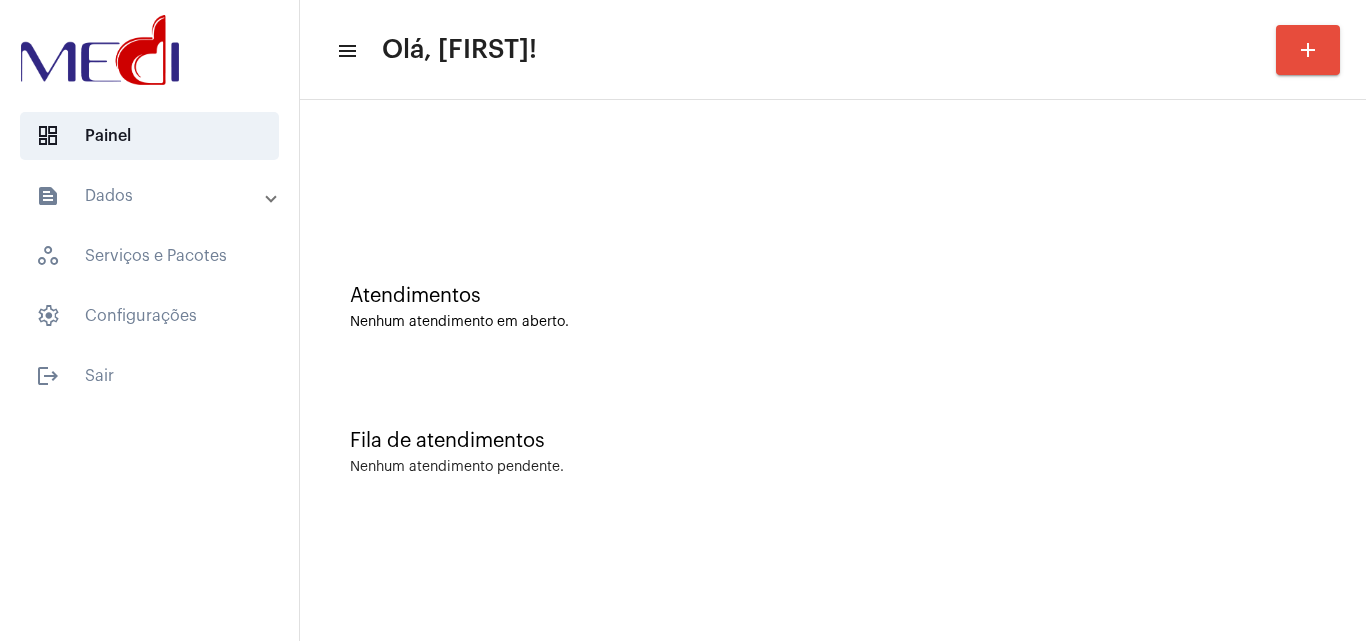 click on "Fila de atendimentos Nenhum atendimento pendente." 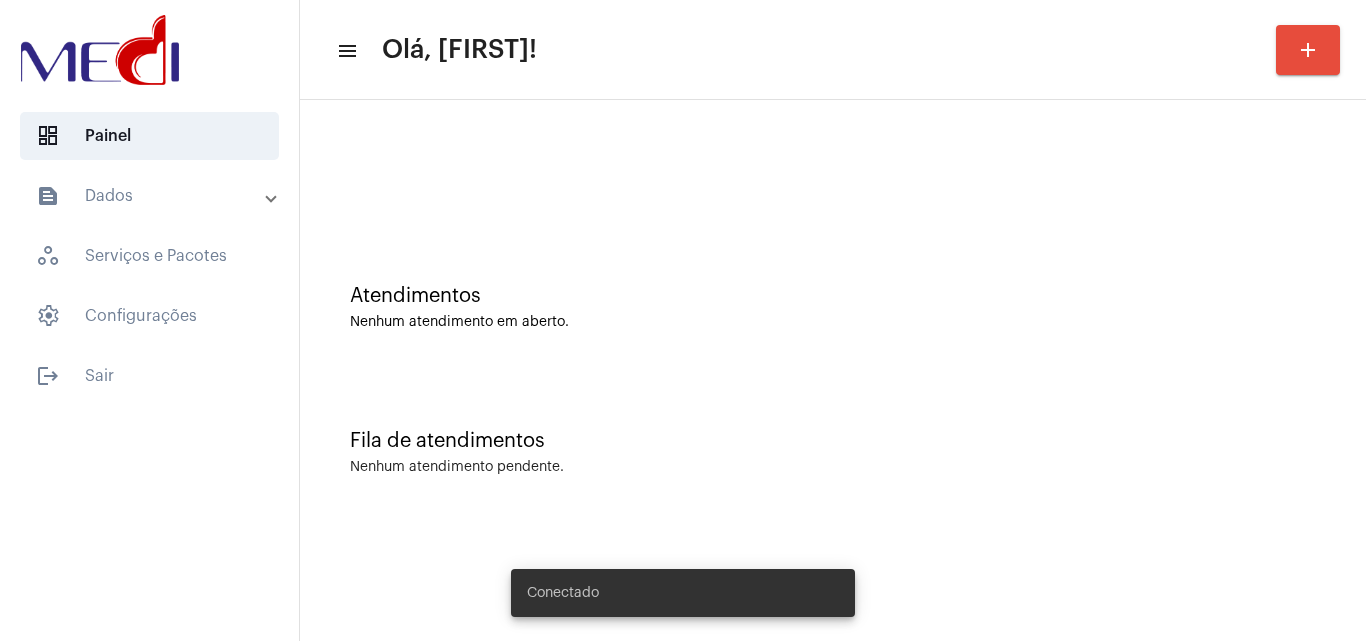 scroll, scrollTop: 0, scrollLeft: 0, axis: both 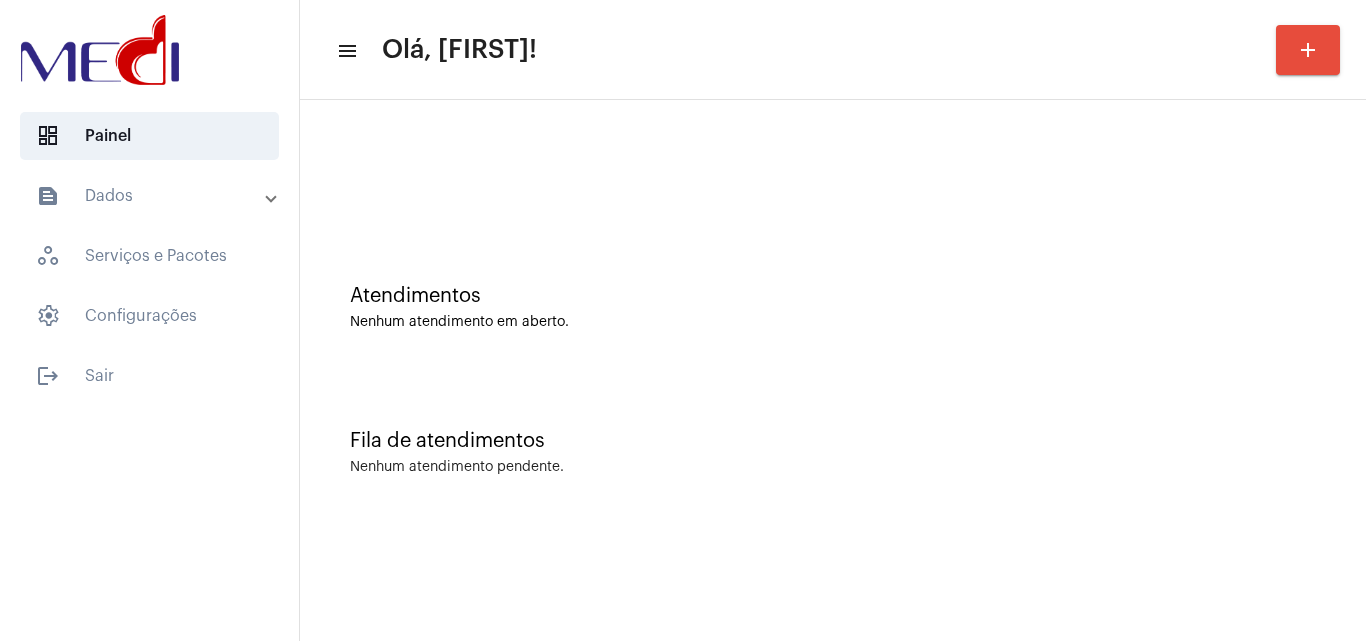 click on "Fila de atendimentos Nenhum atendimento pendente." 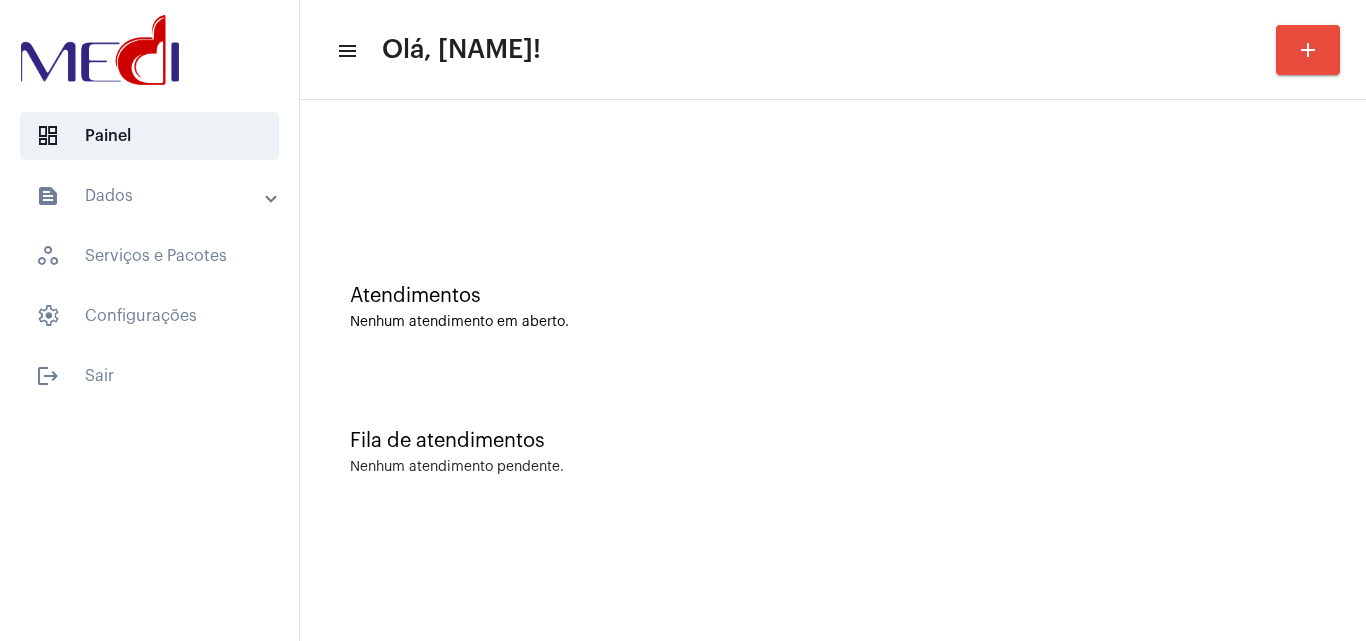 scroll, scrollTop: 0, scrollLeft: 0, axis: both 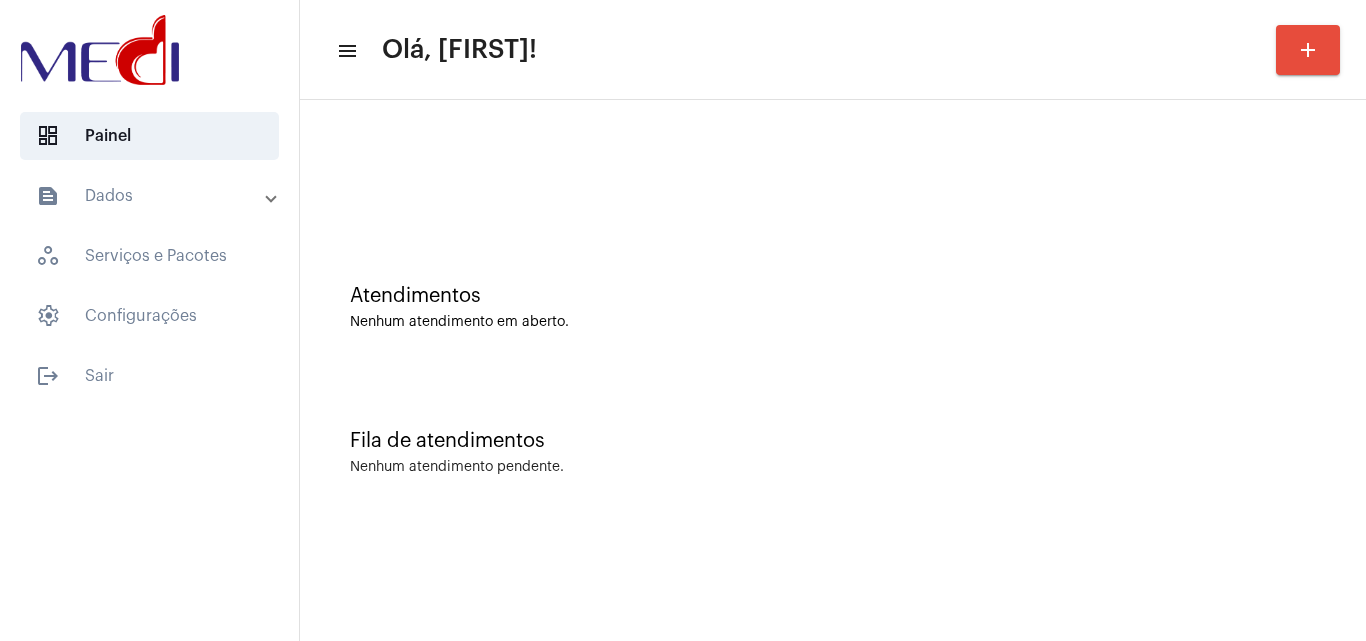 drag, startPoint x: 1281, startPoint y: 380, endPoint x: 1184, endPoint y: 272, distance: 145.16542 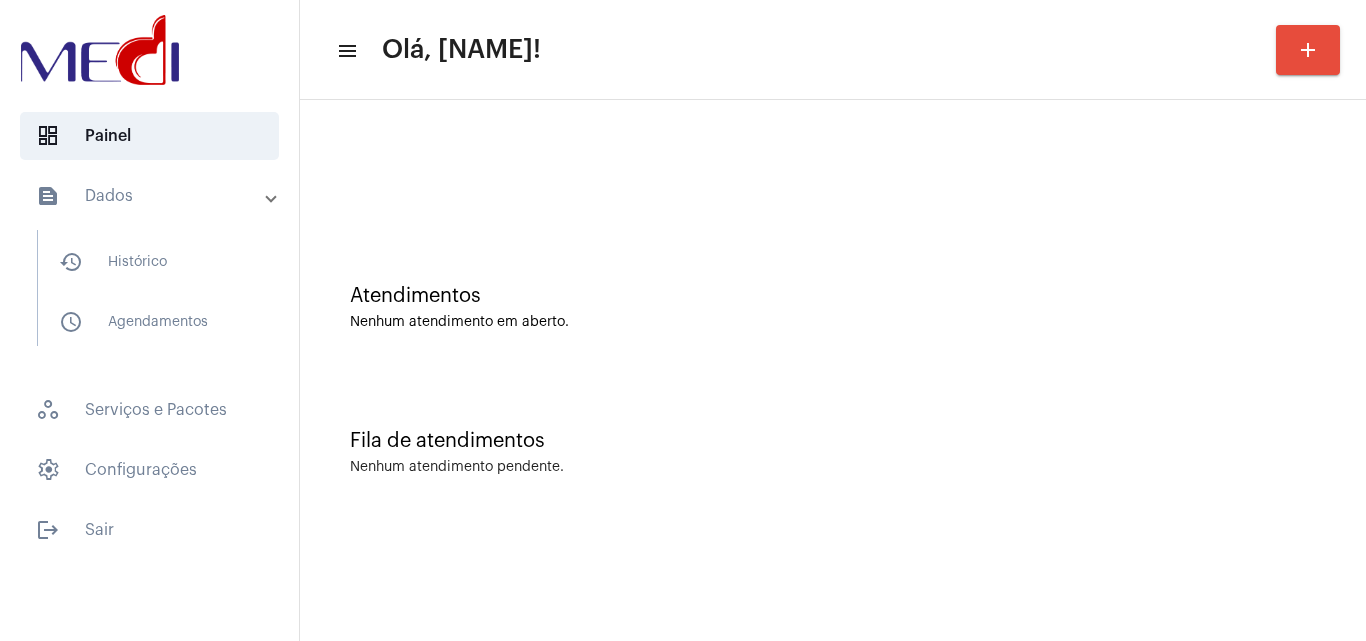 scroll, scrollTop: 0, scrollLeft: 0, axis: both 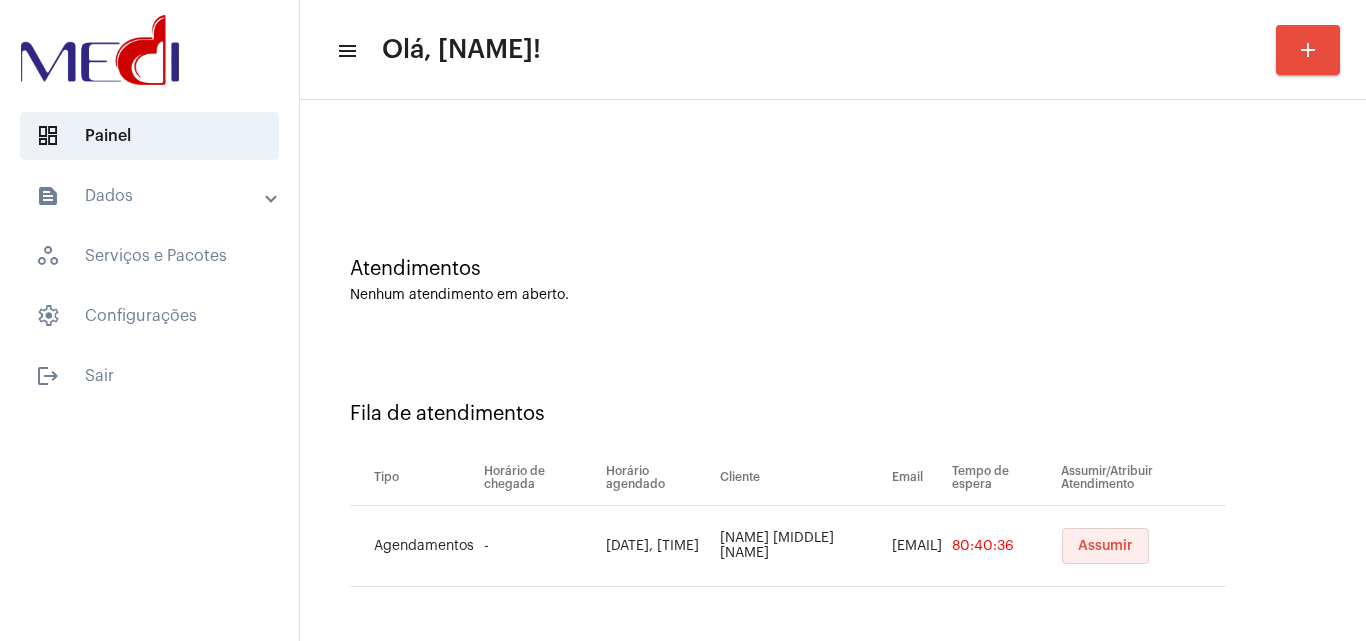 click on "Assumir" at bounding box center (1105, 546) 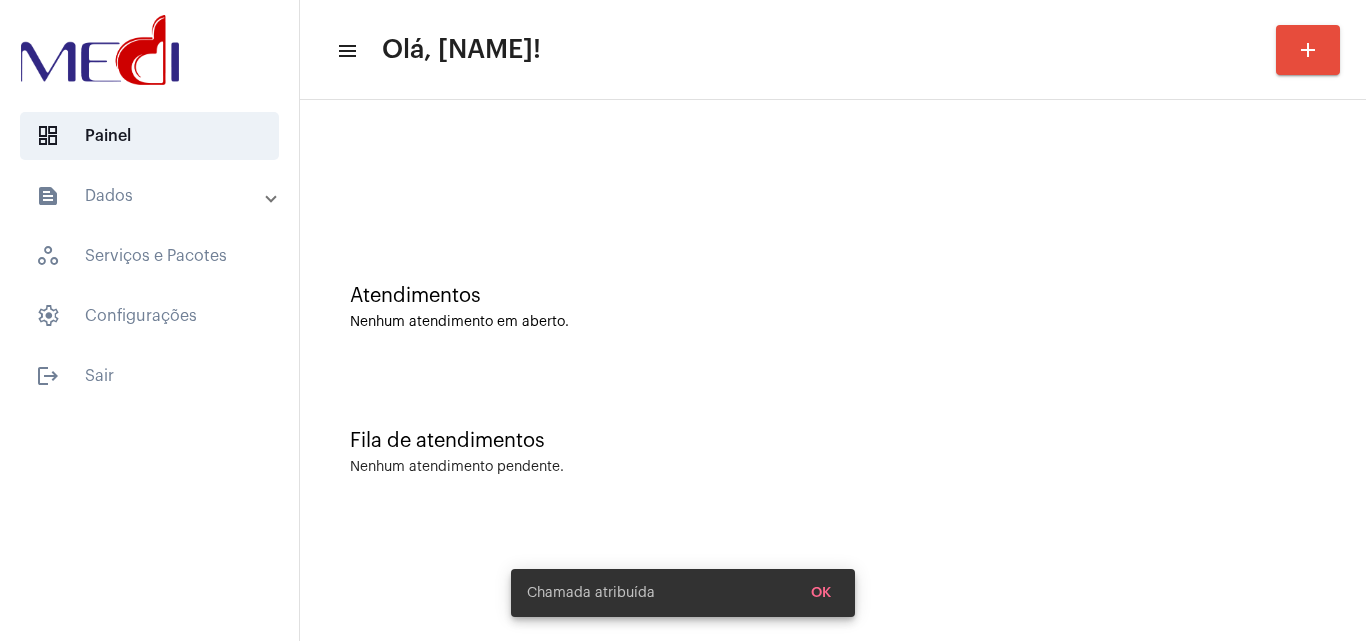 scroll, scrollTop: 0, scrollLeft: 0, axis: both 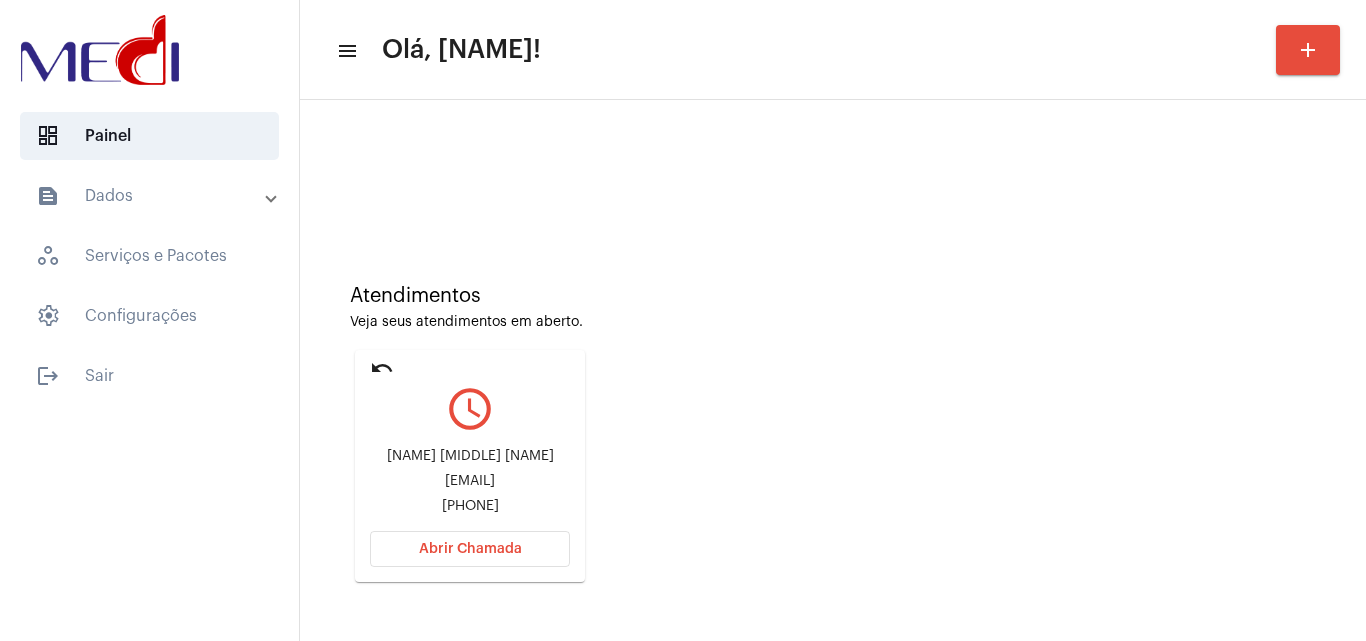click on "lailaavelino18@gmail.com" 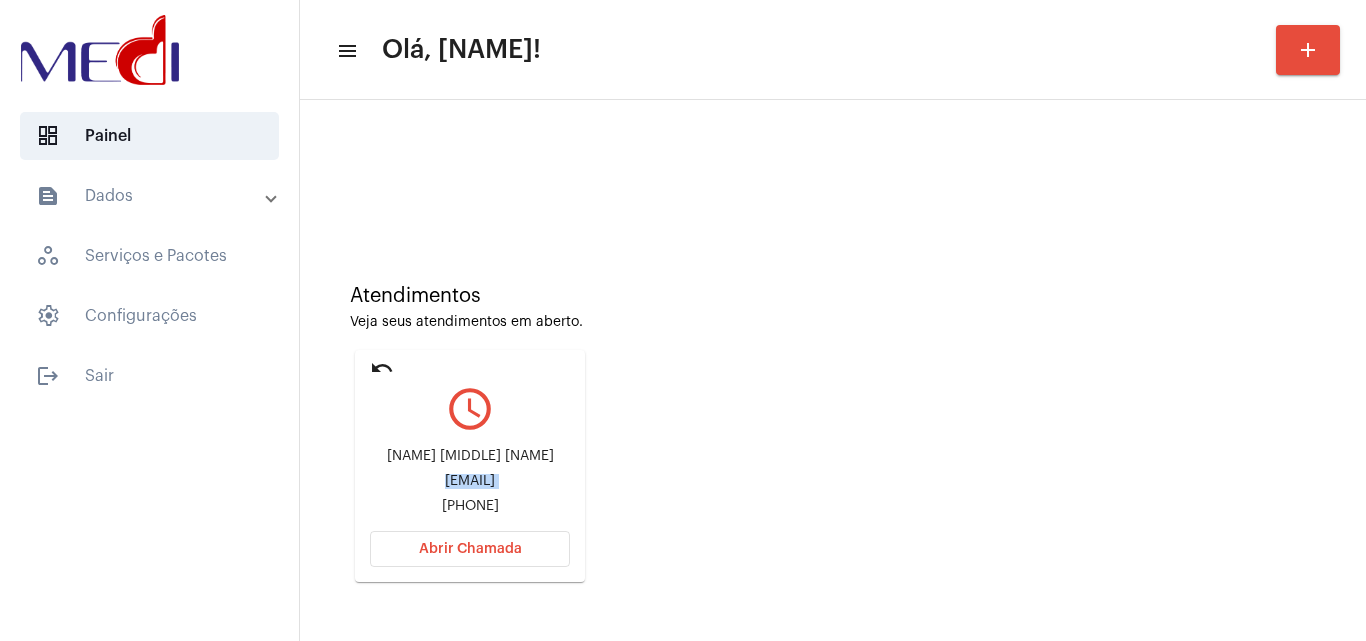 click on "lailaavelino18@gmail.com" 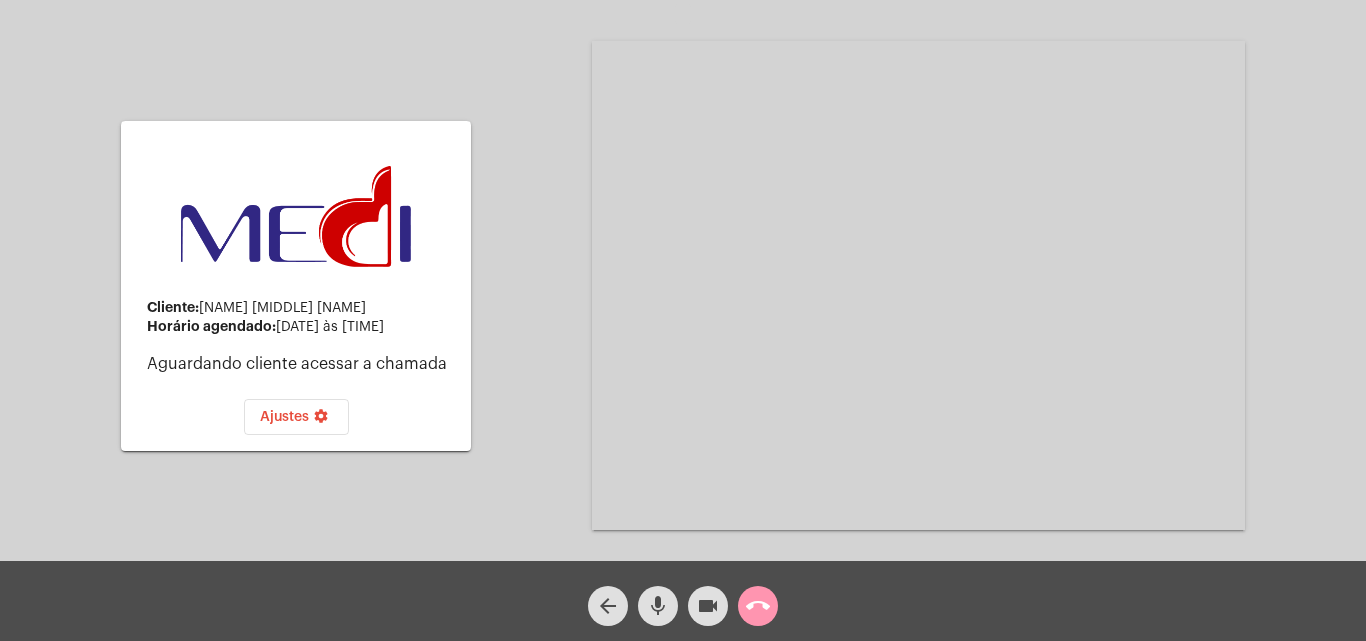 click on "call_end" 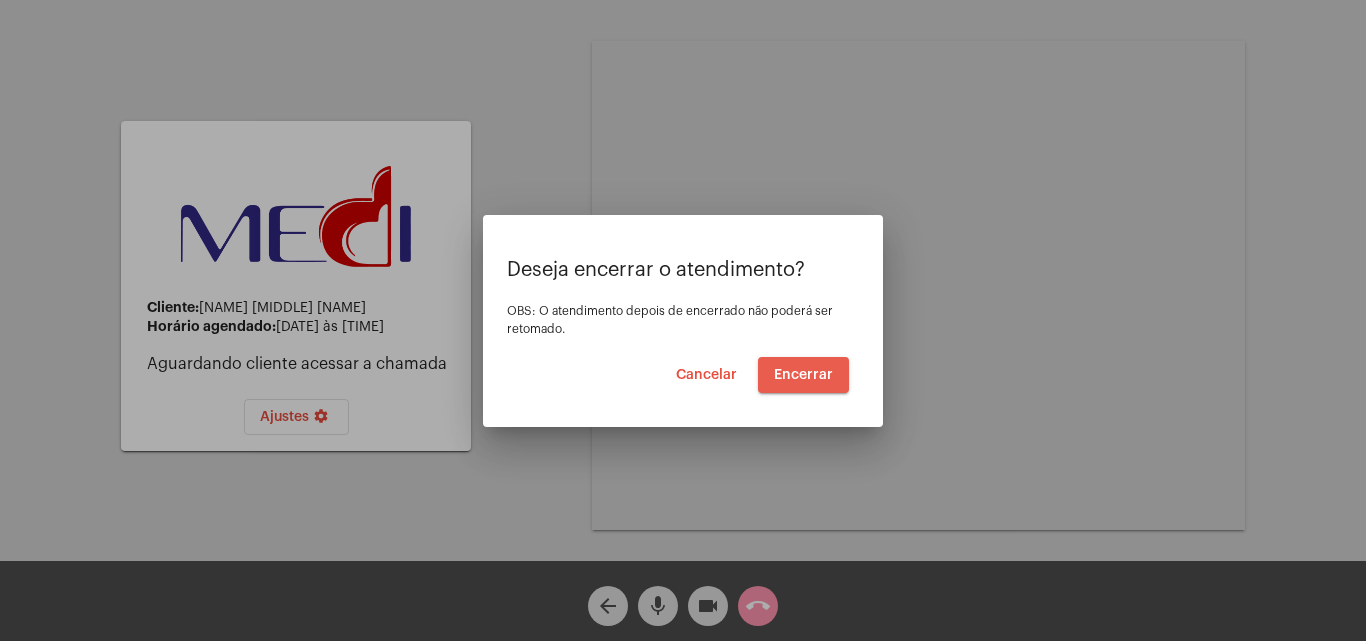 click on "Encerrar" at bounding box center (803, 375) 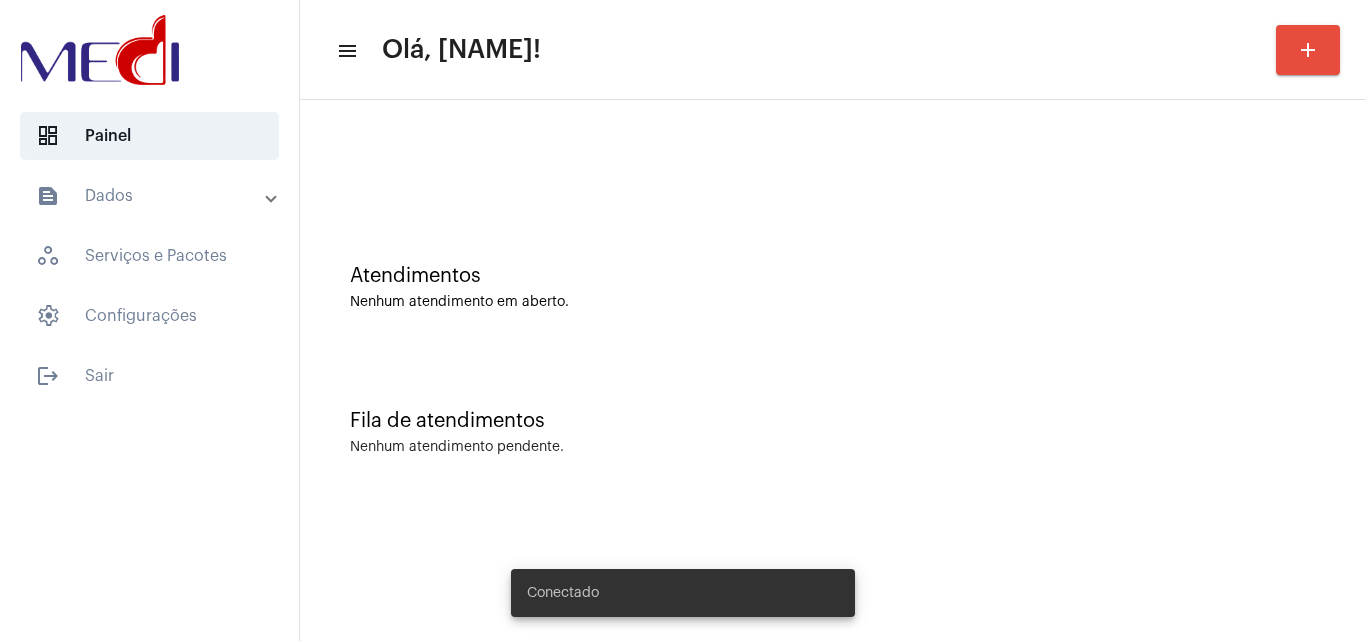 scroll, scrollTop: 0, scrollLeft: 0, axis: both 